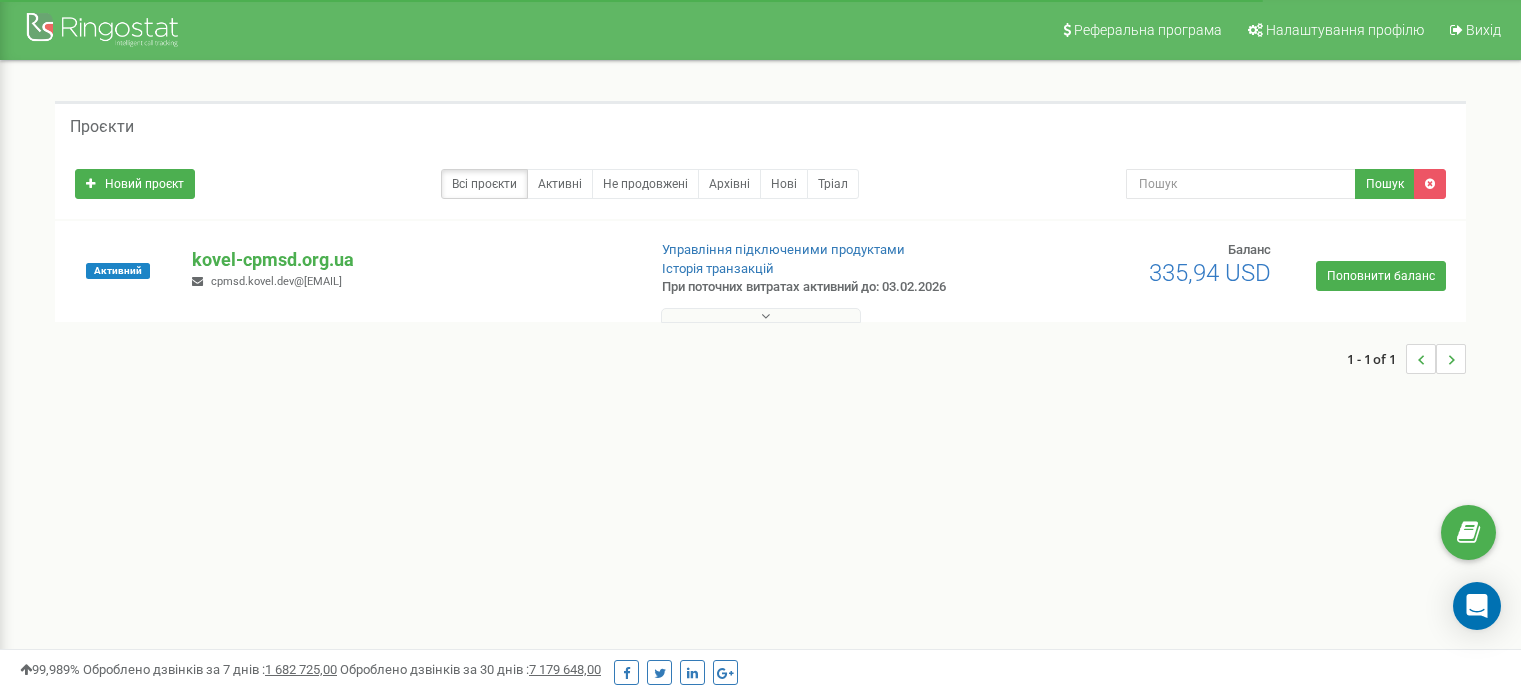 scroll, scrollTop: 0, scrollLeft: 0, axis: both 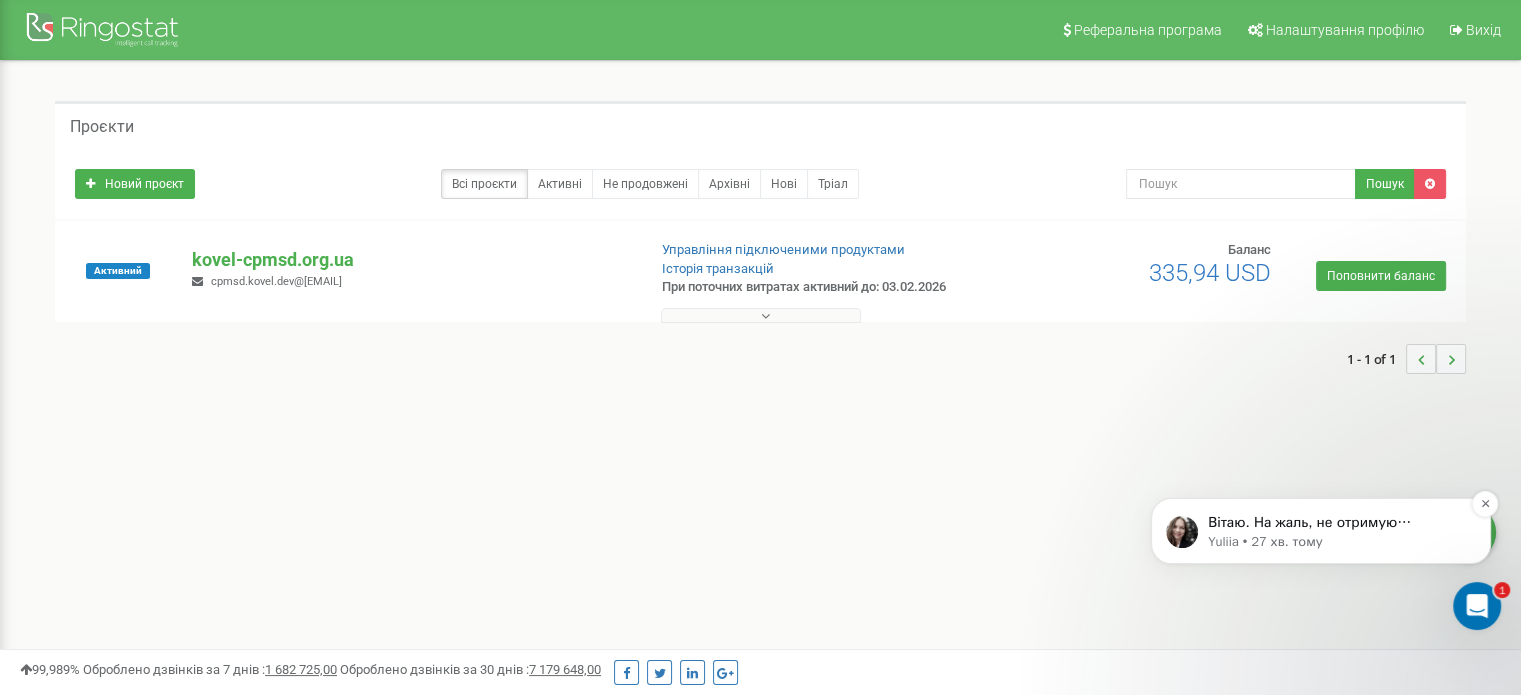 click on "Yuliia • 27 хв. тому" at bounding box center (1337, 542) 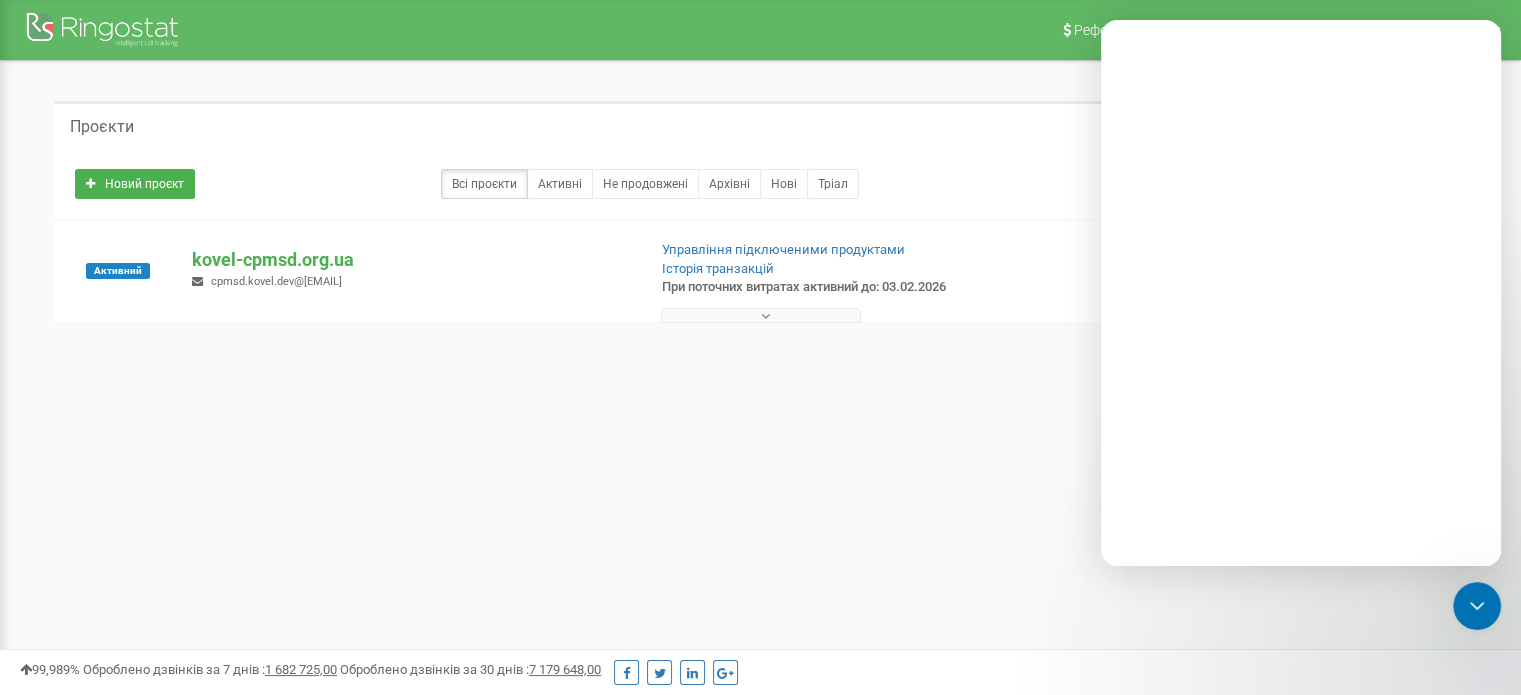 scroll, scrollTop: 0, scrollLeft: 0, axis: both 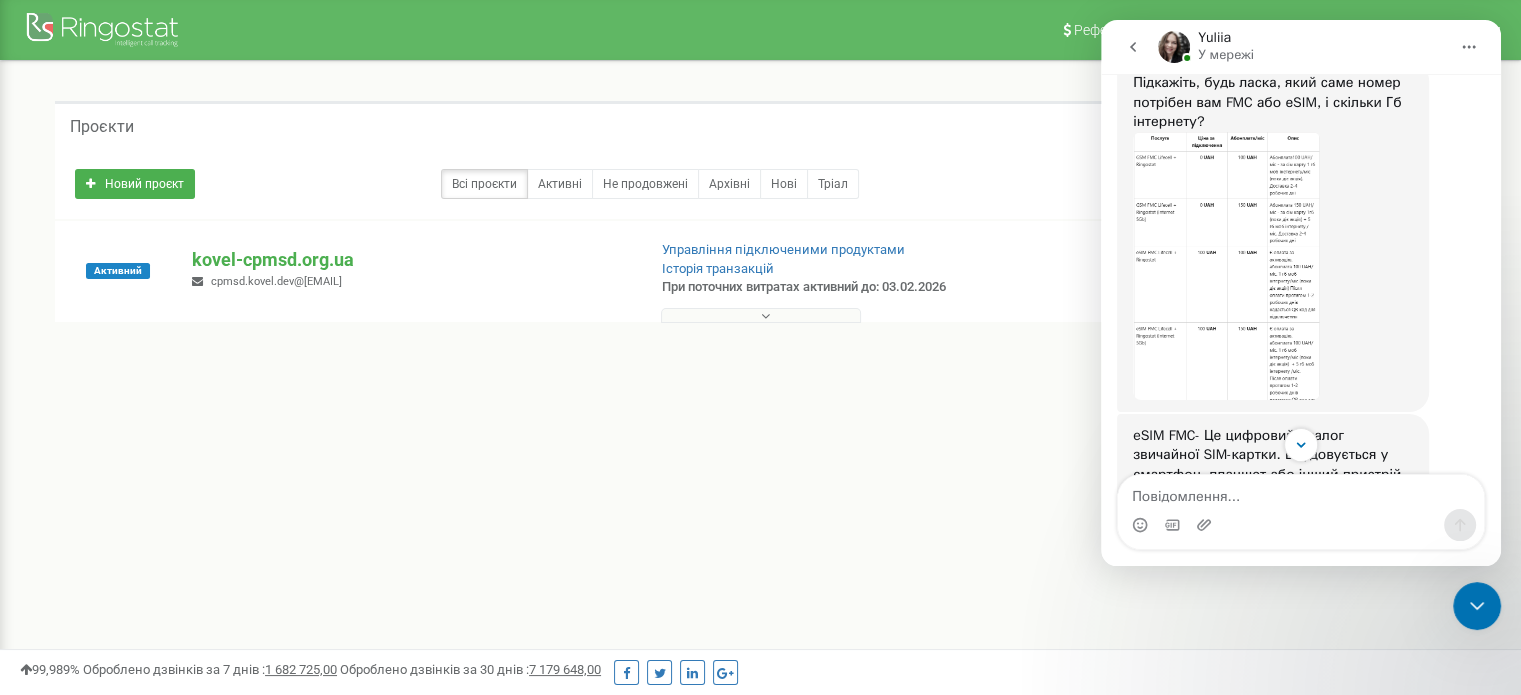 click at bounding box center (1226, 266) 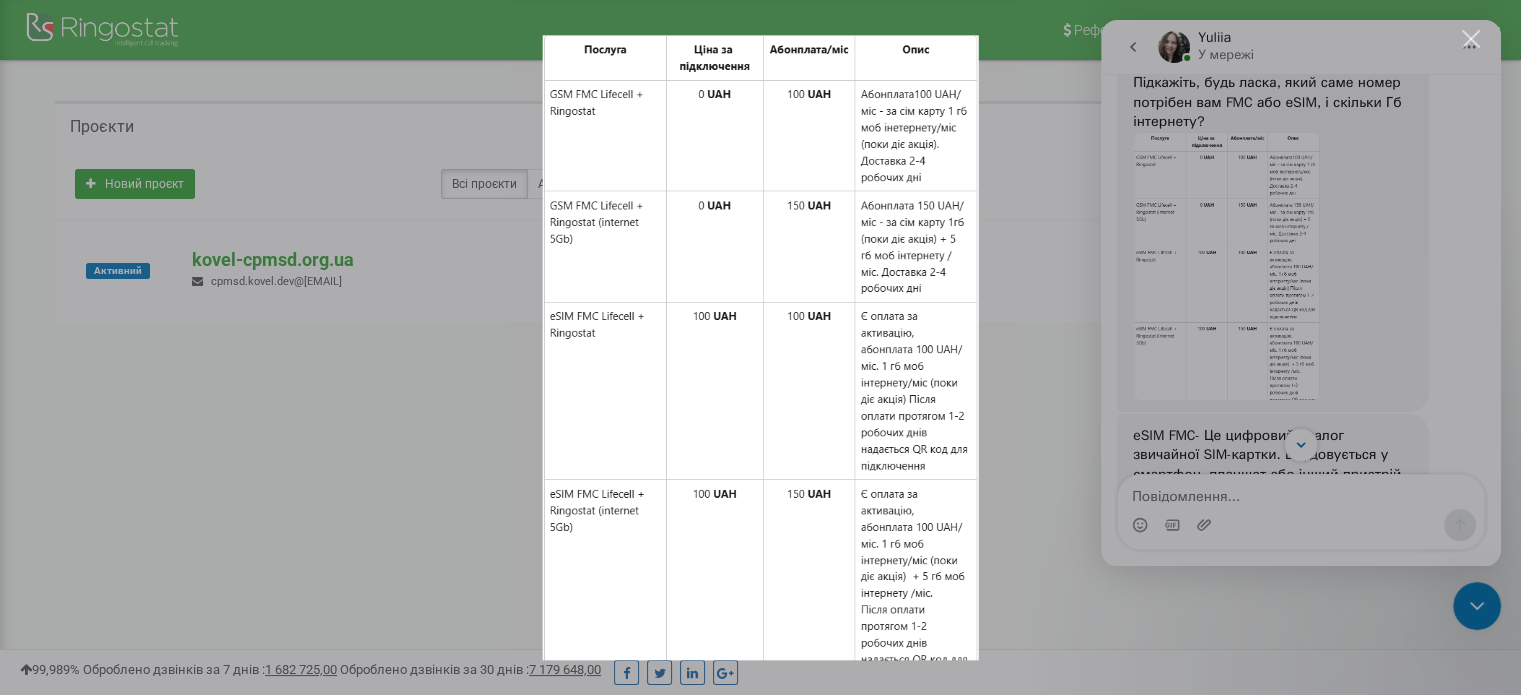 scroll, scrollTop: 0, scrollLeft: 0, axis: both 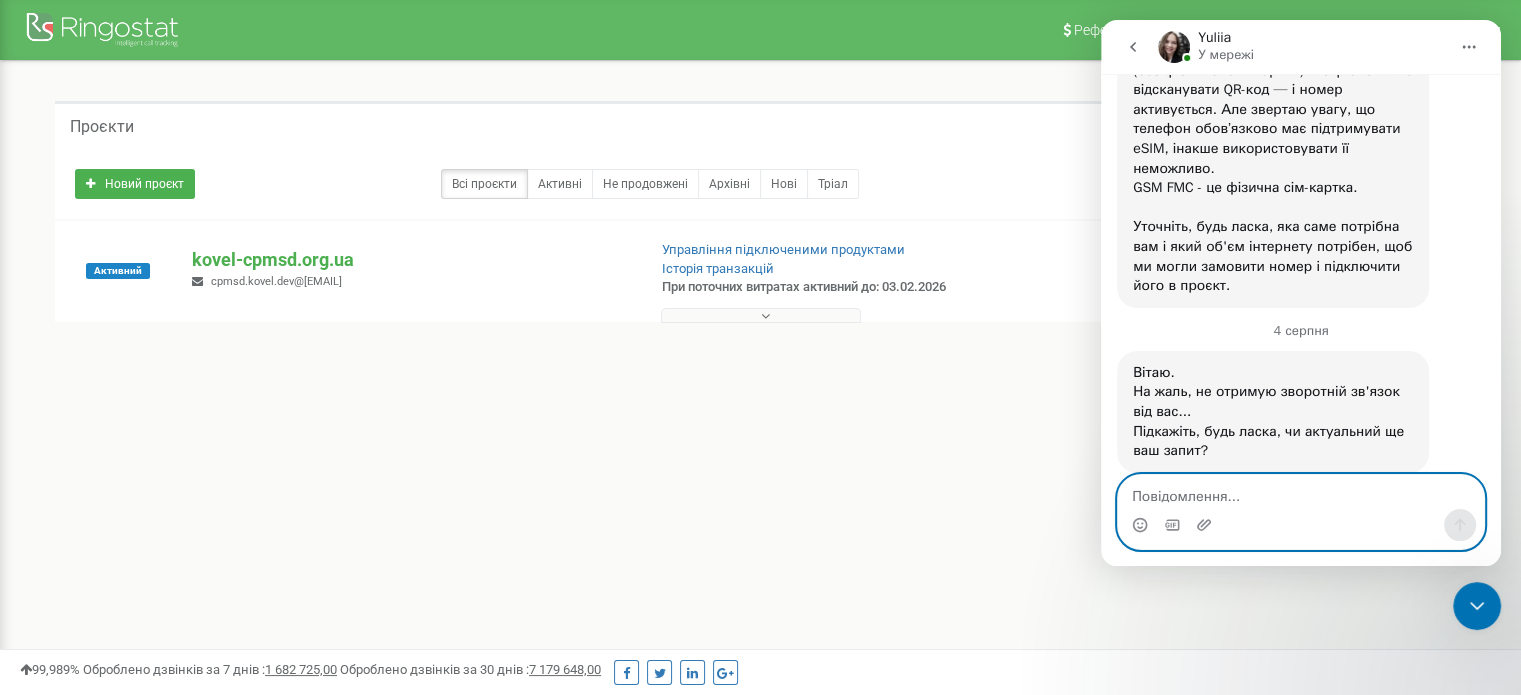 click at bounding box center (1301, 492) 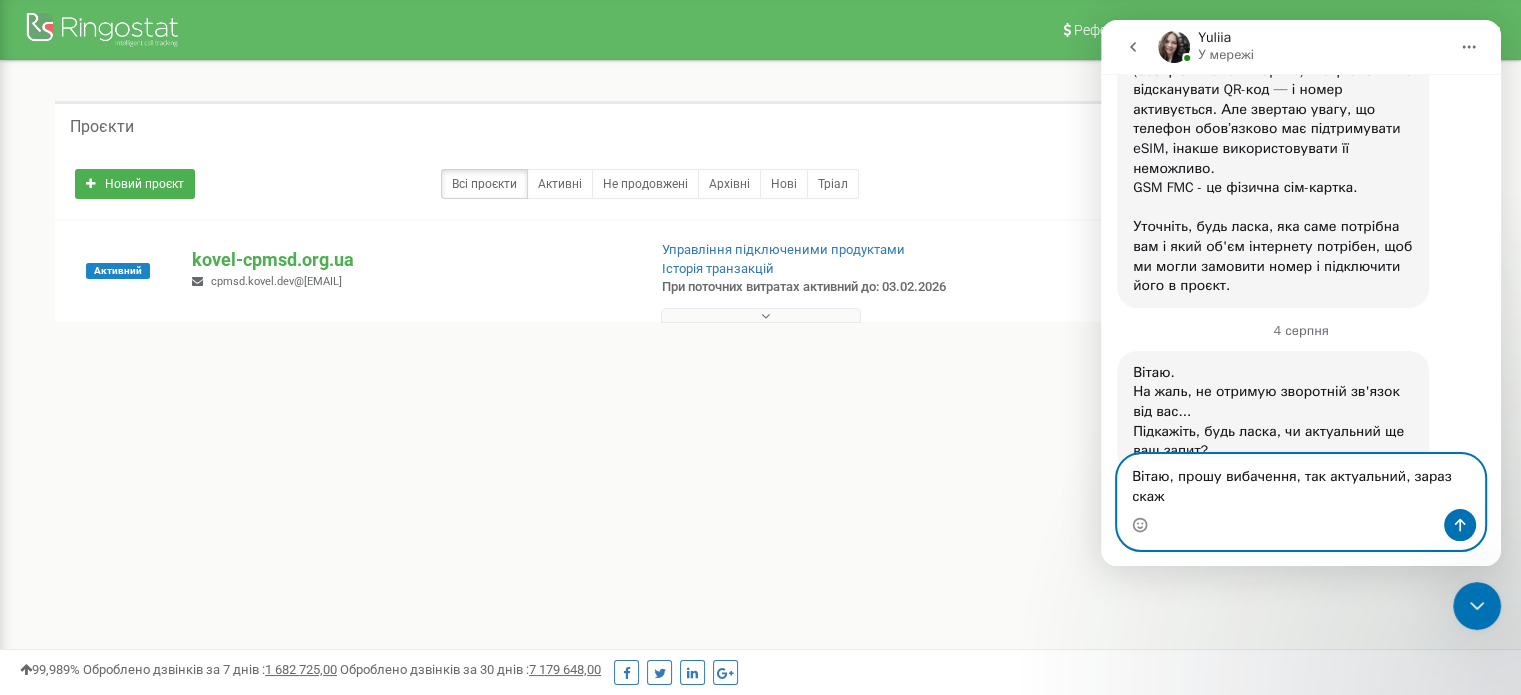 type on "Вітаю, прошу вибачення, так актуальний, зараз скажу" 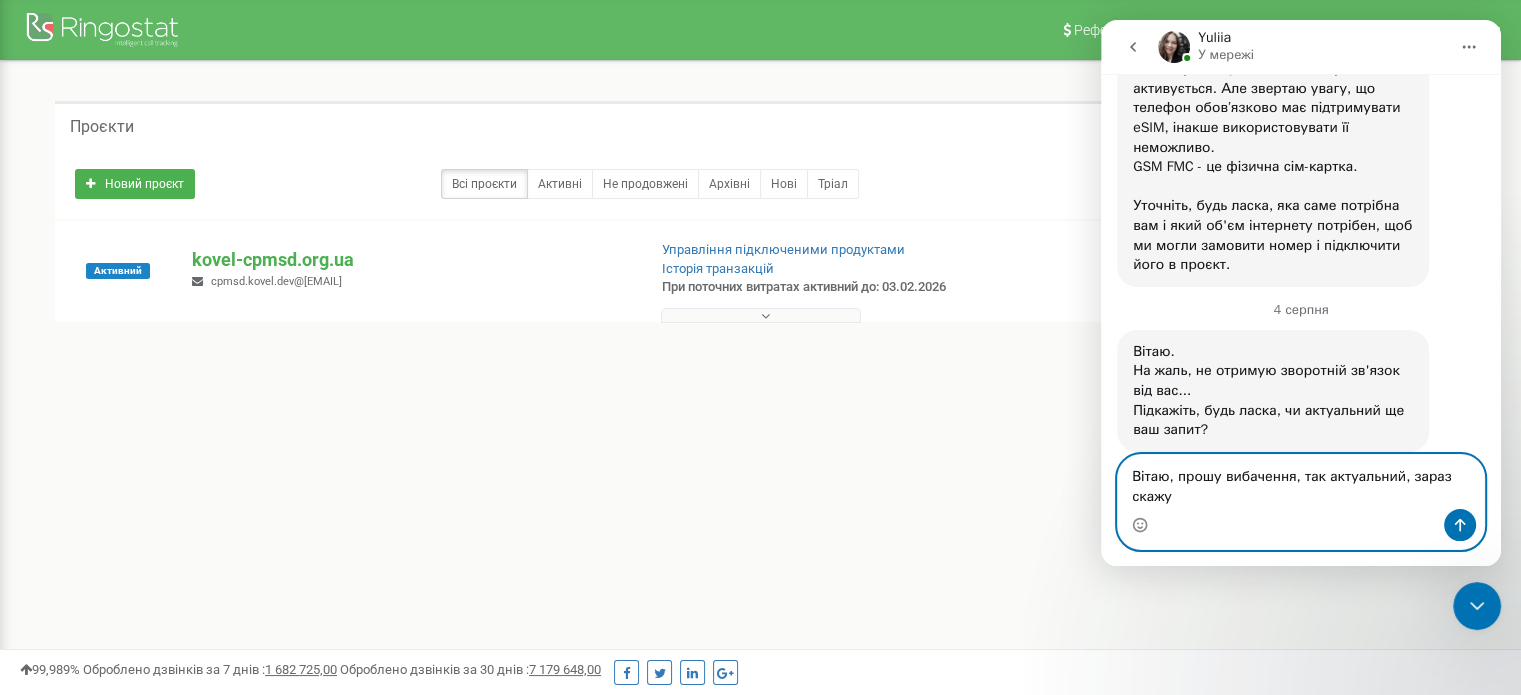 type 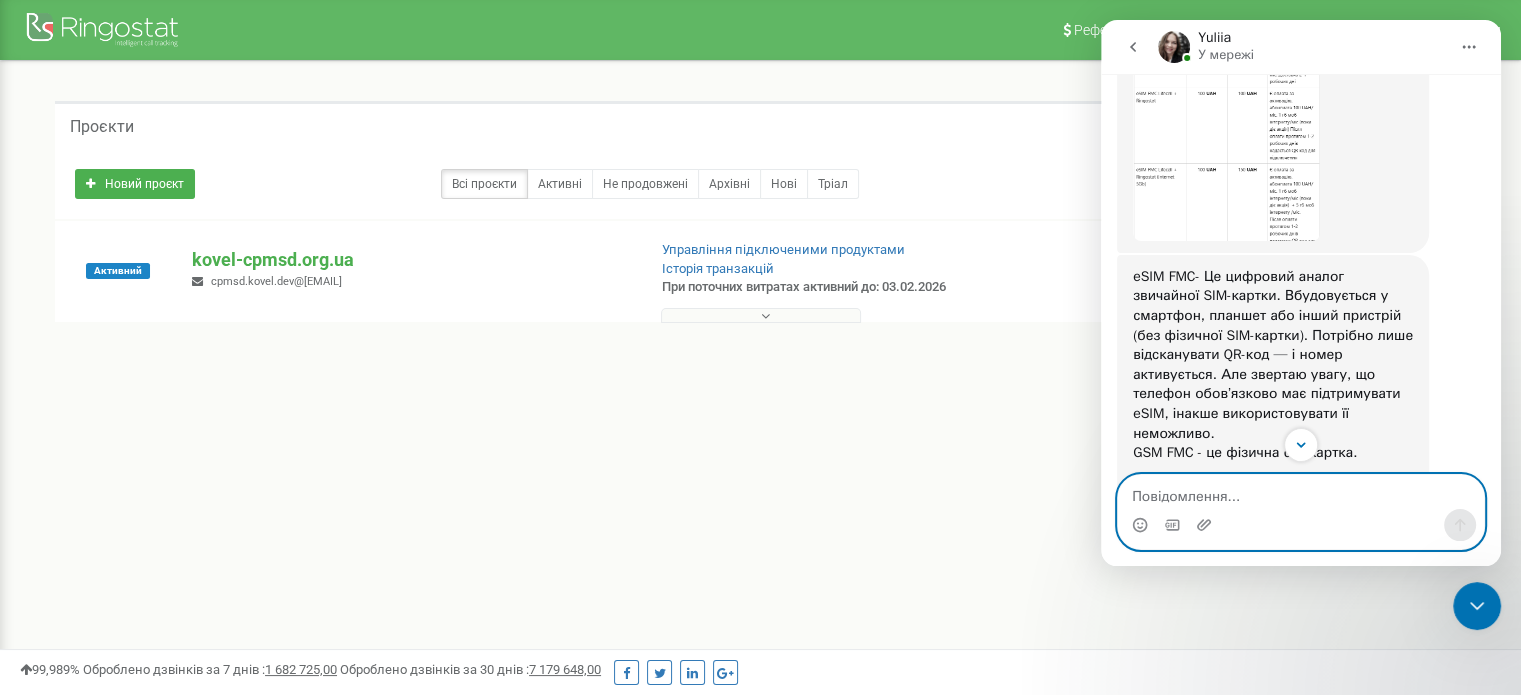 scroll, scrollTop: 1360, scrollLeft: 0, axis: vertical 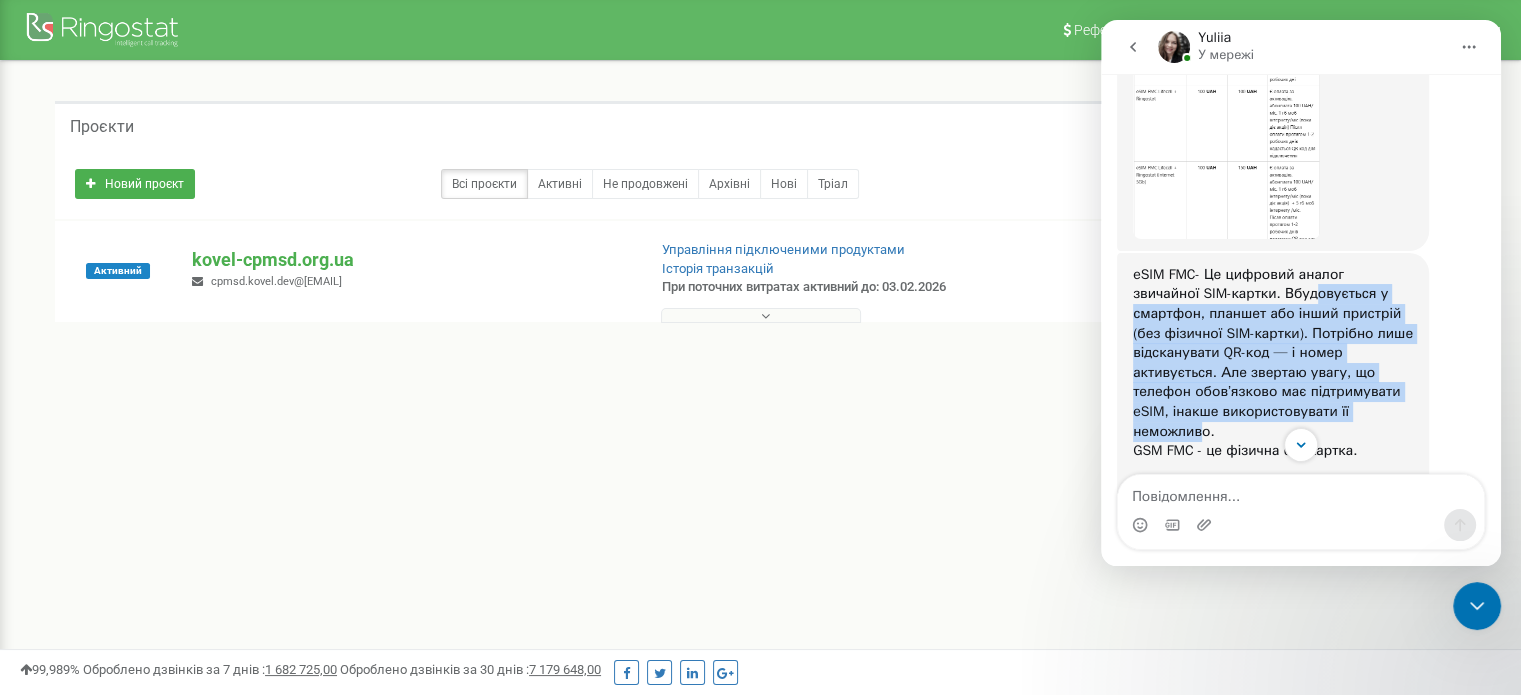 drag, startPoint x: 1245, startPoint y: 279, endPoint x: 1328, endPoint y: 393, distance: 141.01419 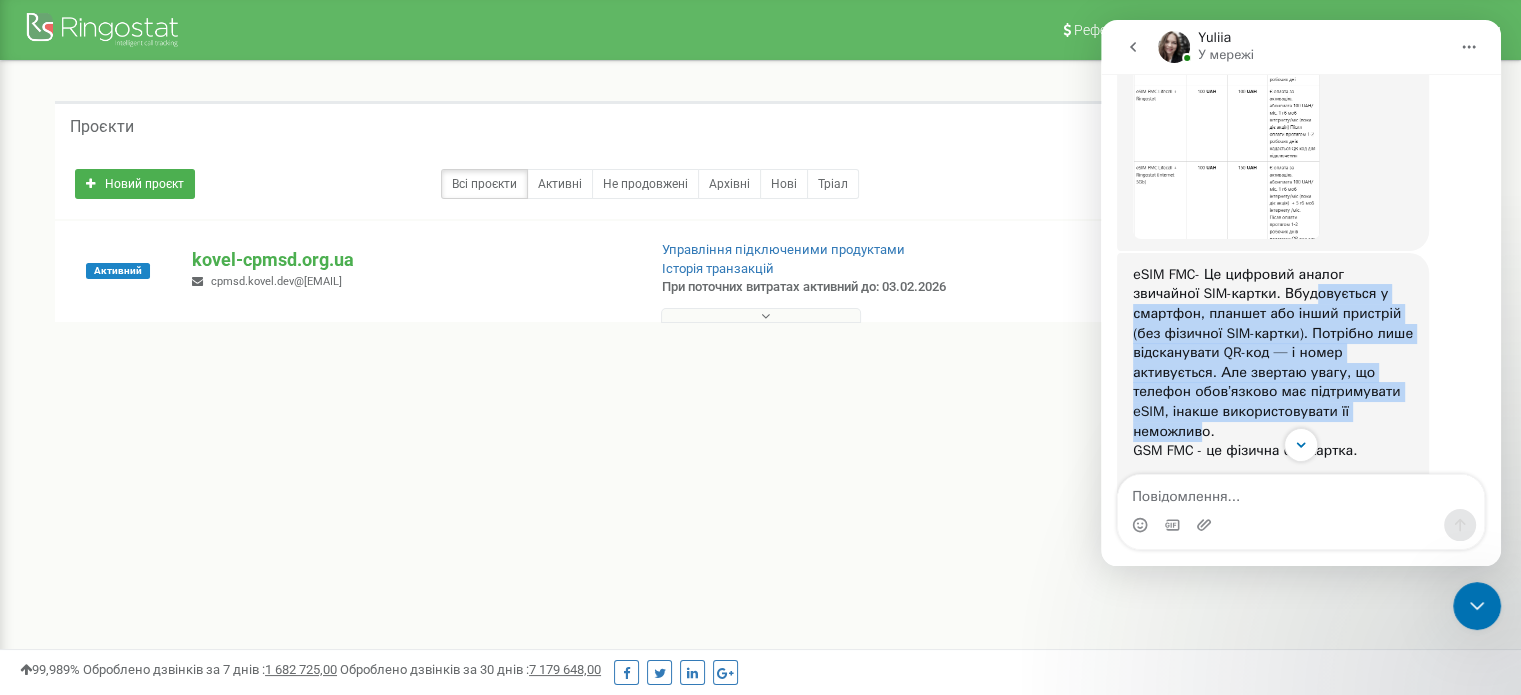 click on "eSIM FMC- Це цифровий аналог звичайної SIM-картки. Вбудовується у смартфон, планшет або інший пристрій (без фізичної SIM-картки). Потрібно лише відсканувати QR-код — і номер активується. Але звертаю увагу, що телефон обов’язково має підтримувати eSIM, інакше використовувати її неможливо. GSM FMC - це фізична сім-картка. Уточніть, будь ласка, яка саме потрібна вам і який об'єм інтернету потрібен, щоб ми могли замовити номер і підключити його в проєкт." at bounding box center [1273, 412] 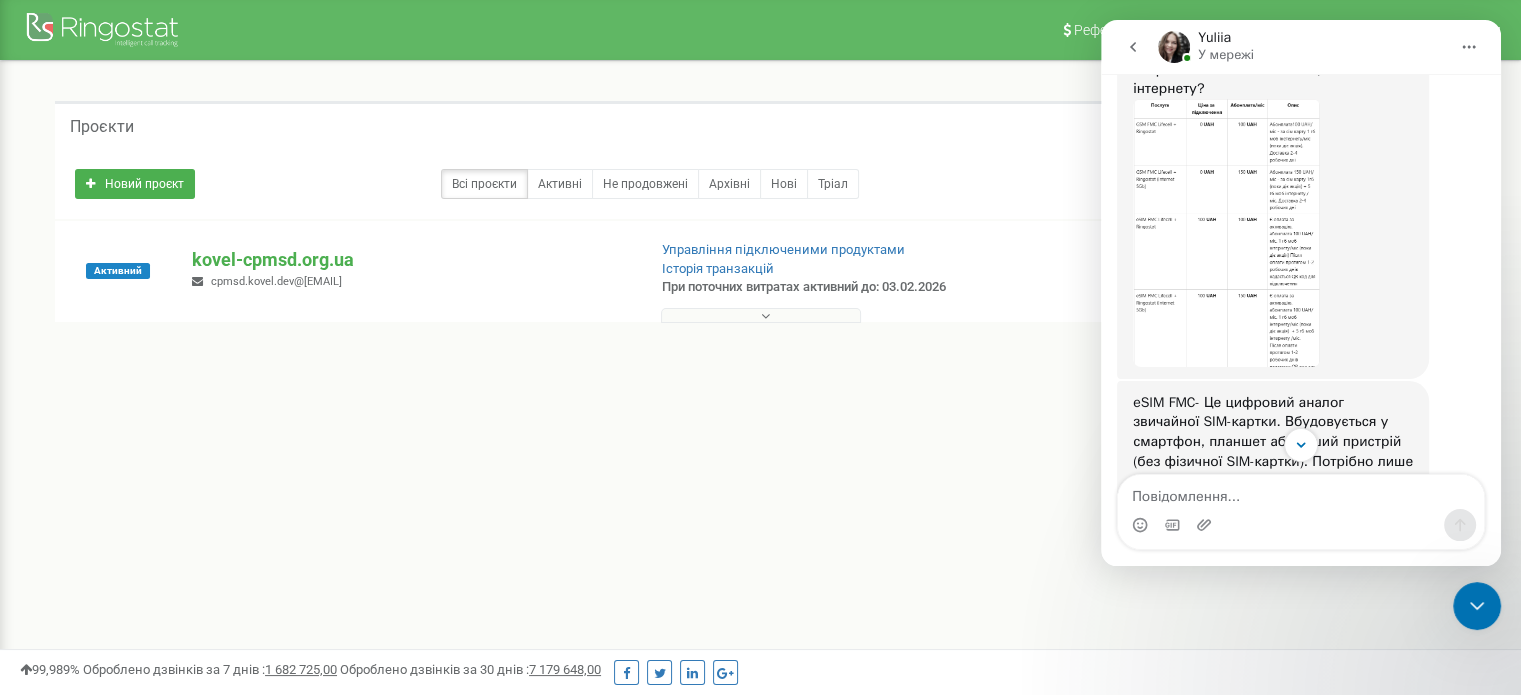 scroll, scrollTop: 1228, scrollLeft: 0, axis: vertical 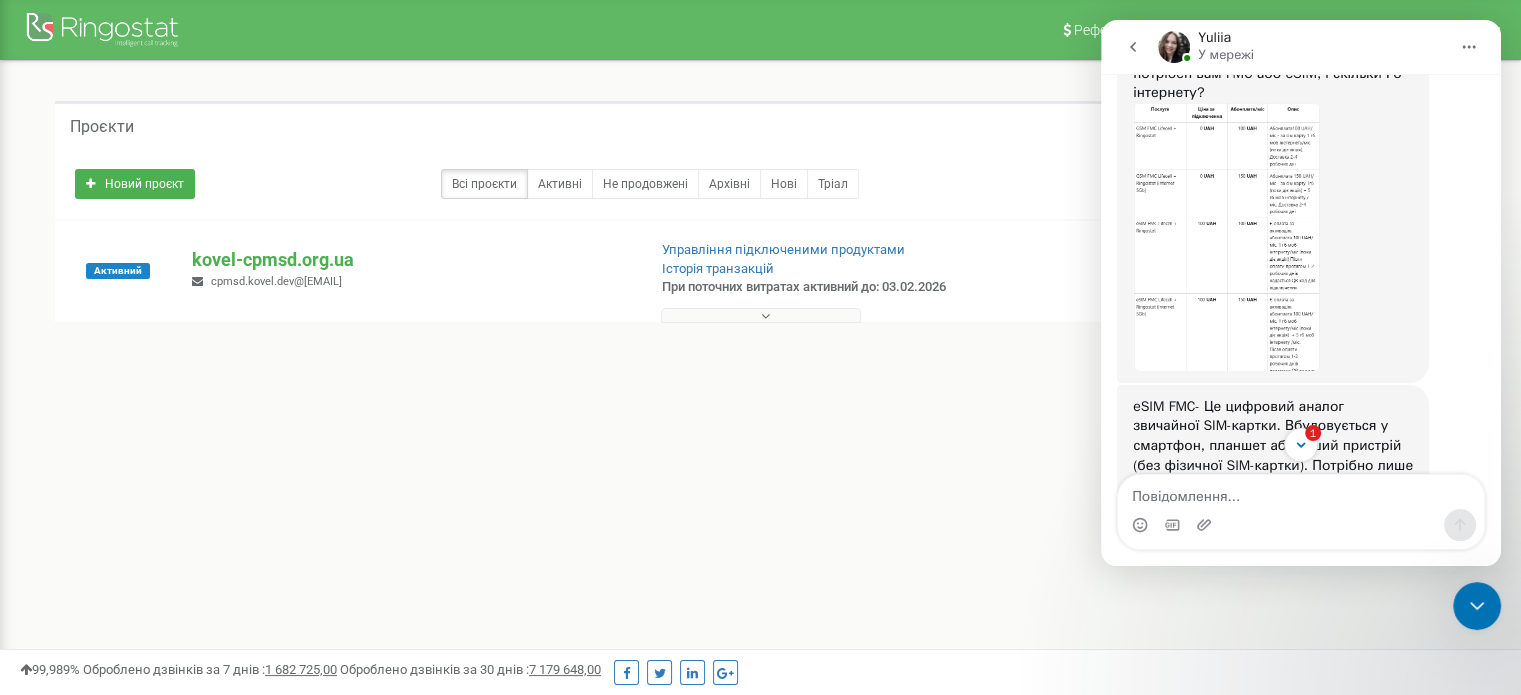 click at bounding box center [1226, 237] 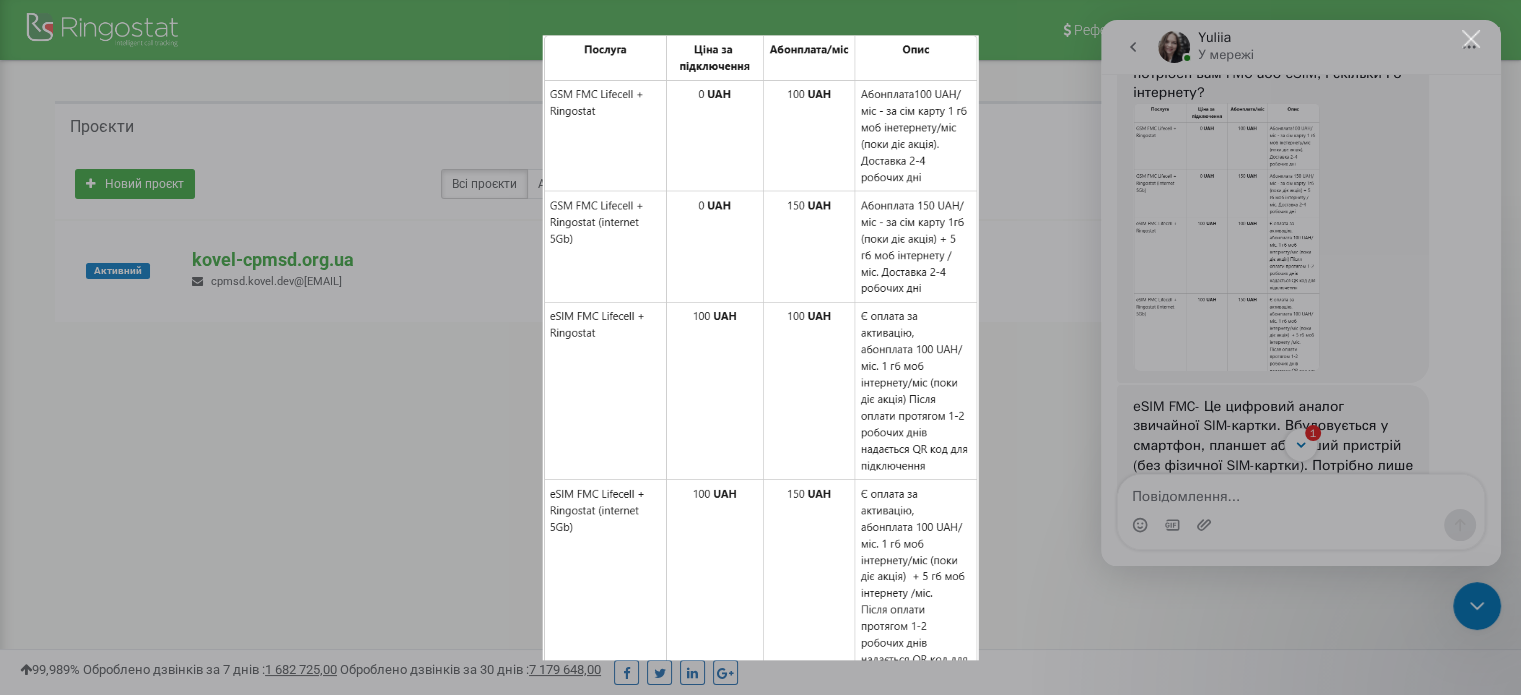 scroll, scrollTop: 0, scrollLeft: 0, axis: both 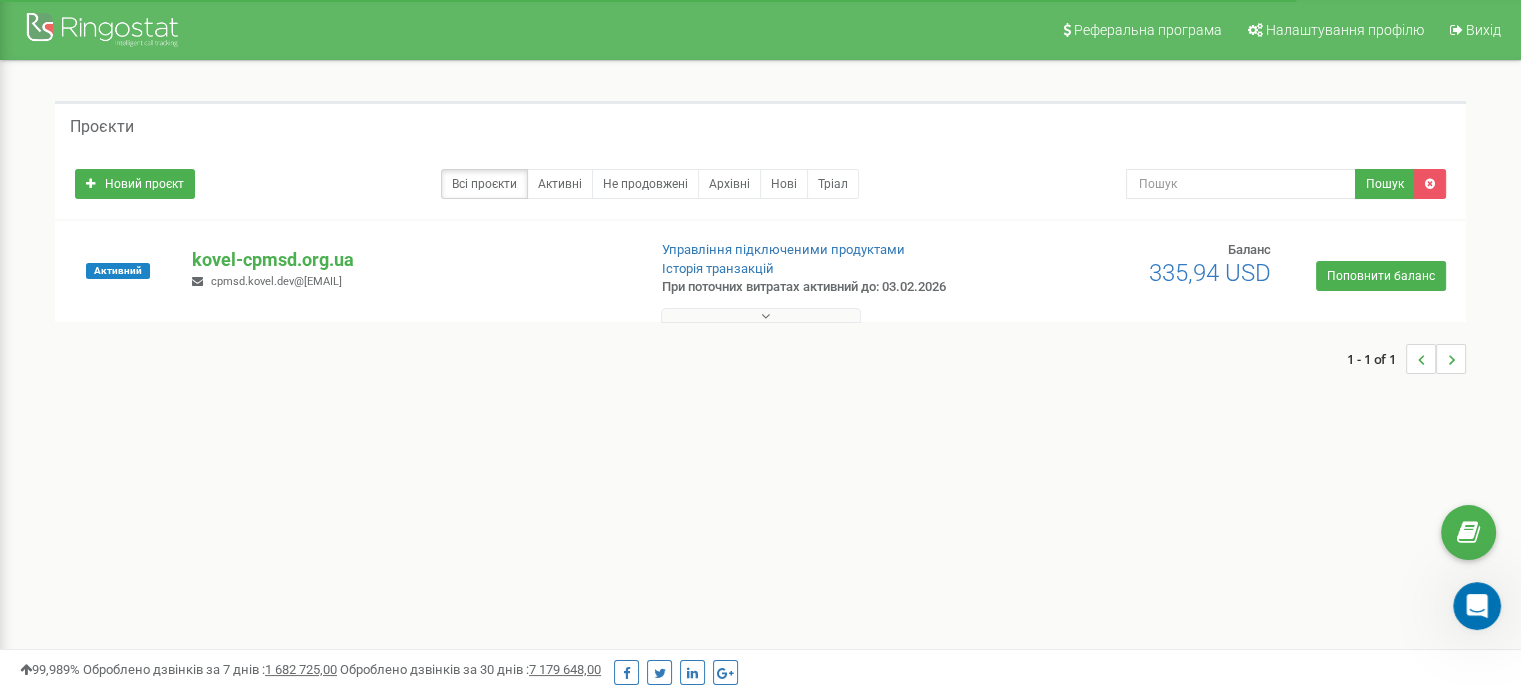 click at bounding box center (1477, 606) 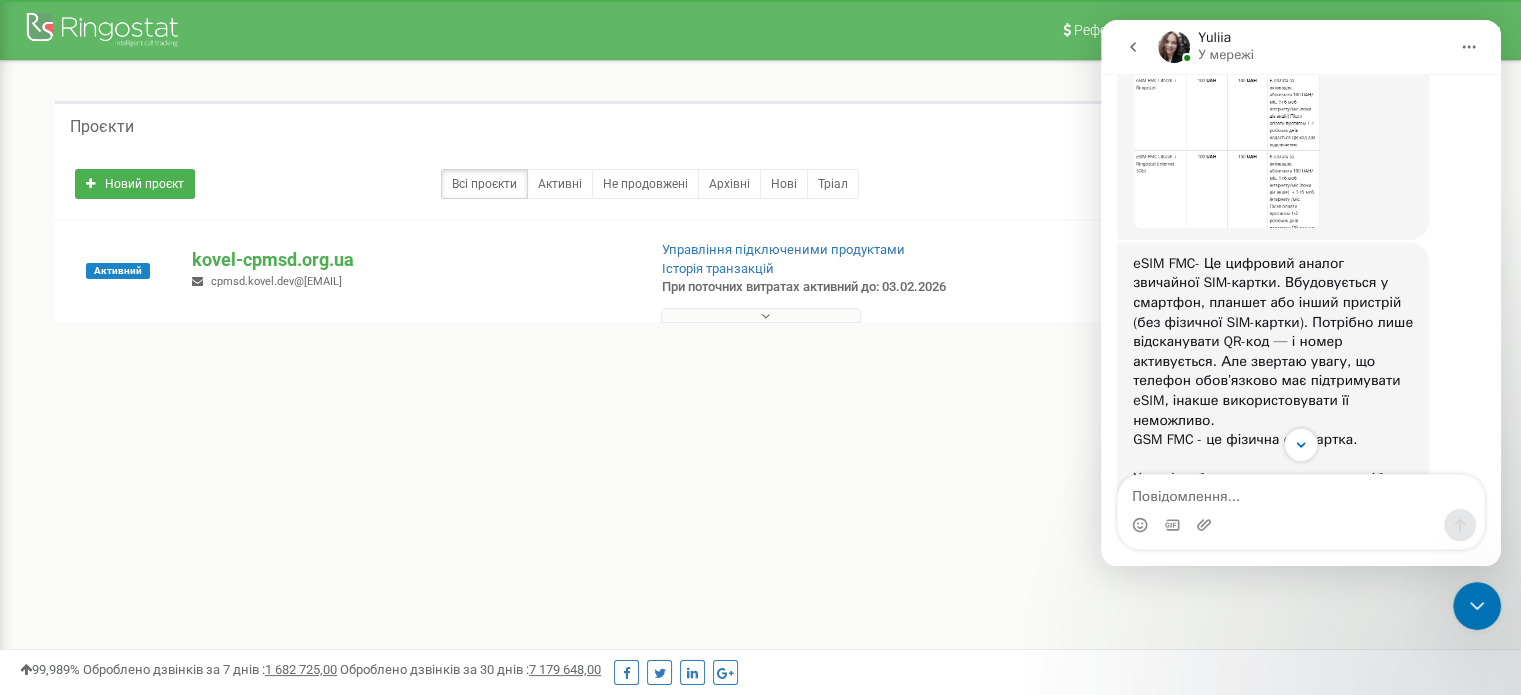 scroll, scrollTop: 1372, scrollLeft: 0, axis: vertical 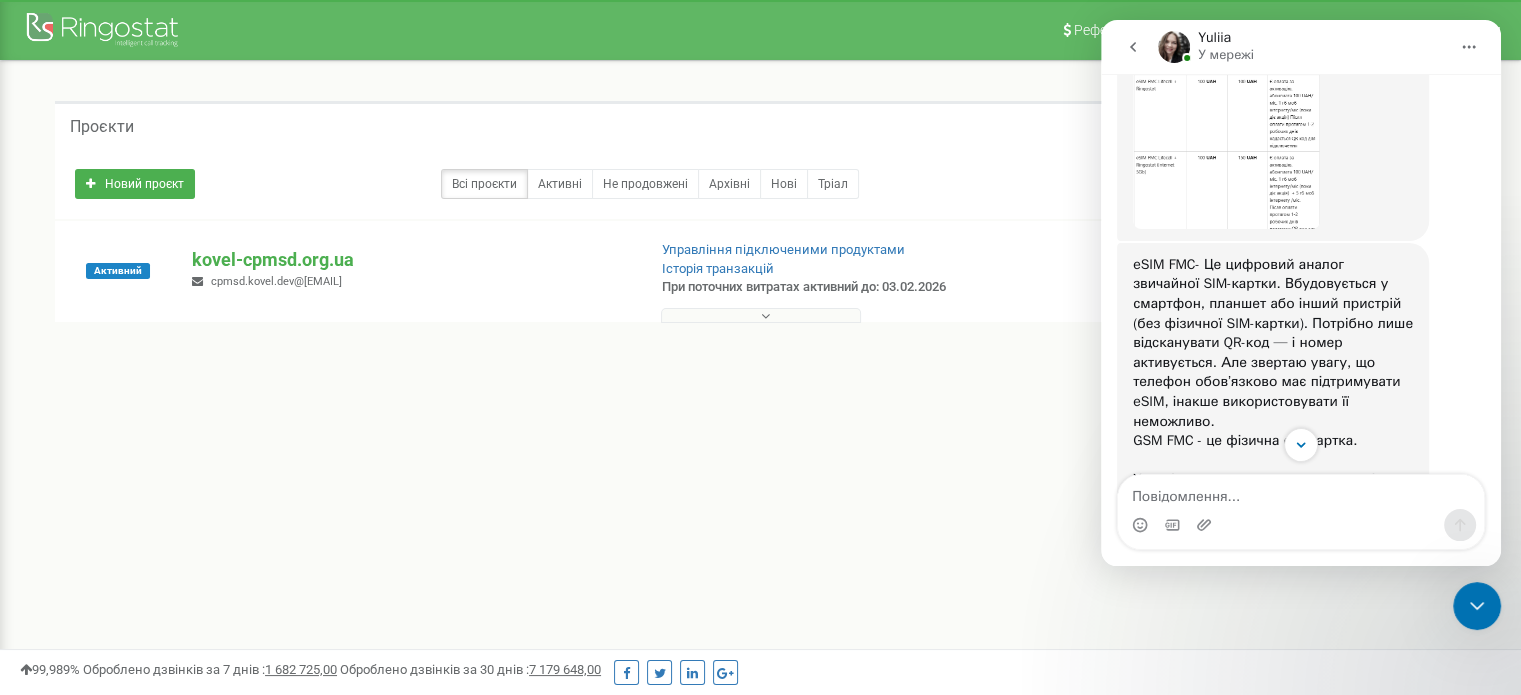 click at bounding box center [1226, 95] 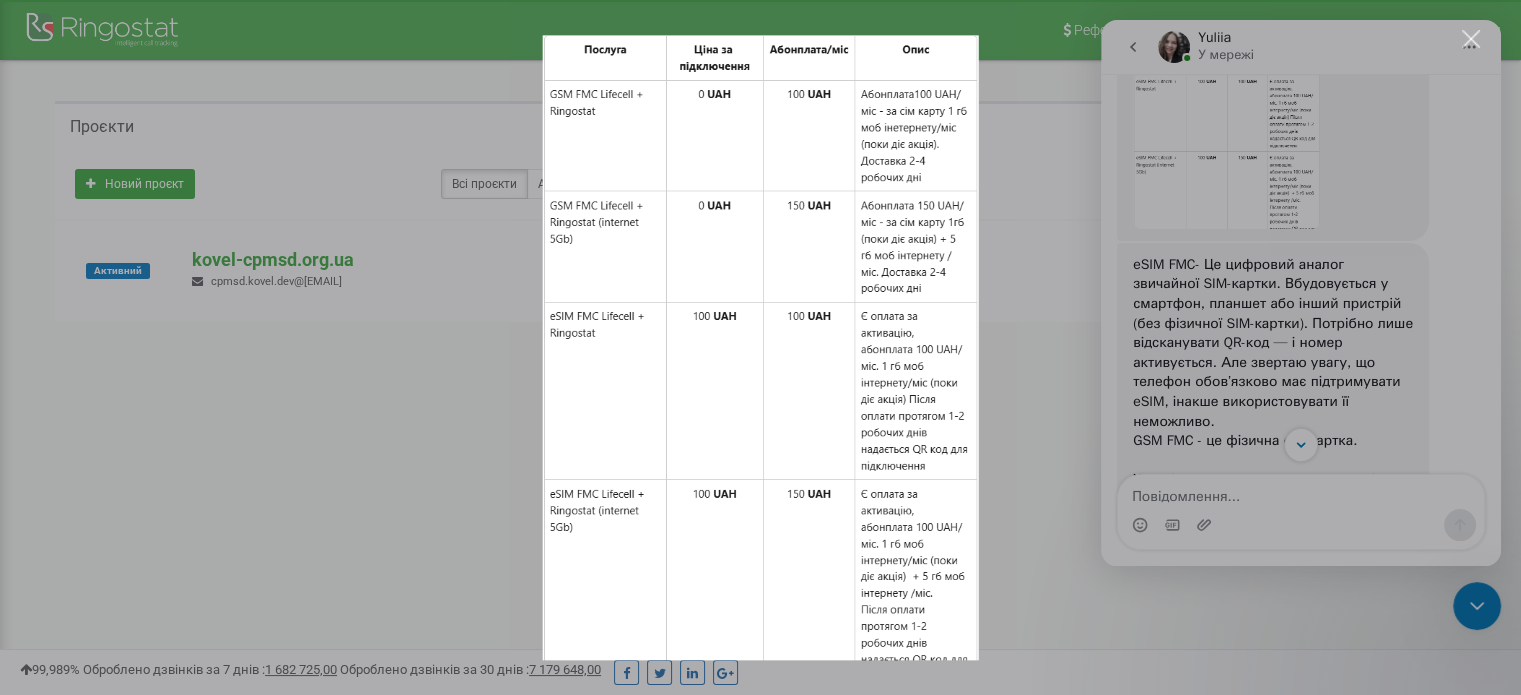scroll, scrollTop: 0, scrollLeft: 0, axis: both 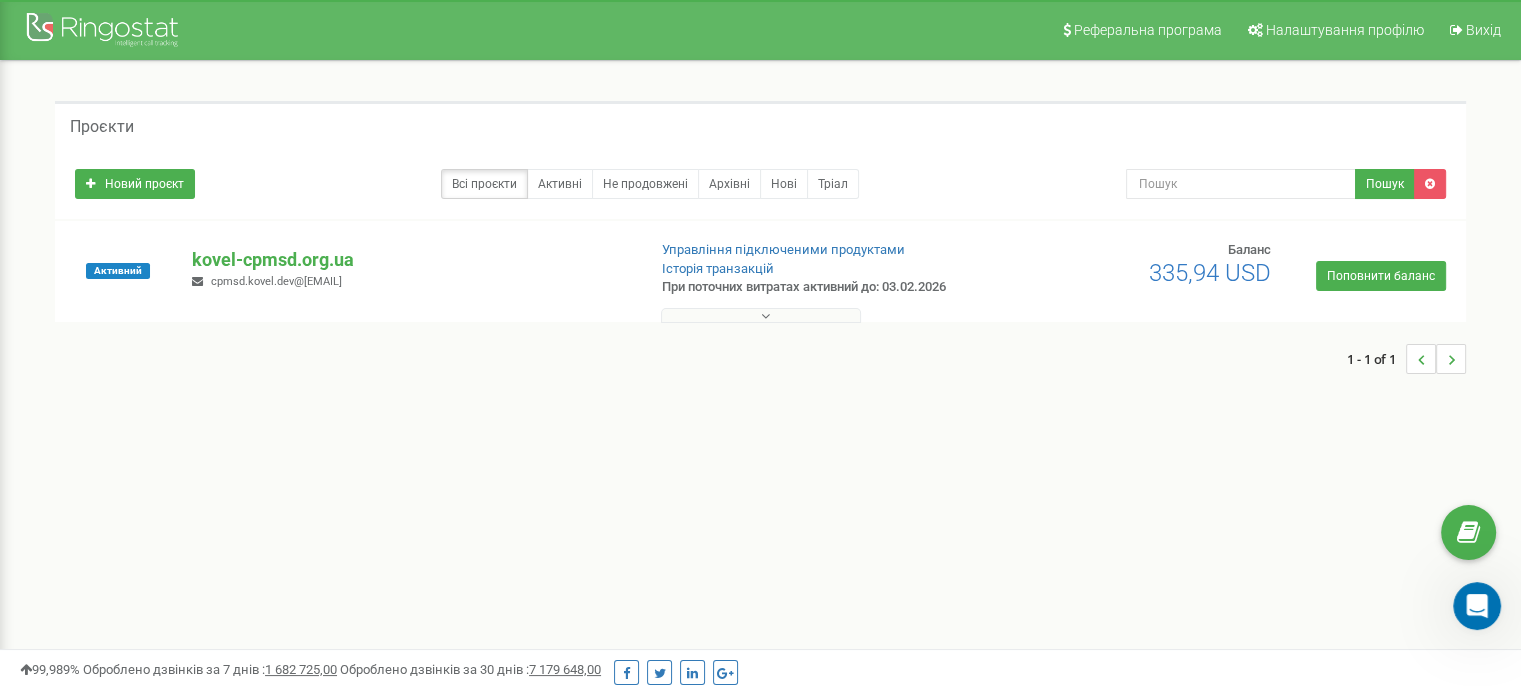 click 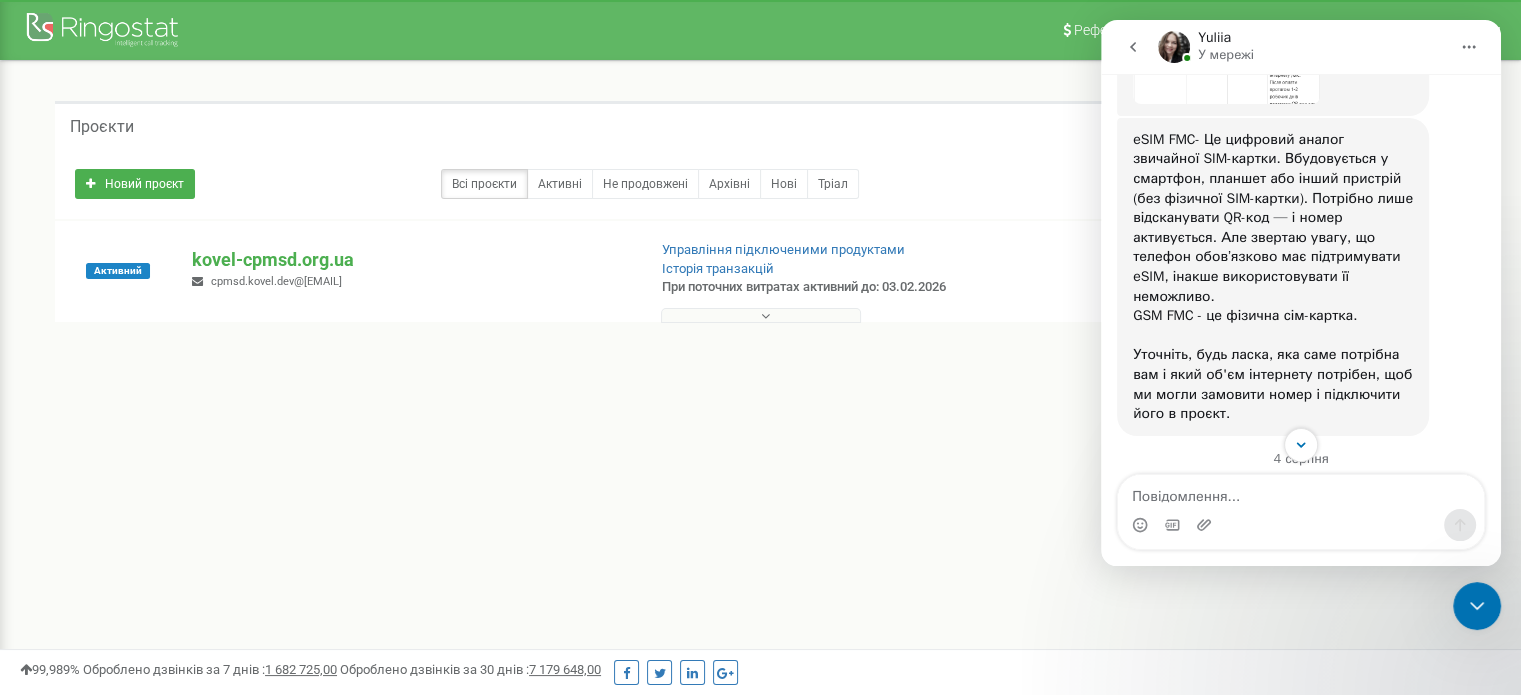 scroll, scrollTop: 1498, scrollLeft: 0, axis: vertical 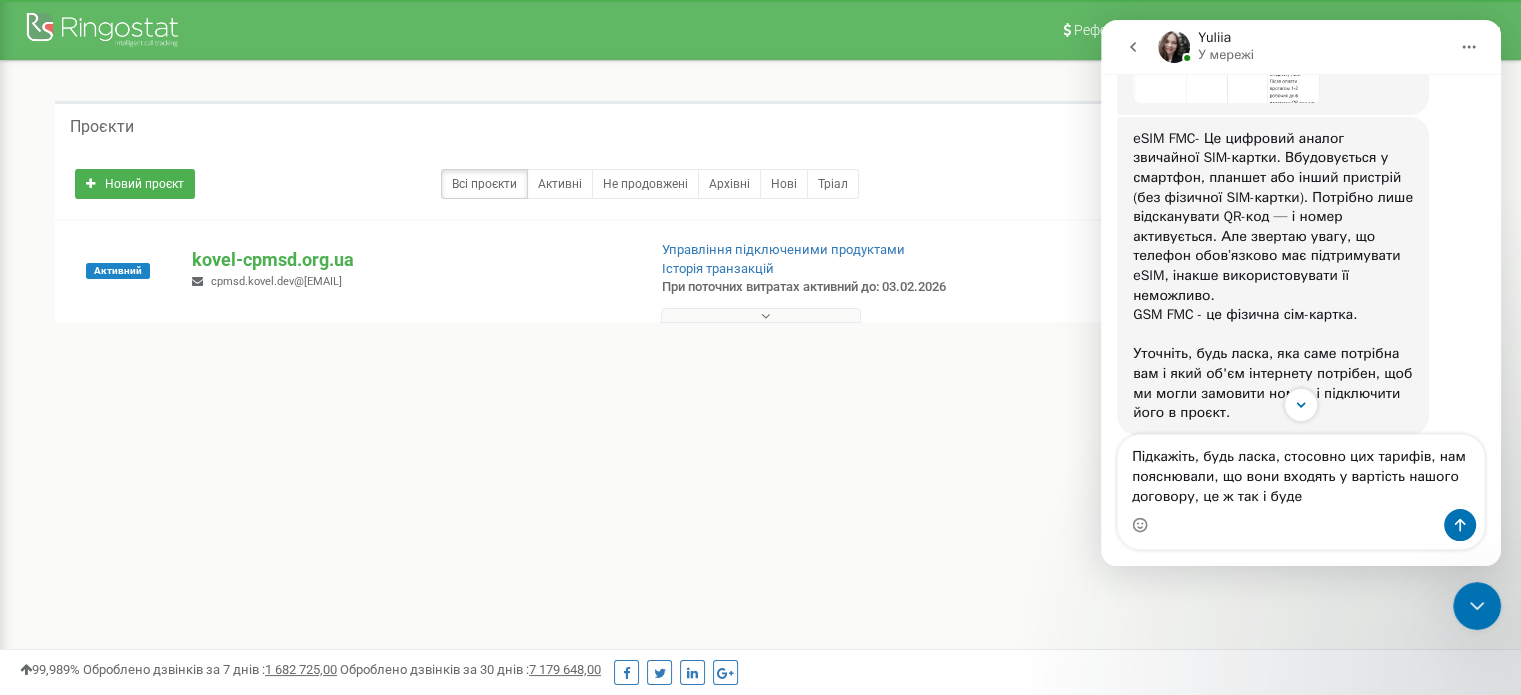 type on "Підкажіть, будь ласка, стосовно цих тарифів, нам пояснювали, що вони входять у вартість нашого договору, це ж так і буде?" 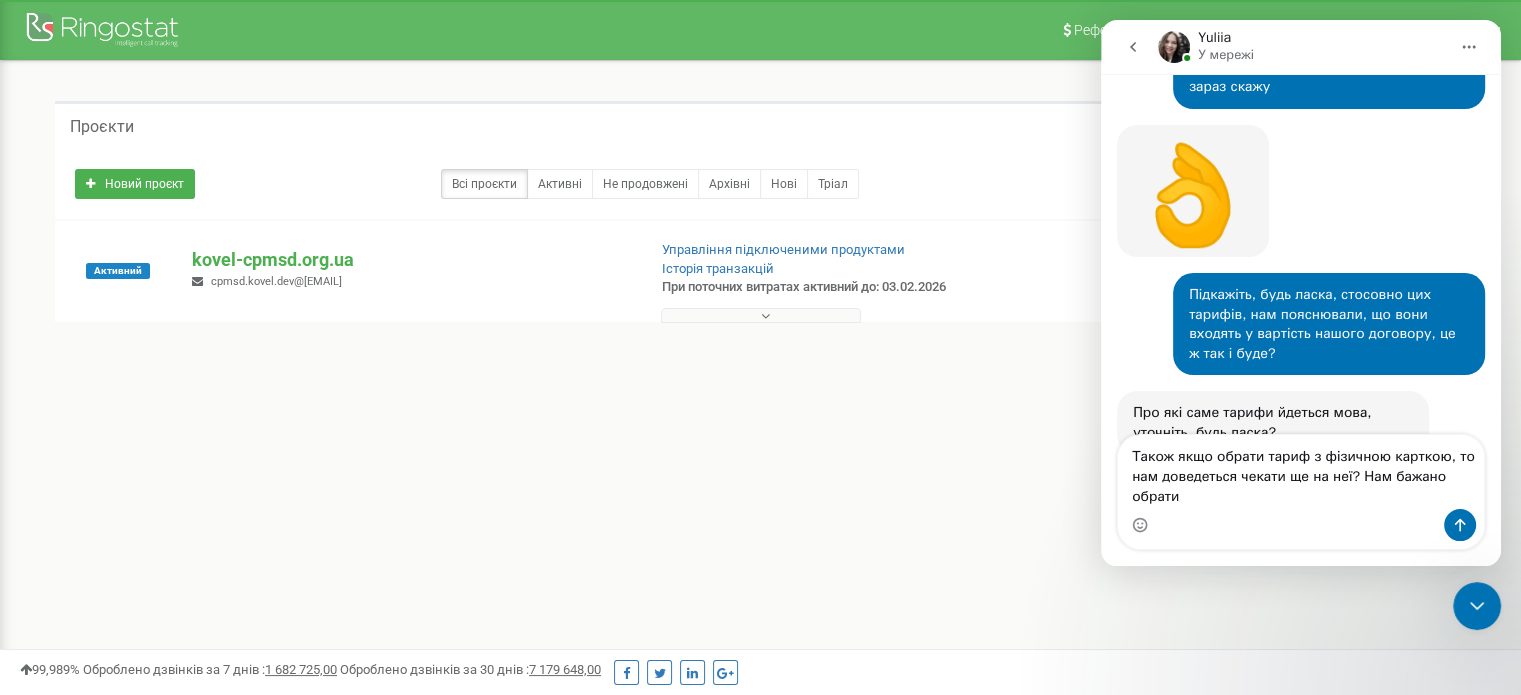 scroll, scrollTop: 2088, scrollLeft: 0, axis: vertical 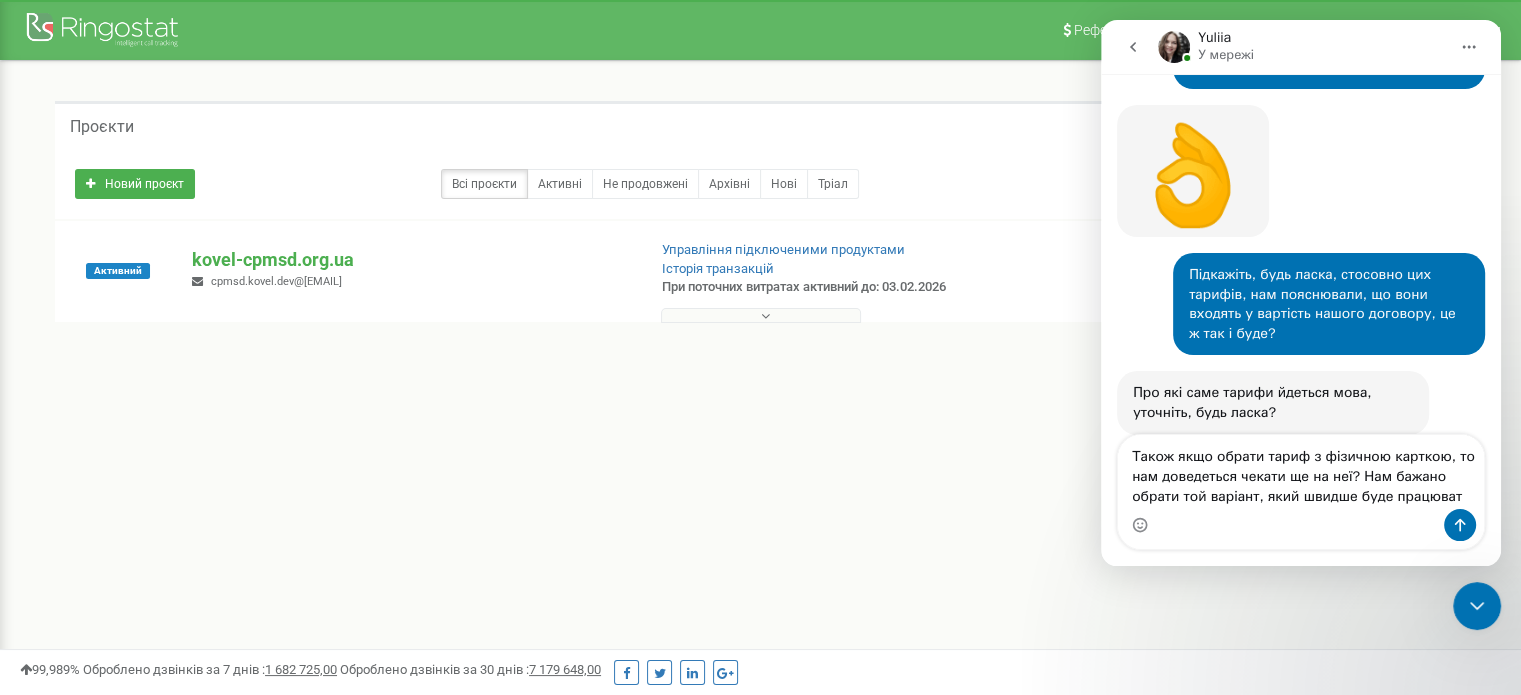 type on "Також якщо обрати тариф з фізичною карткою, то нам доведеться чекати ще на неї? Нам бажано обрати той варіант, який швидше буде працювати" 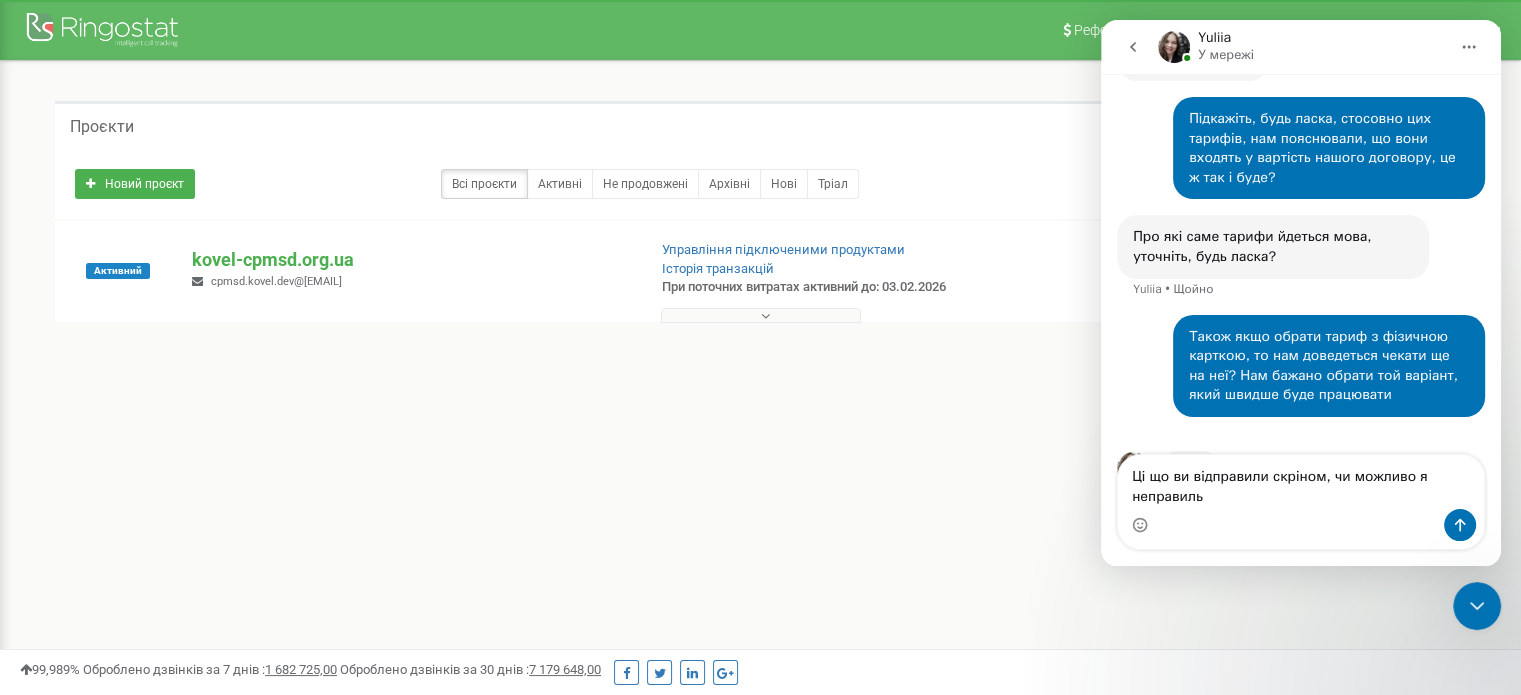 scroll, scrollTop: 2264, scrollLeft: 0, axis: vertical 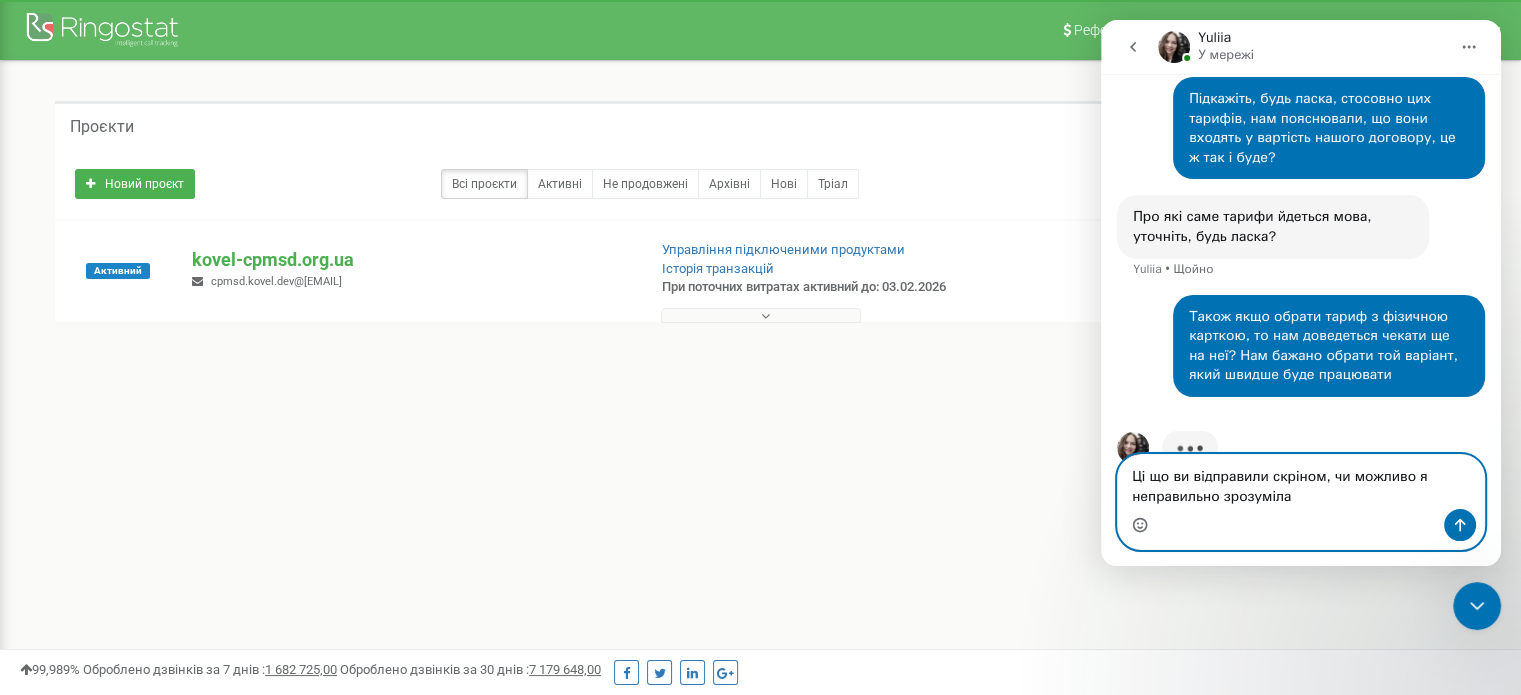 click 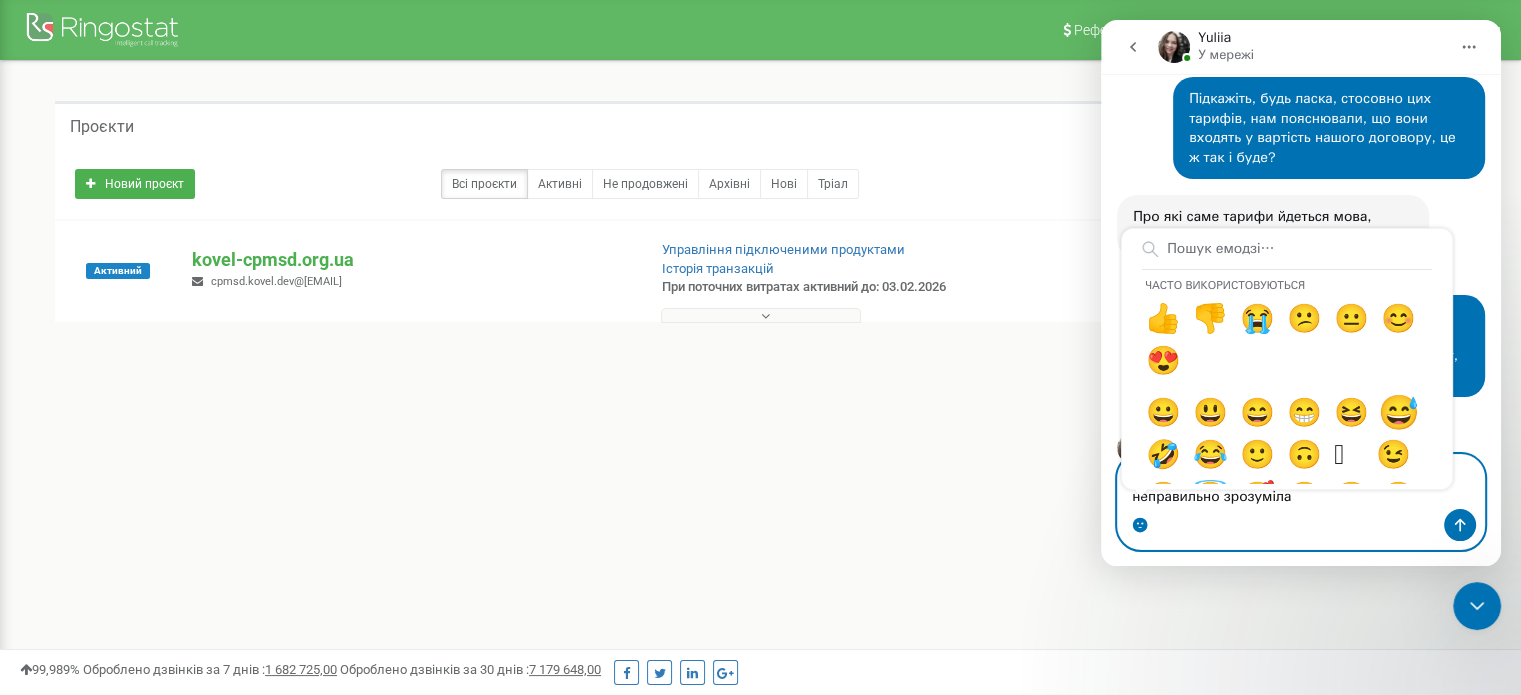 type on "Ці що ви відправили скріном, чи можливо я неправильно зрозуміла 😅" 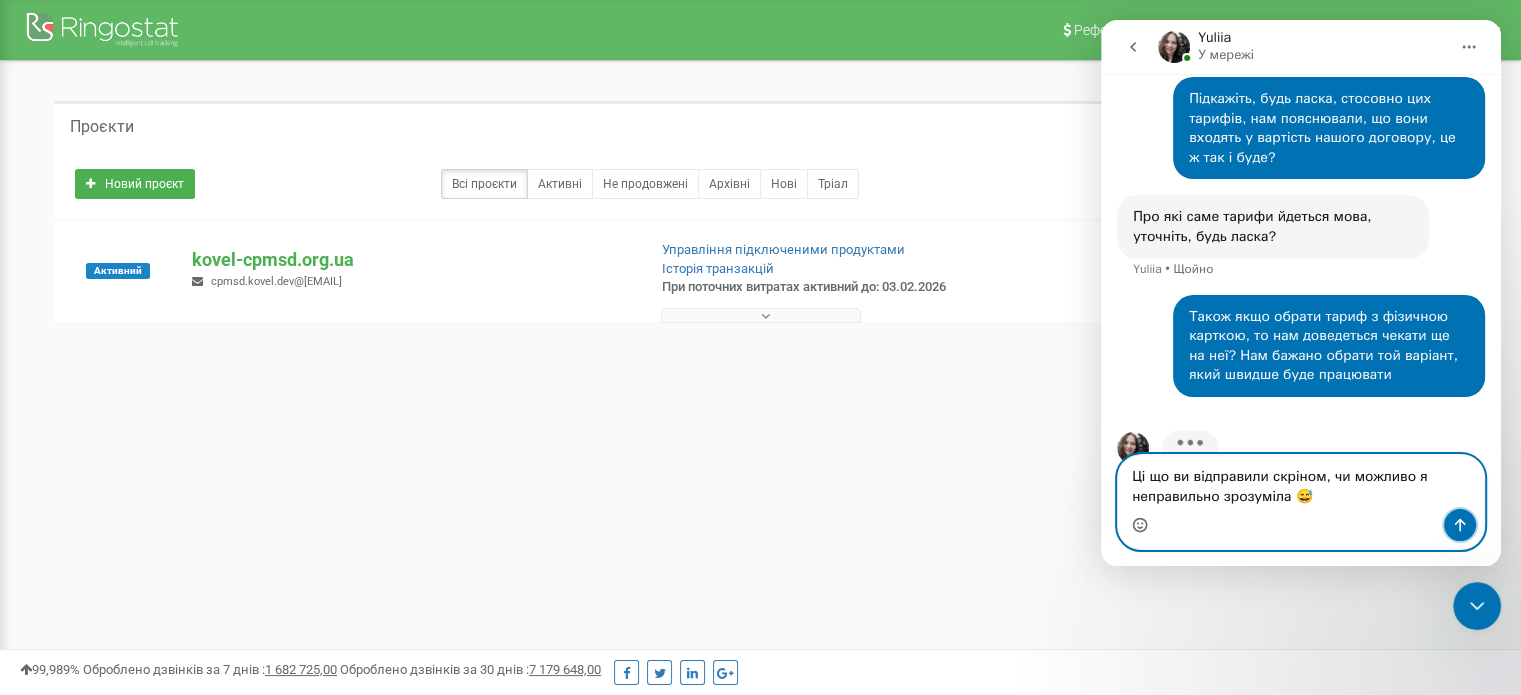 click 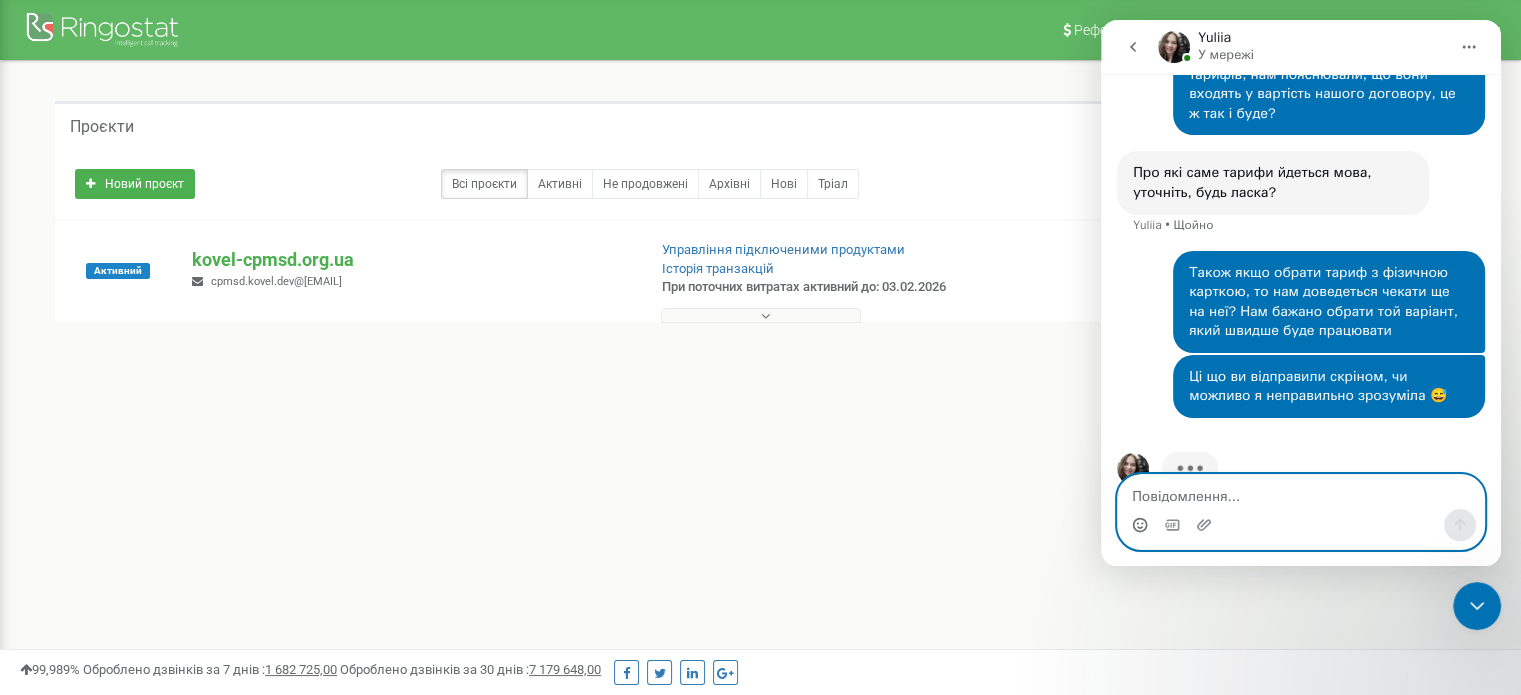 scroll, scrollTop: 2307, scrollLeft: 0, axis: vertical 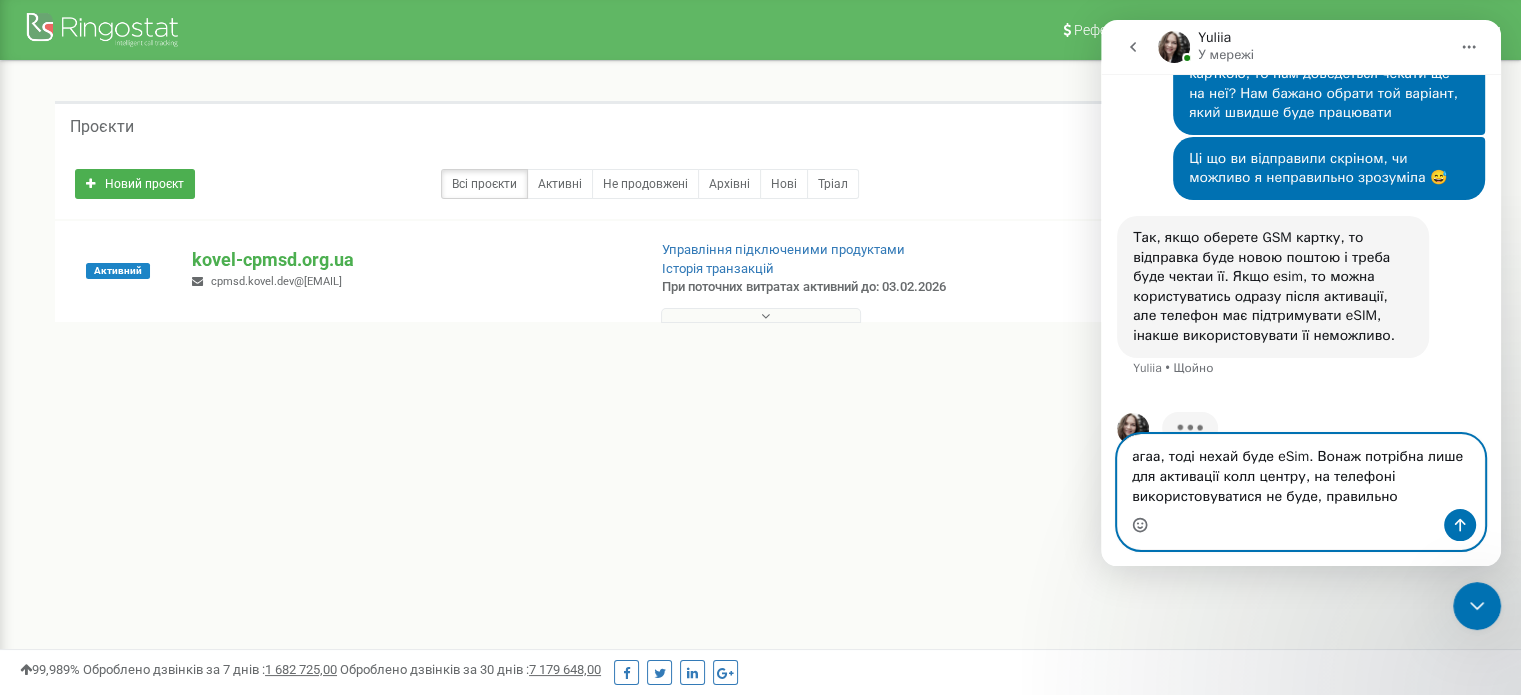 type on "агаа, тоді нехай буде eSim. Вонаж потрібна лише для активації колл центру, на телефоні використовуватися не буде, правильно?" 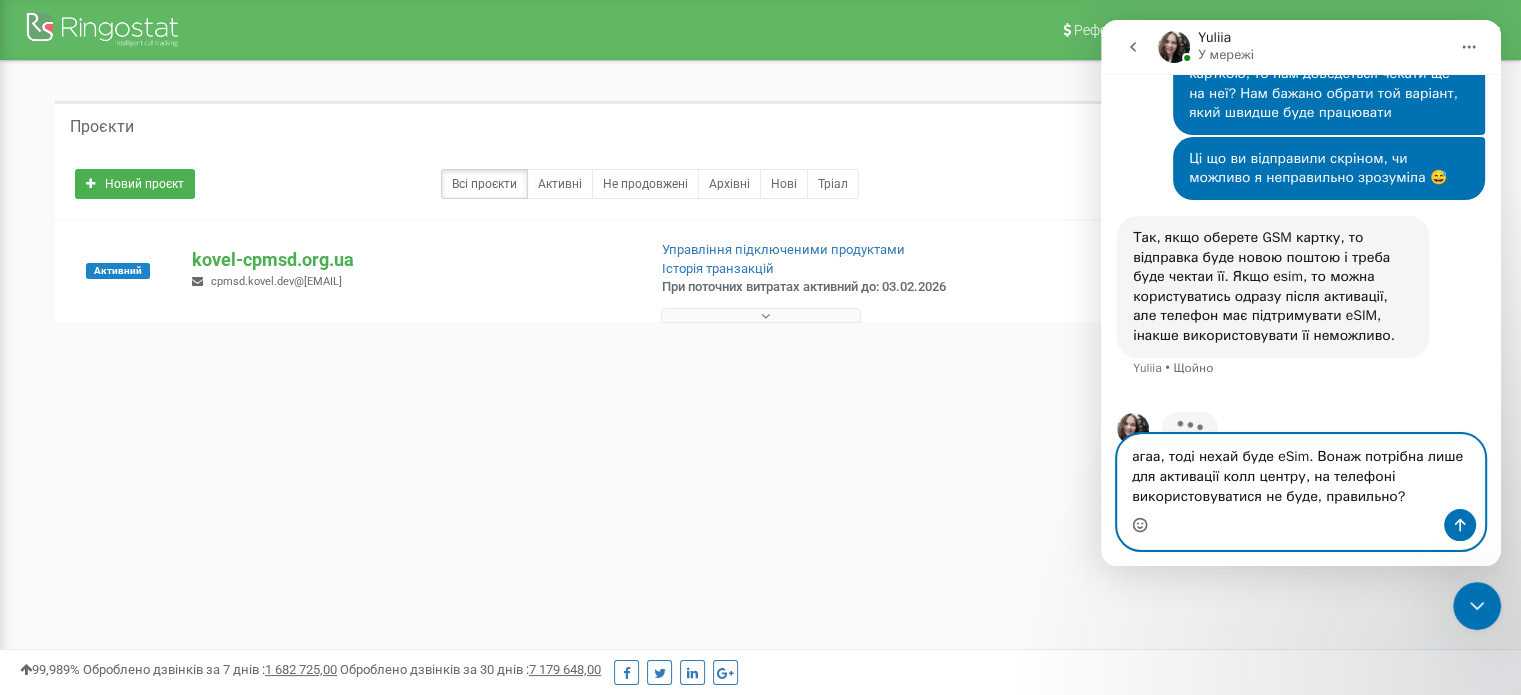type 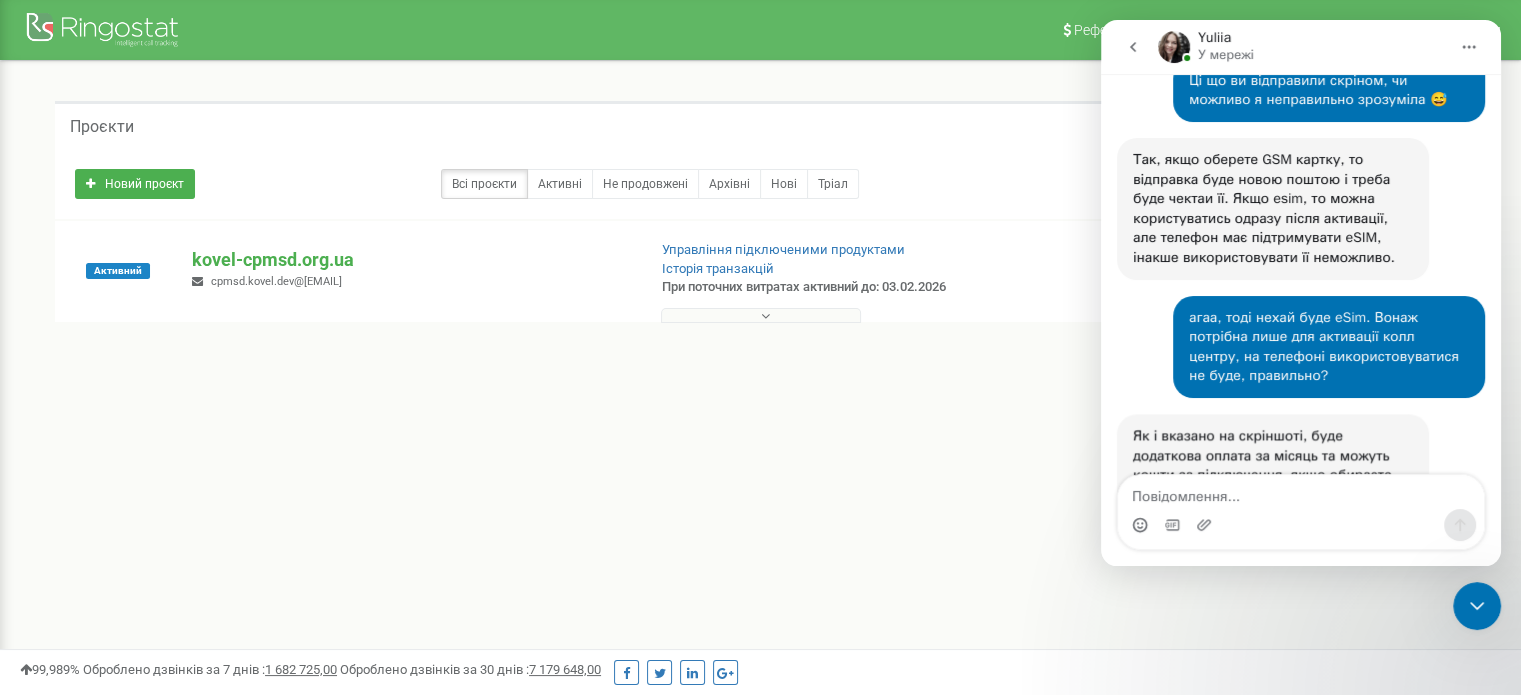 scroll, scrollTop: 2607, scrollLeft: 0, axis: vertical 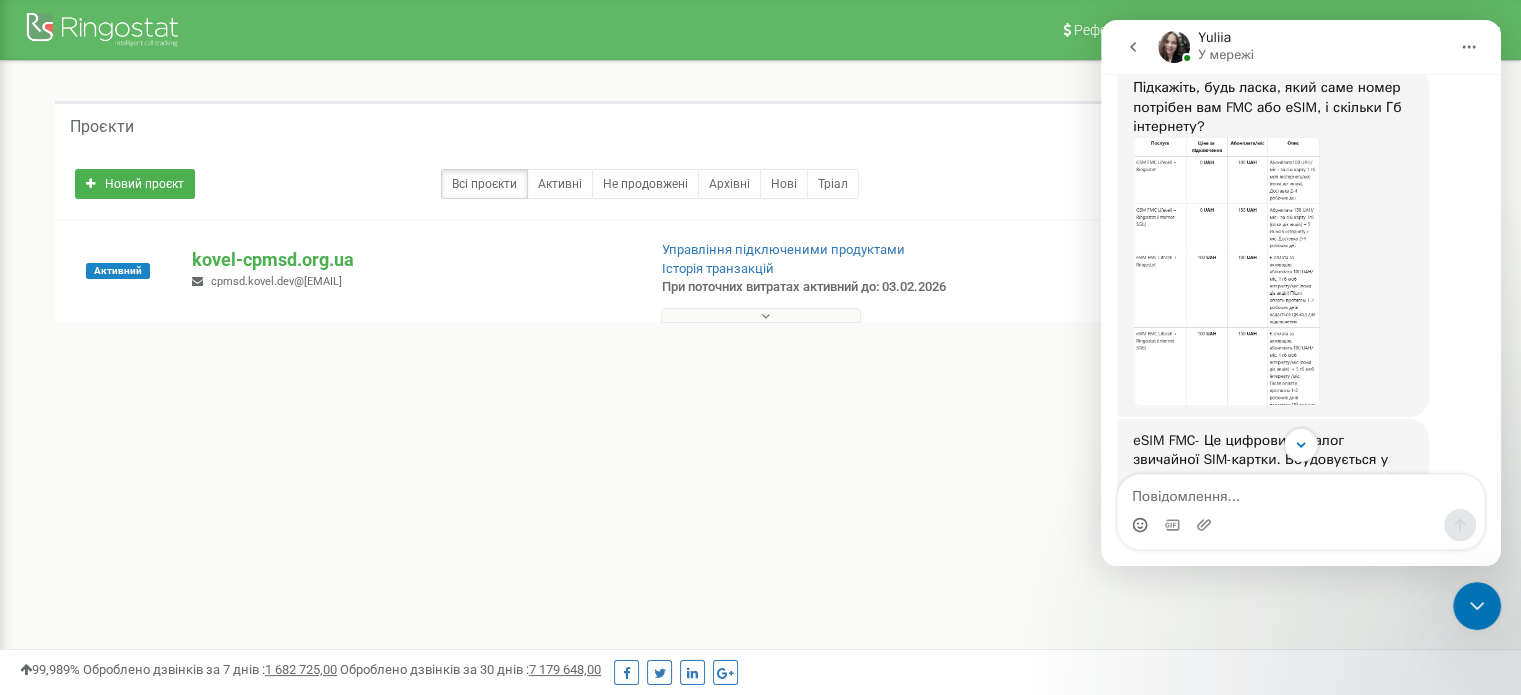 click at bounding box center [1226, 271] 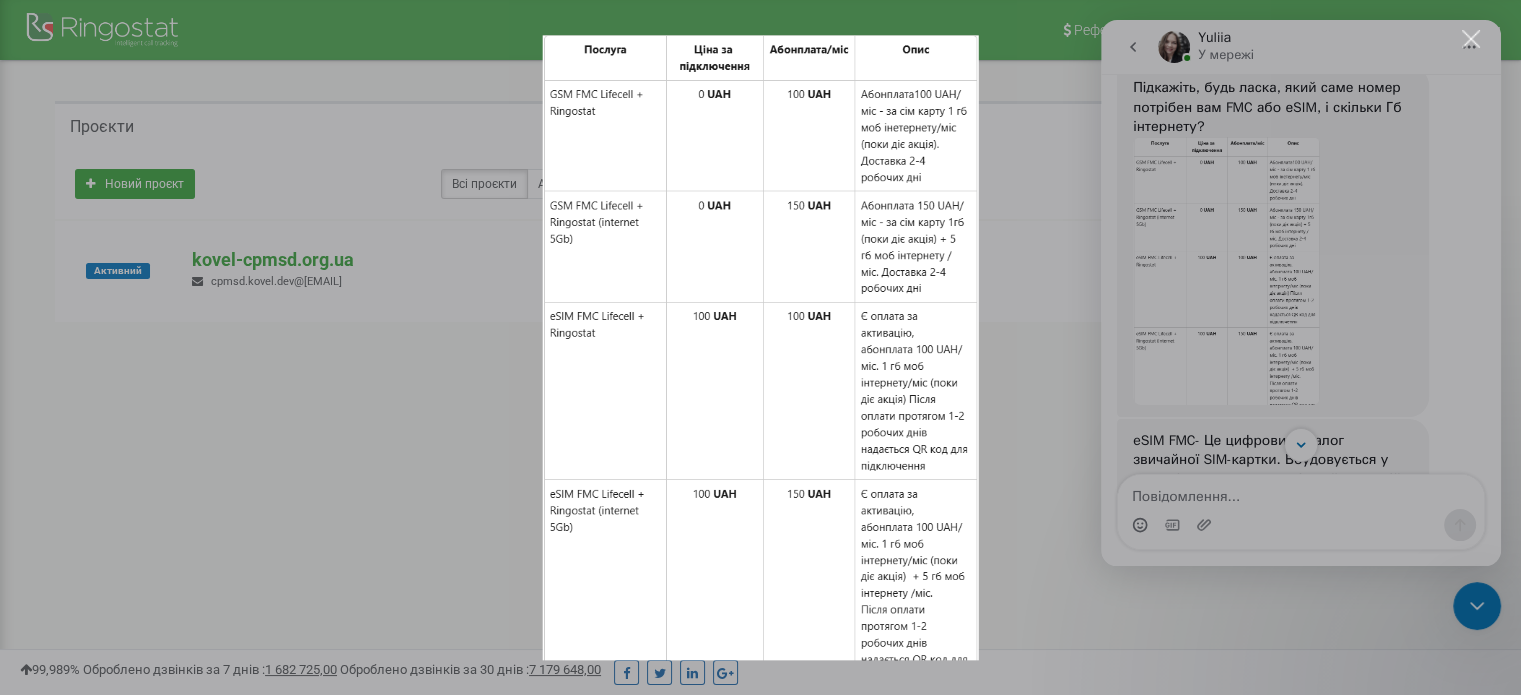 scroll, scrollTop: 0, scrollLeft: 0, axis: both 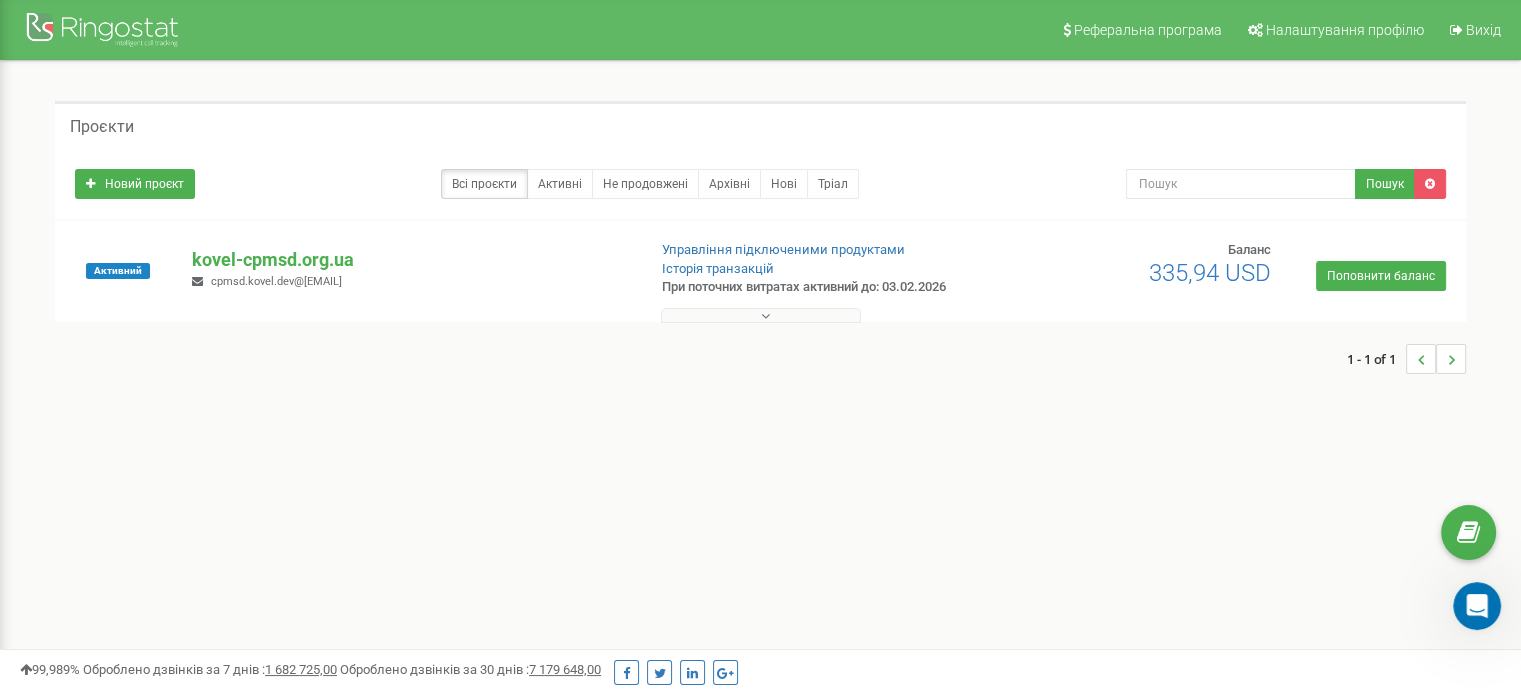 click at bounding box center (1477, 606) 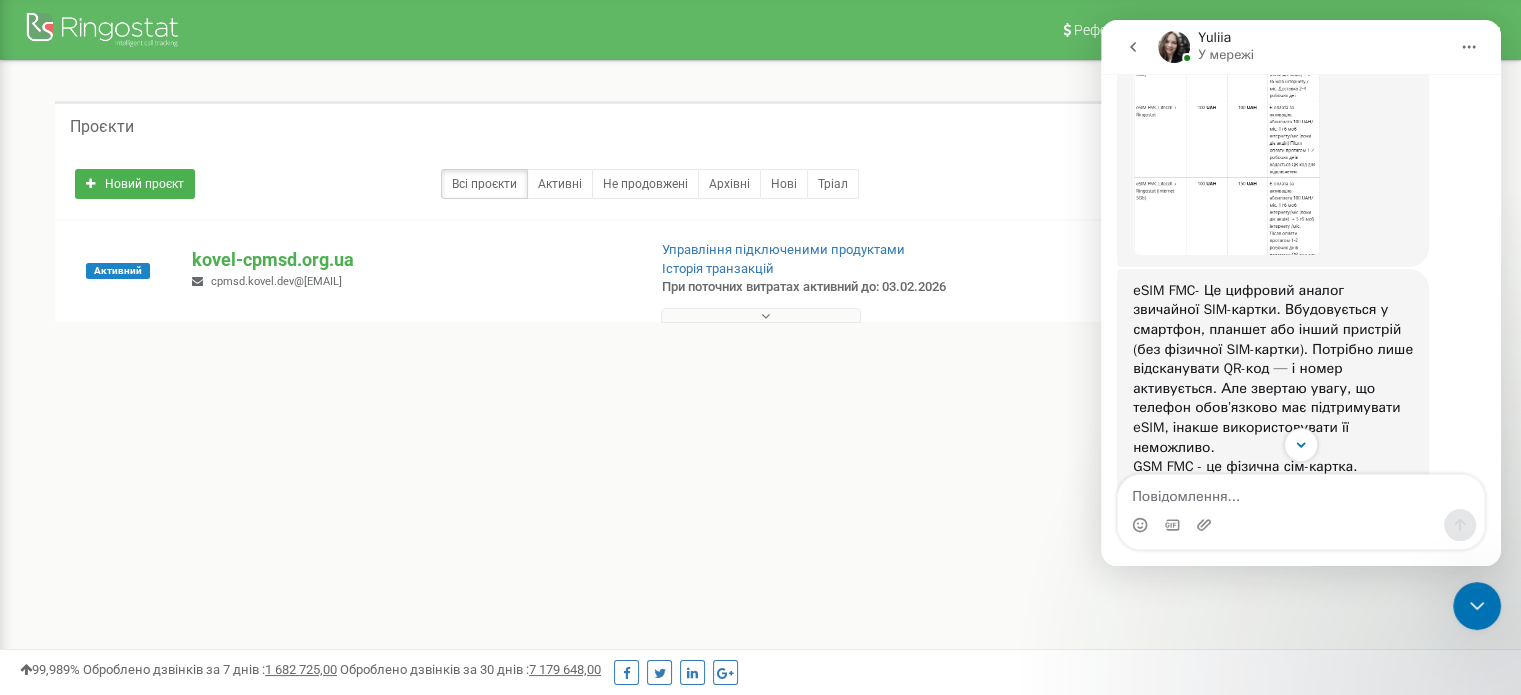 scroll, scrollTop: 1291, scrollLeft: 0, axis: vertical 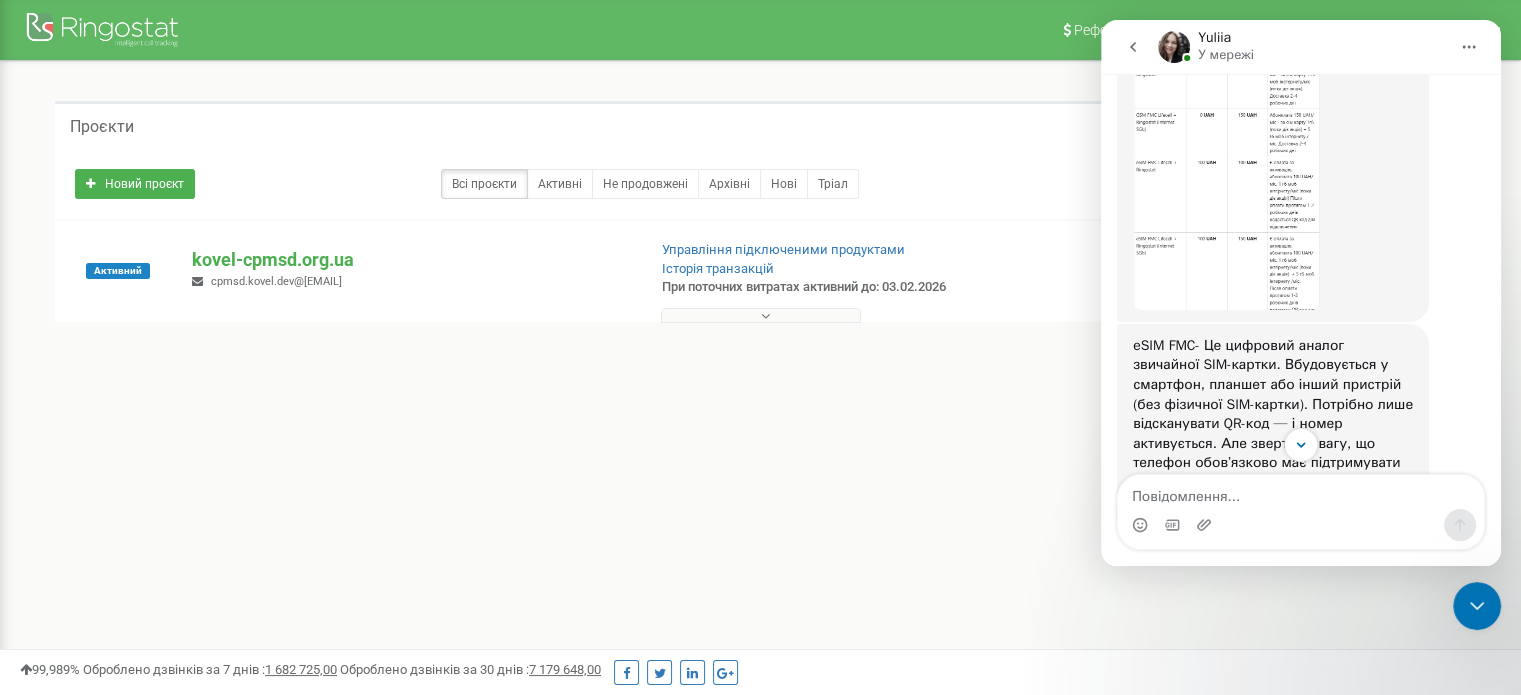 click at bounding box center (1226, 176) 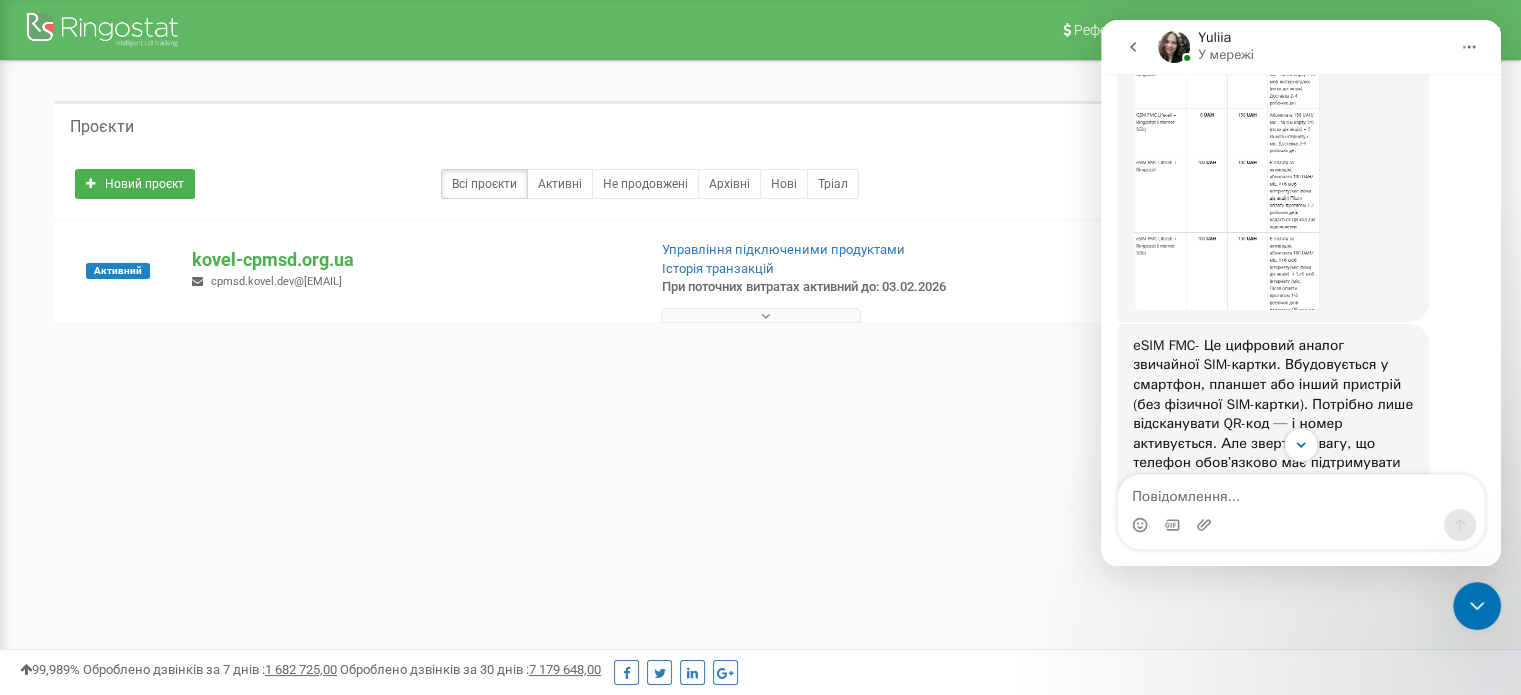 scroll, scrollTop: 0, scrollLeft: 0, axis: both 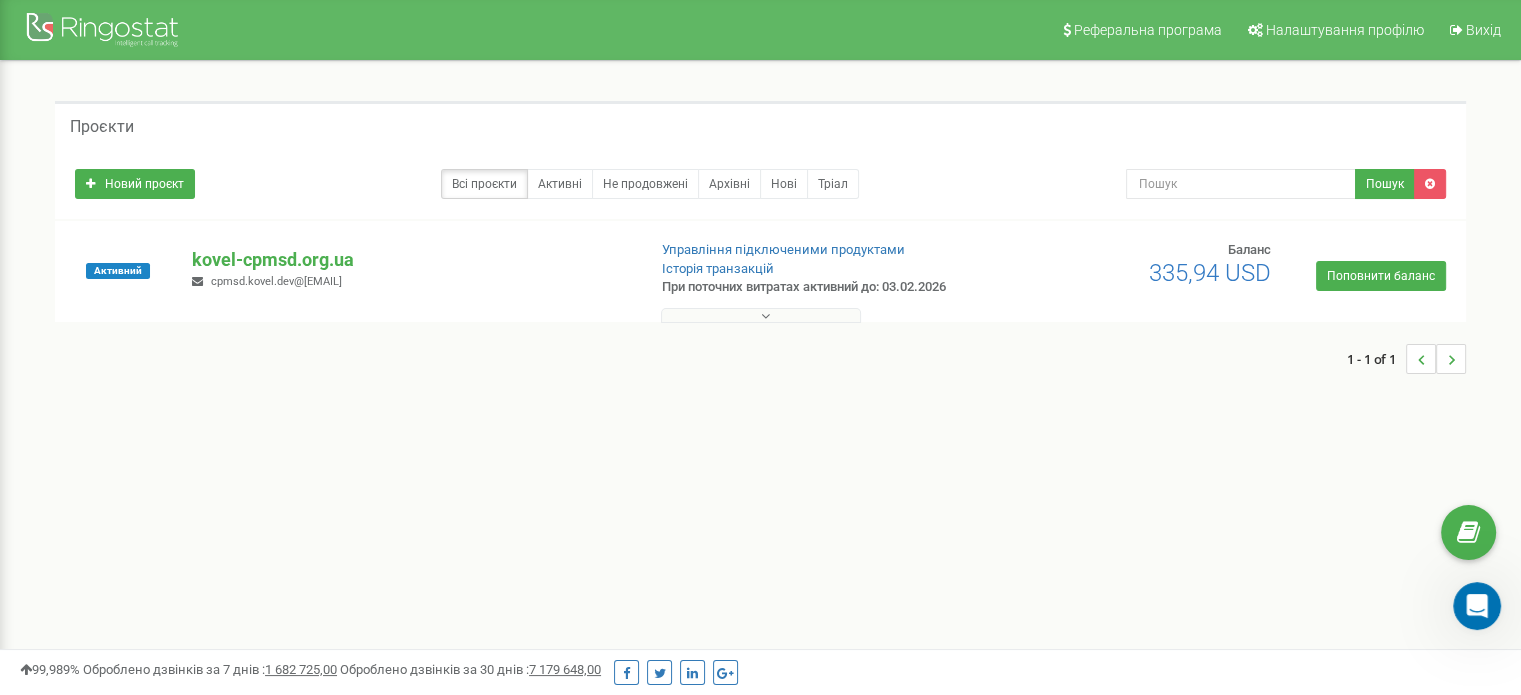 click 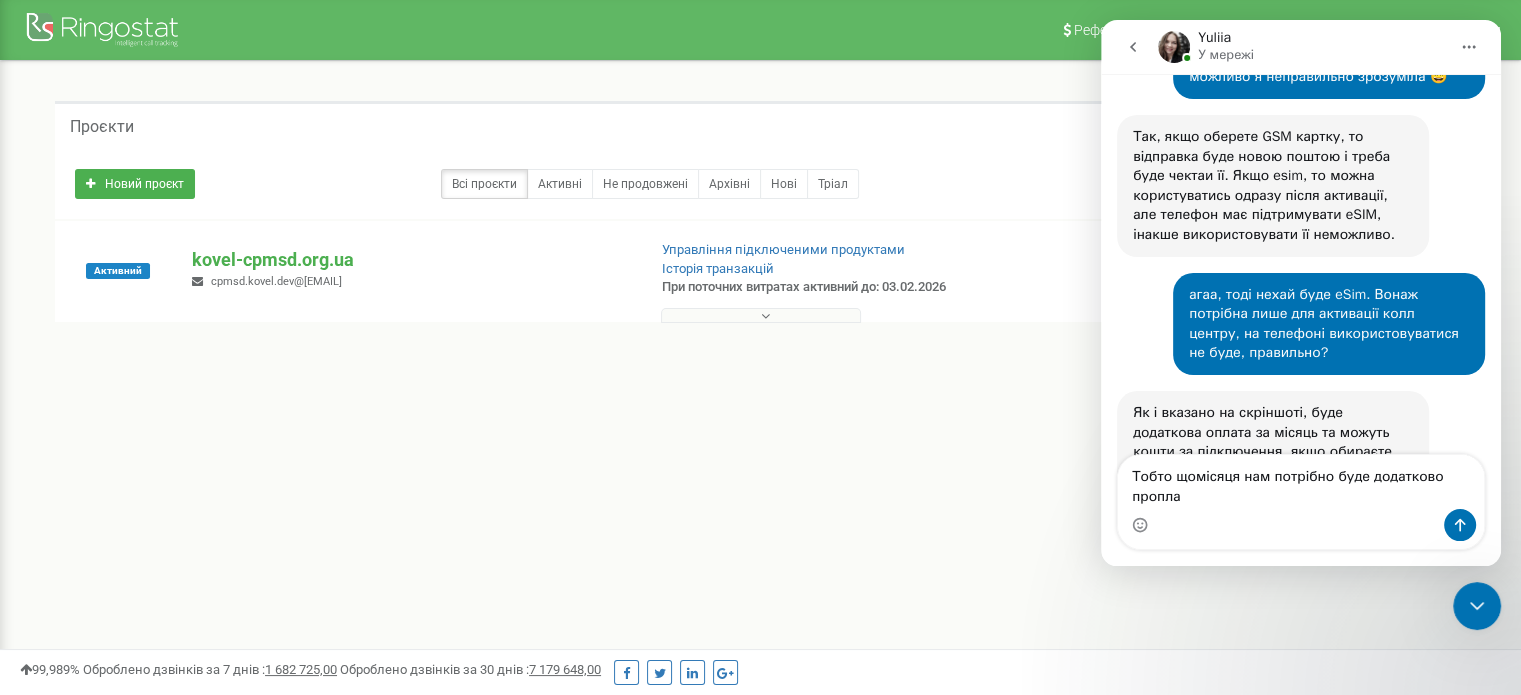scroll, scrollTop: 2627, scrollLeft: 0, axis: vertical 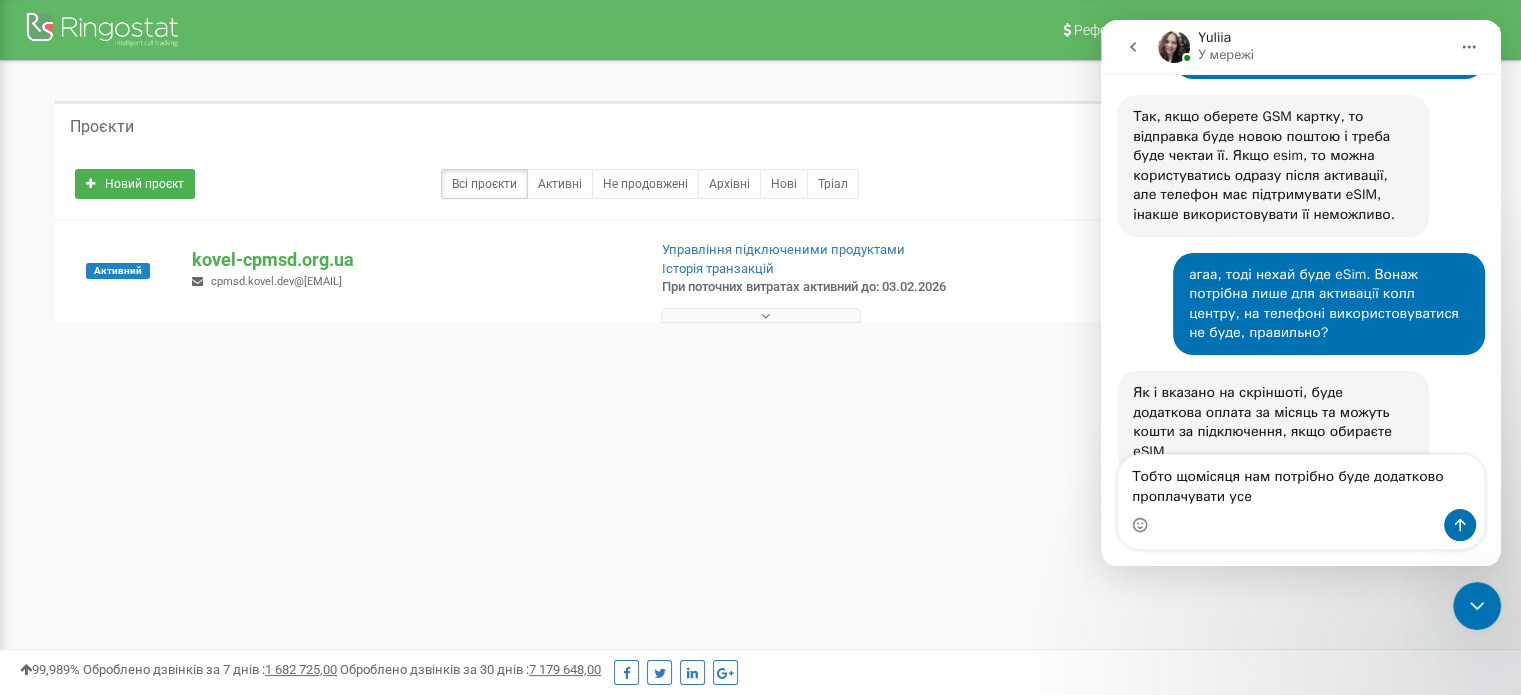 type on "Тобто щомісяця нам потрібно буде додатково проплачувати усе?" 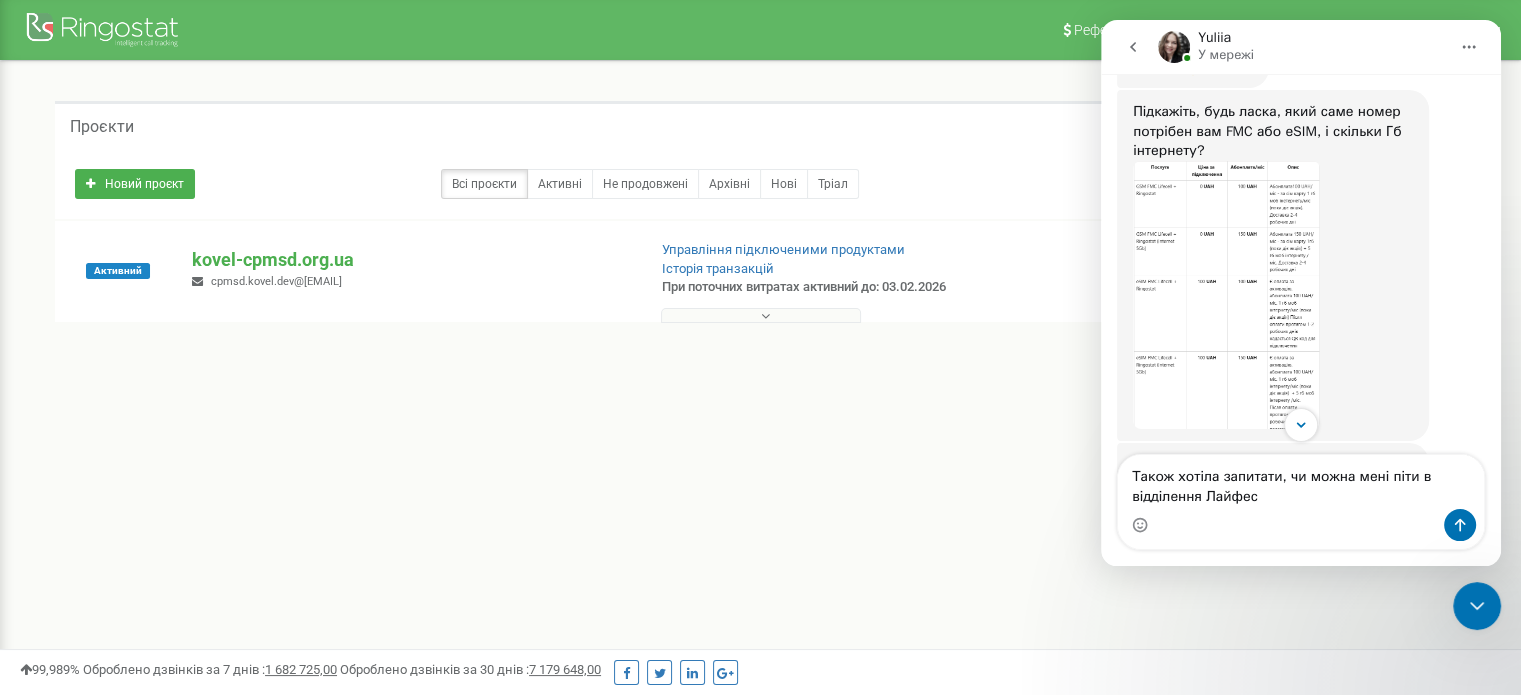 scroll, scrollTop: 1138, scrollLeft: 0, axis: vertical 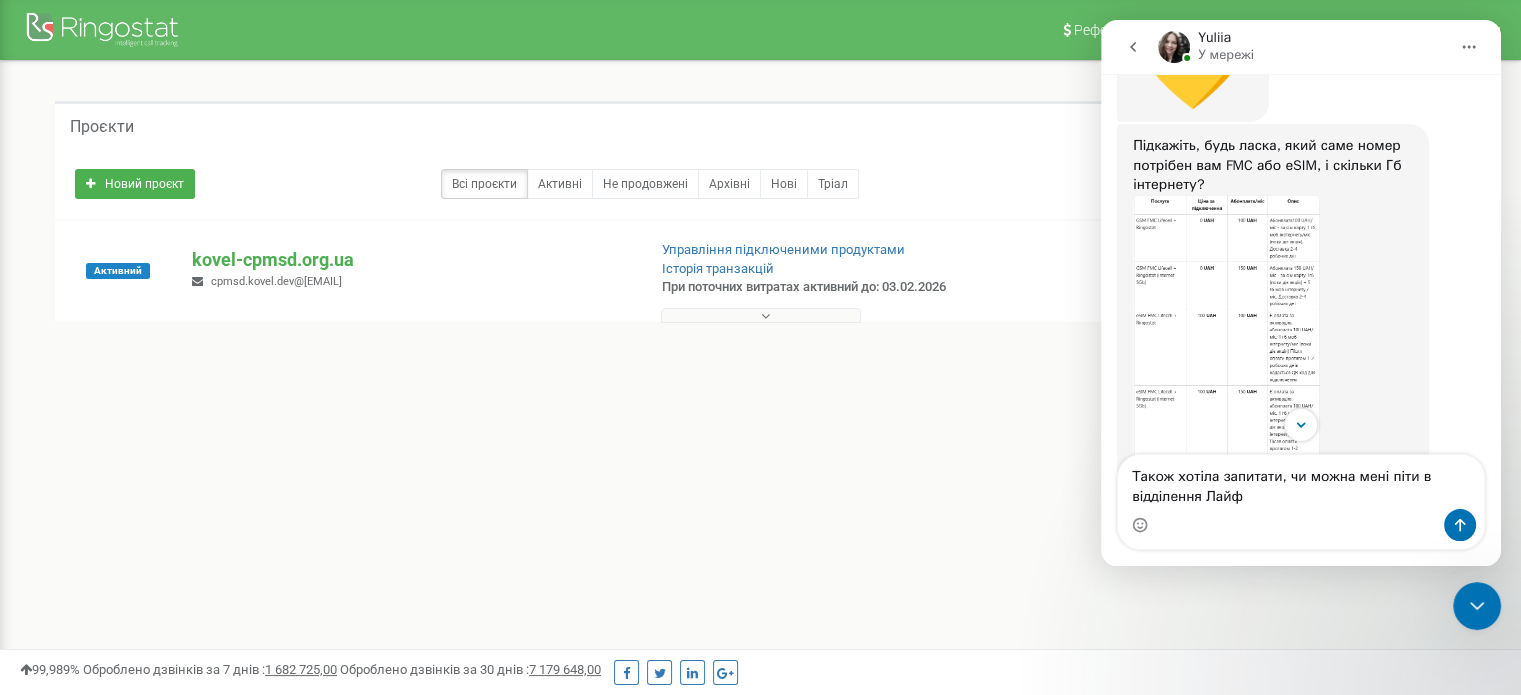 type on "Також хотіла запитати, чи можна мені піти в відділення Лайф" 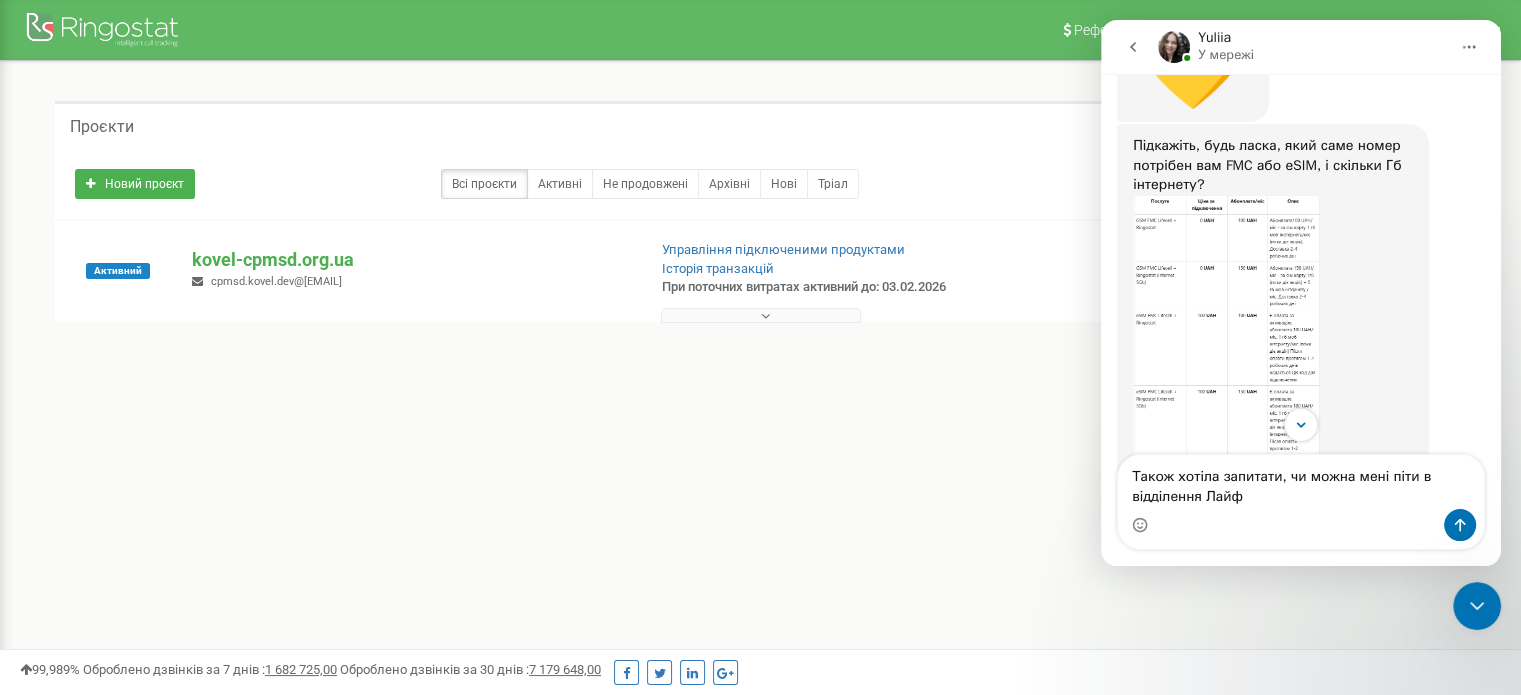 scroll, scrollTop: 0, scrollLeft: 0, axis: both 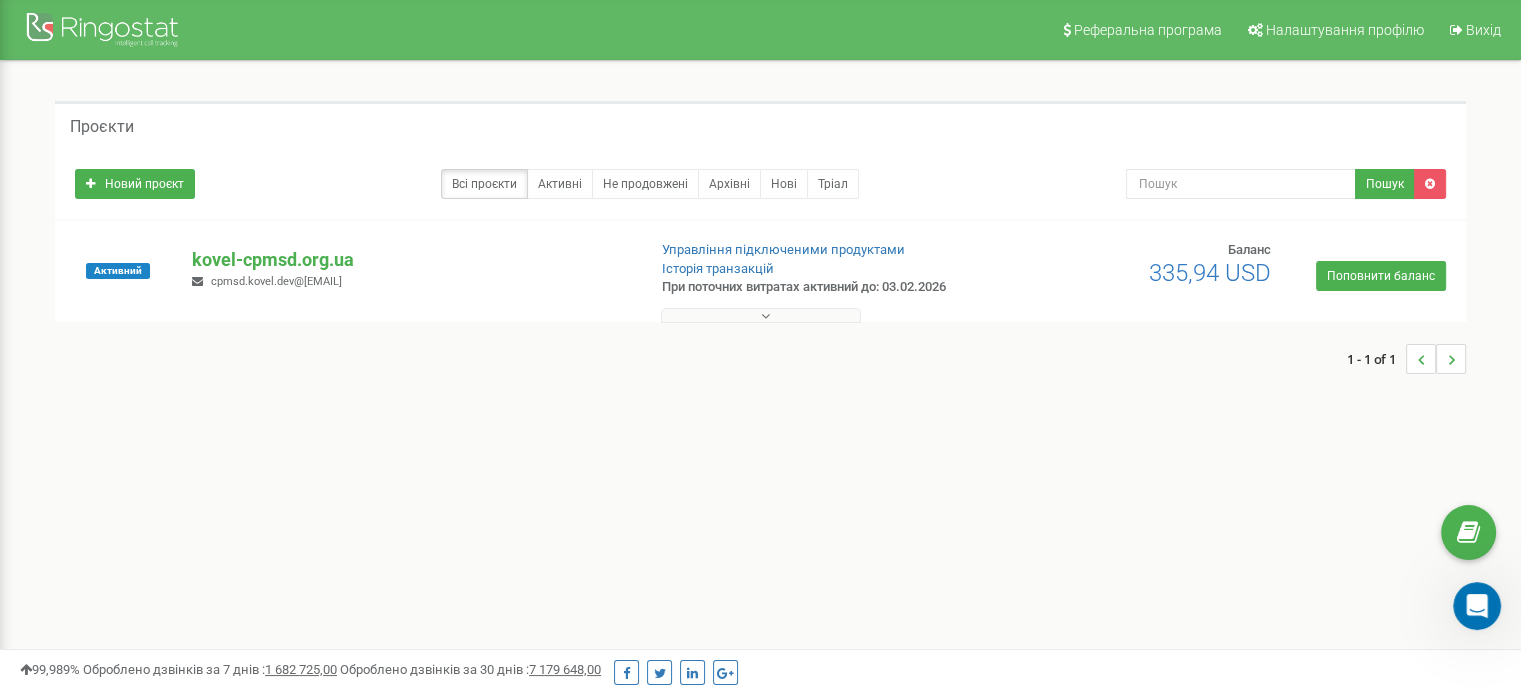 click 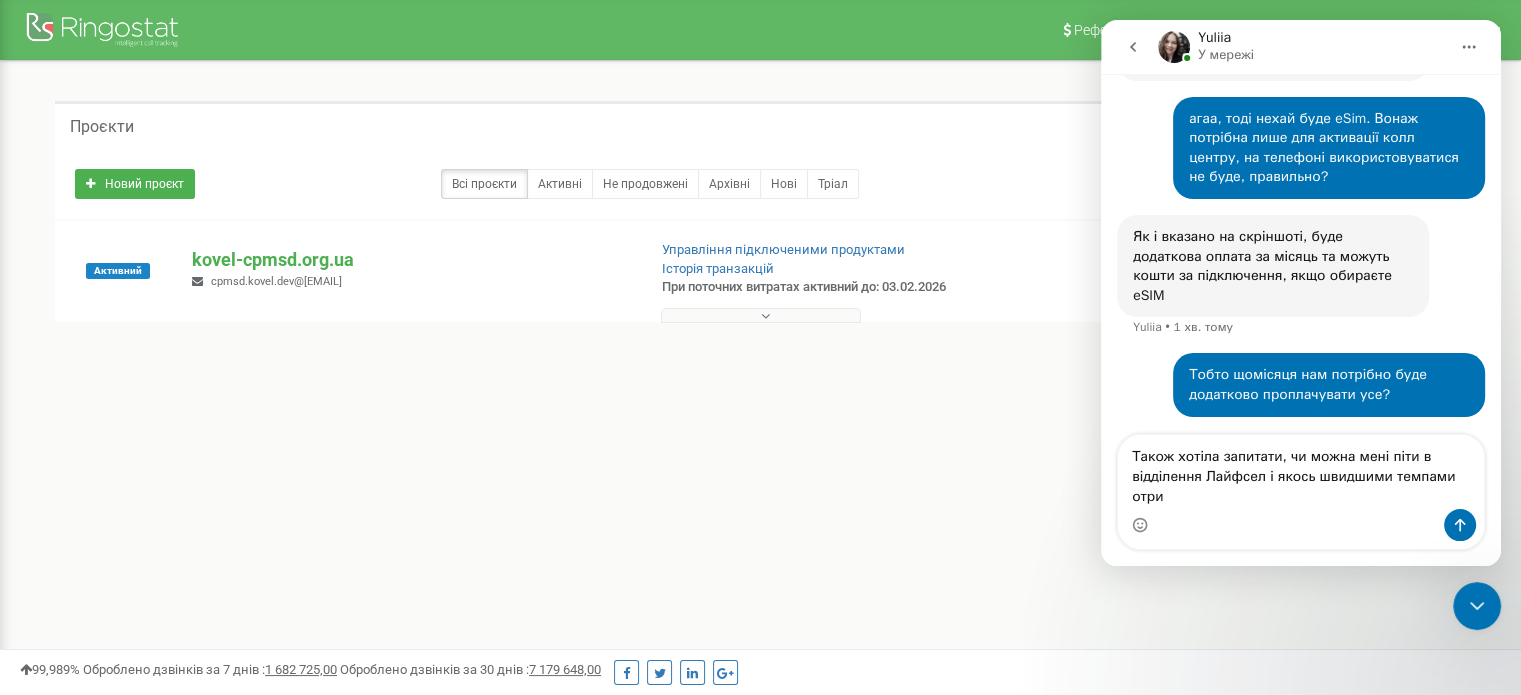 scroll, scrollTop: 2803, scrollLeft: 0, axis: vertical 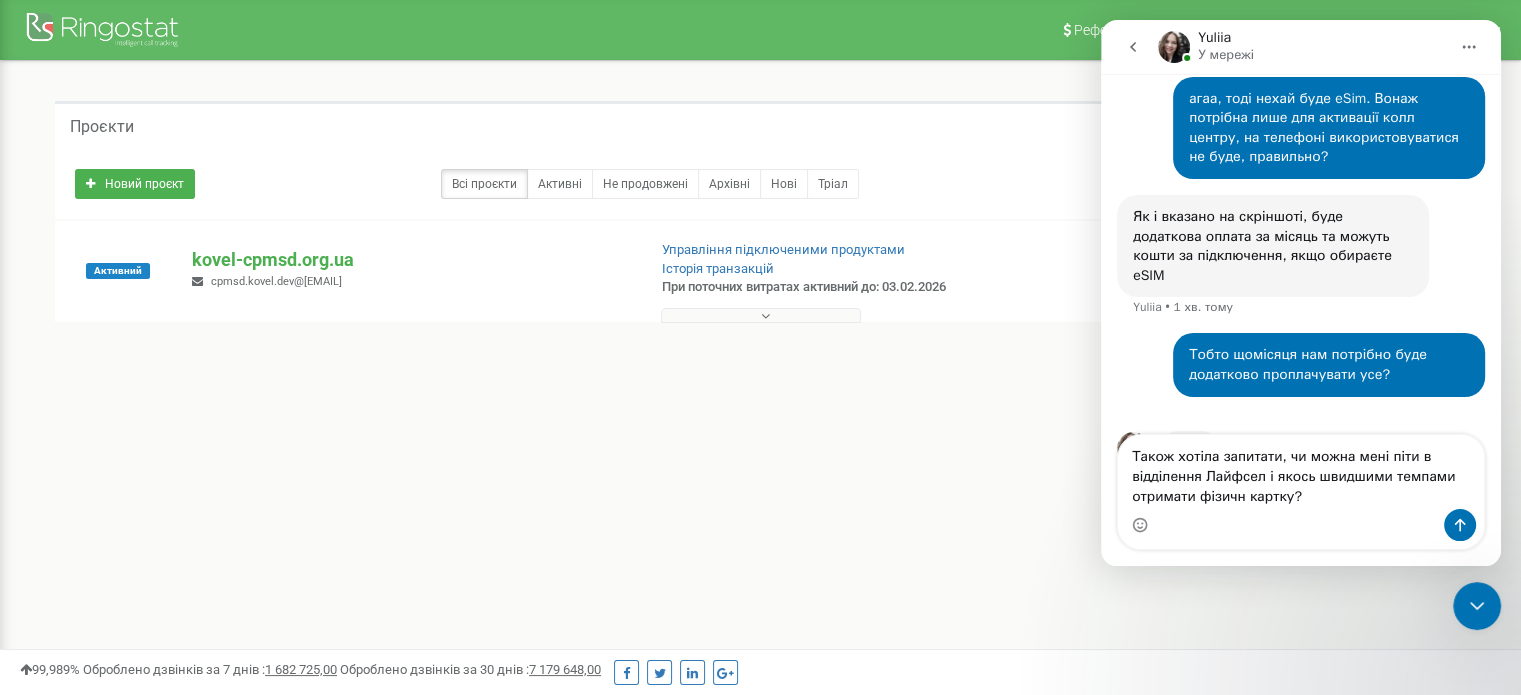 type on "Також хотіла запитати, чи можна мені піти в відділення Лайфсел і якось швидшими темпами отримати фізичну картку?" 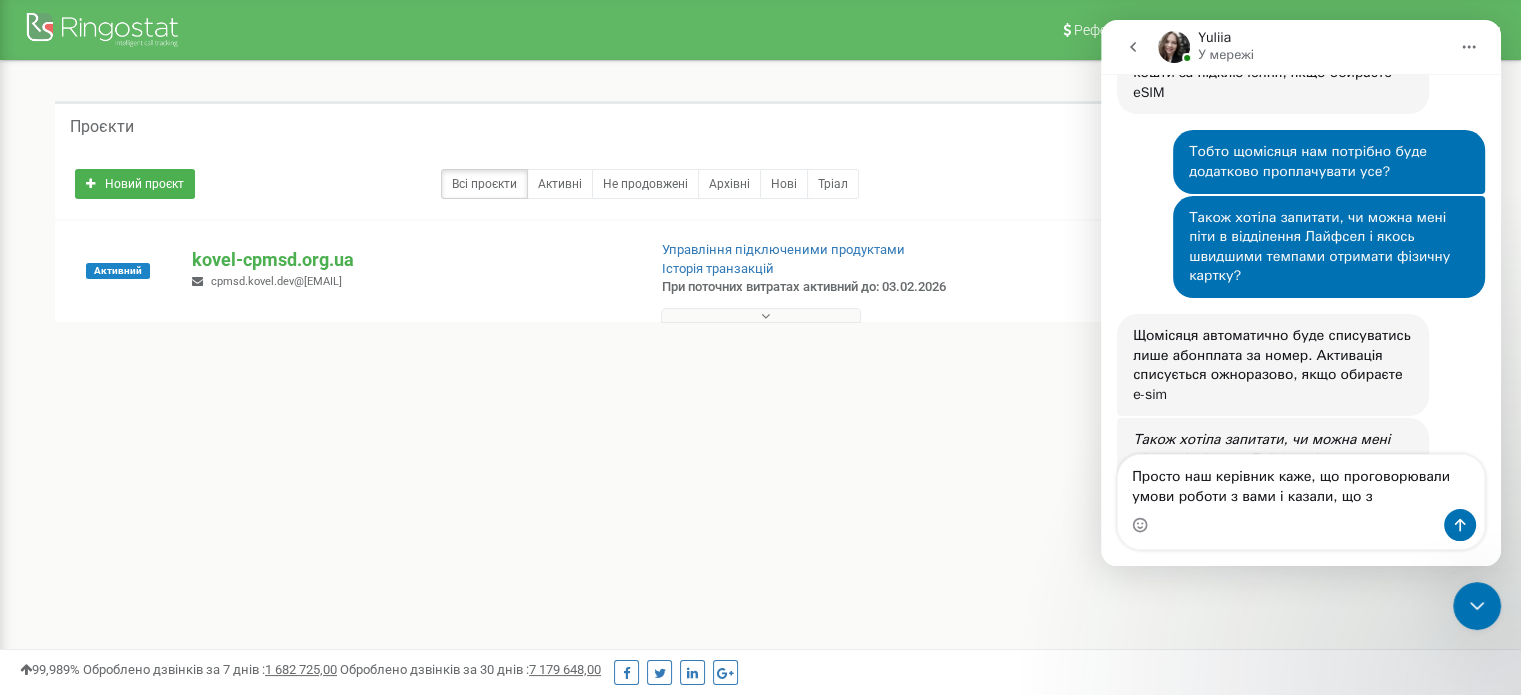 scroll, scrollTop: 3033, scrollLeft: 0, axis: vertical 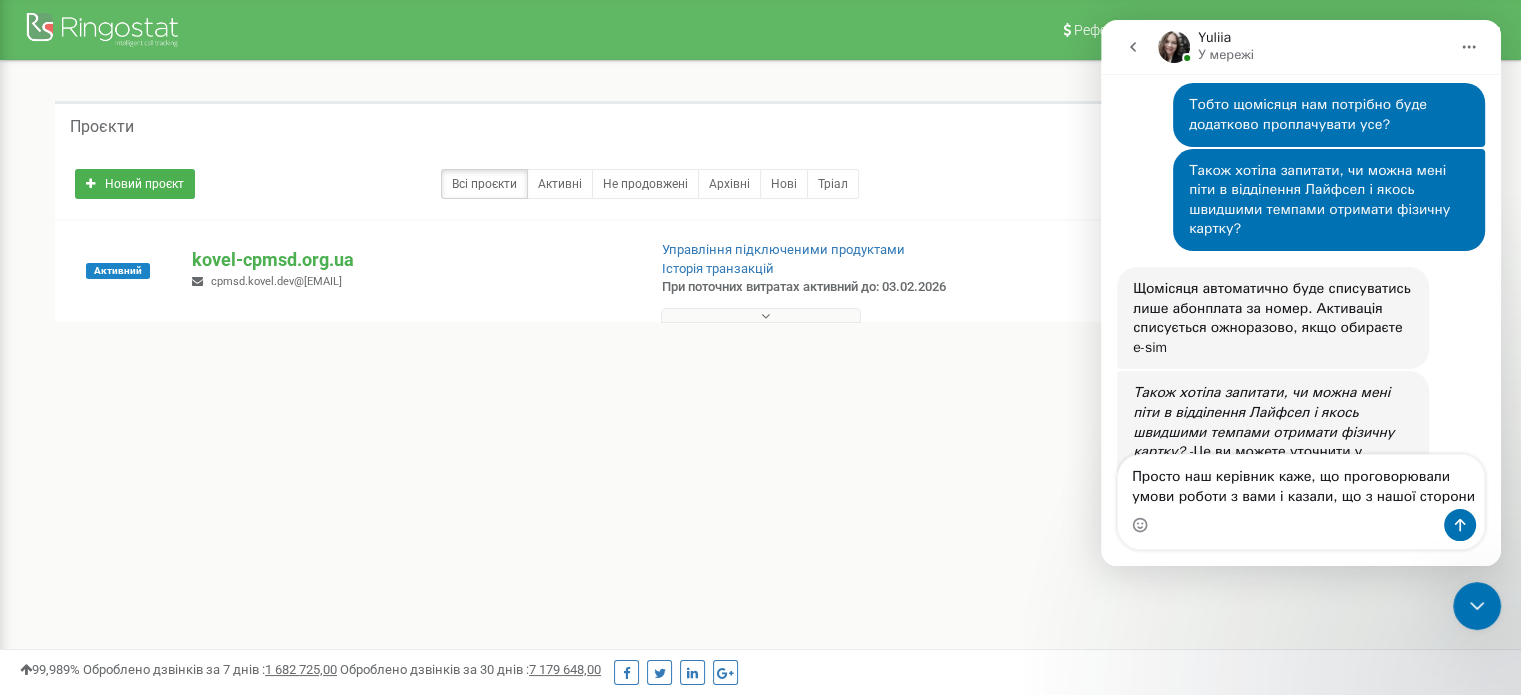 drag, startPoint x: 1253, startPoint y: 501, endPoint x: 1413, endPoint y: 510, distance: 160.25293 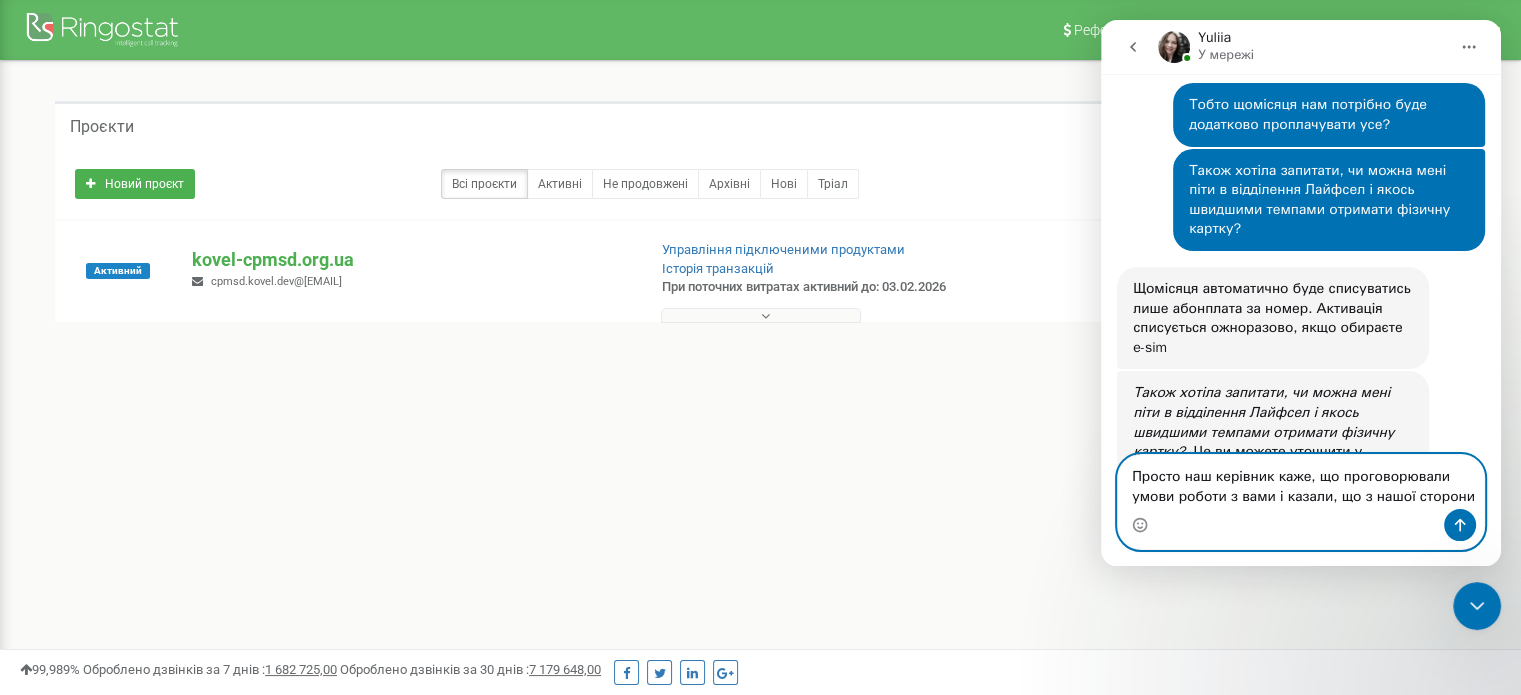 click on "Просто наш керівник каже, що проговорювали умови роботи з вами і казали, що з нашої сторони" at bounding box center [1301, 482] 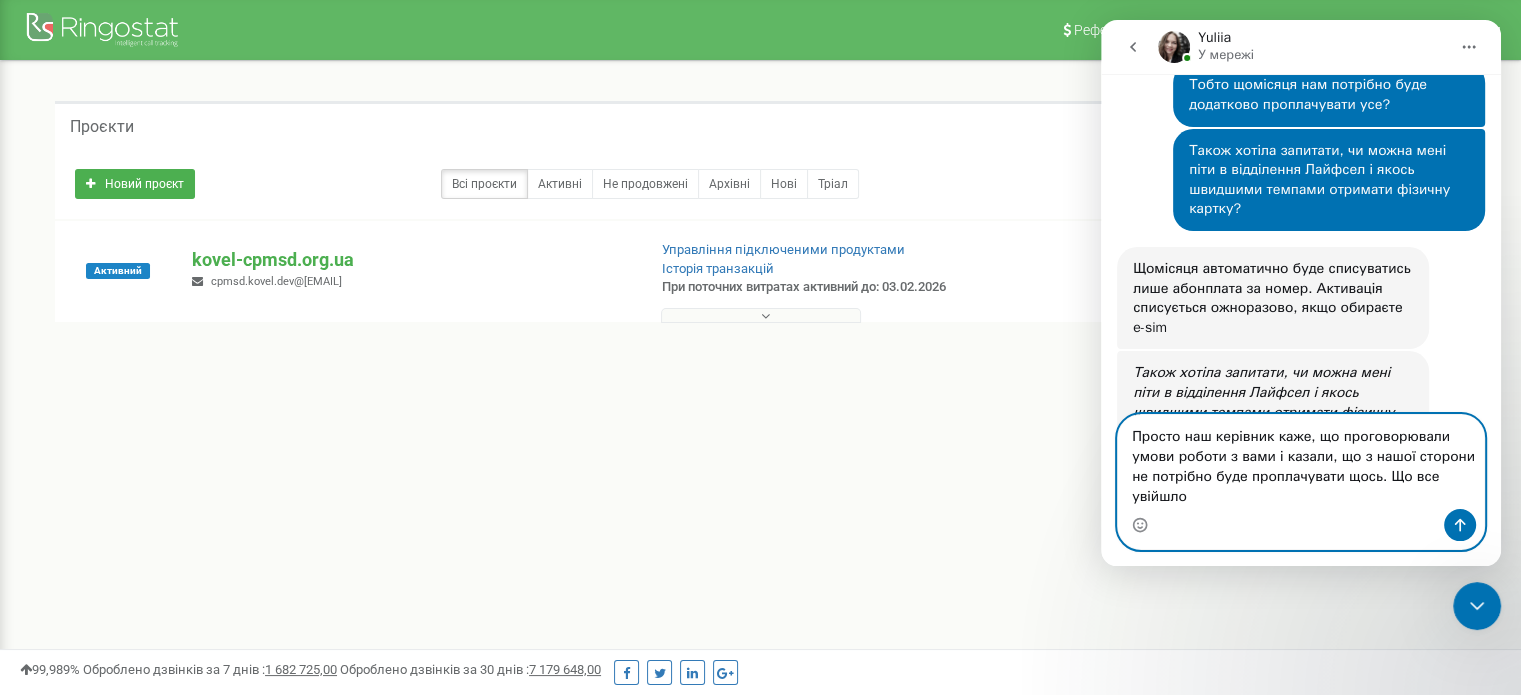 scroll, scrollTop: 3073, scrollLeft: 0, axis: vertical 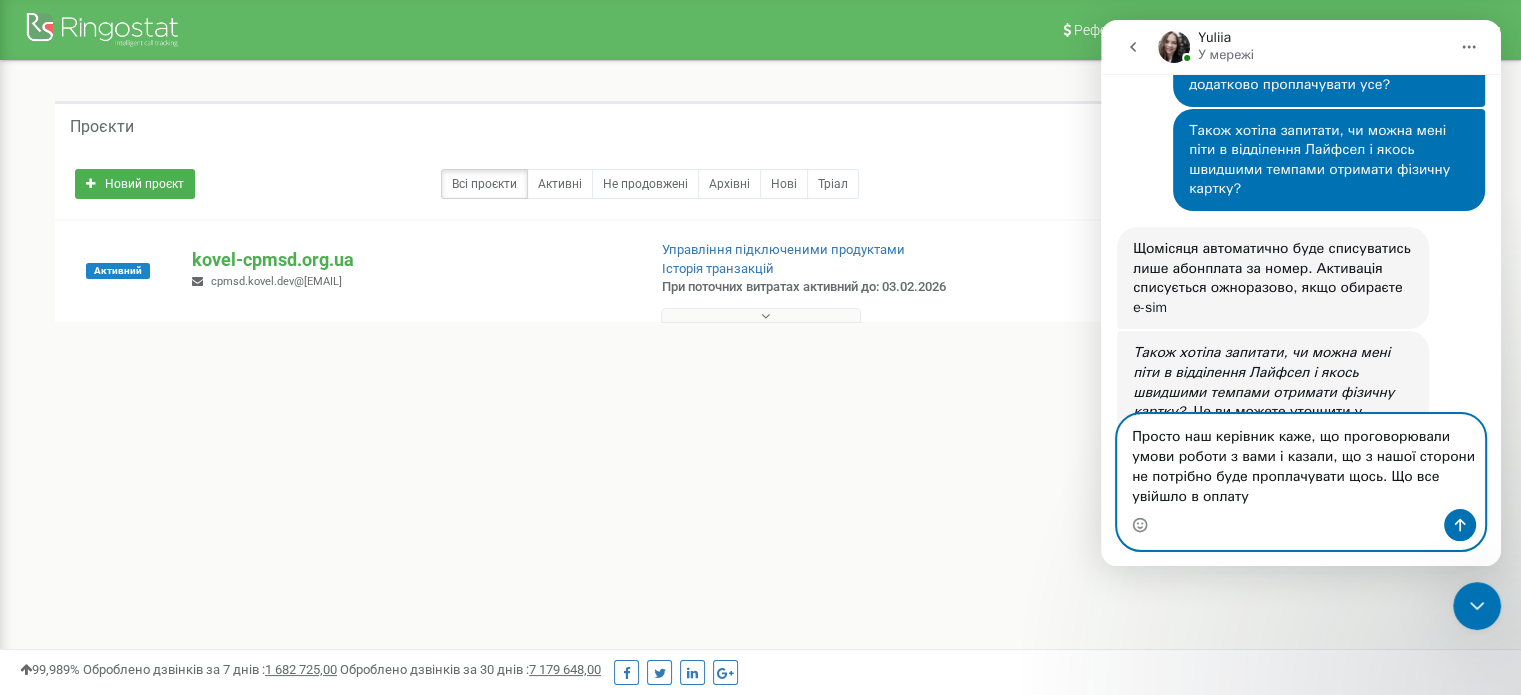 click on "Просто наш керівник каже, що проговорювали умови роботи з вами і казали, що з нашої сторони не потрібно буде проплачувати щось. Що все увійшло в оплату" at bounding box center [1301, 462] 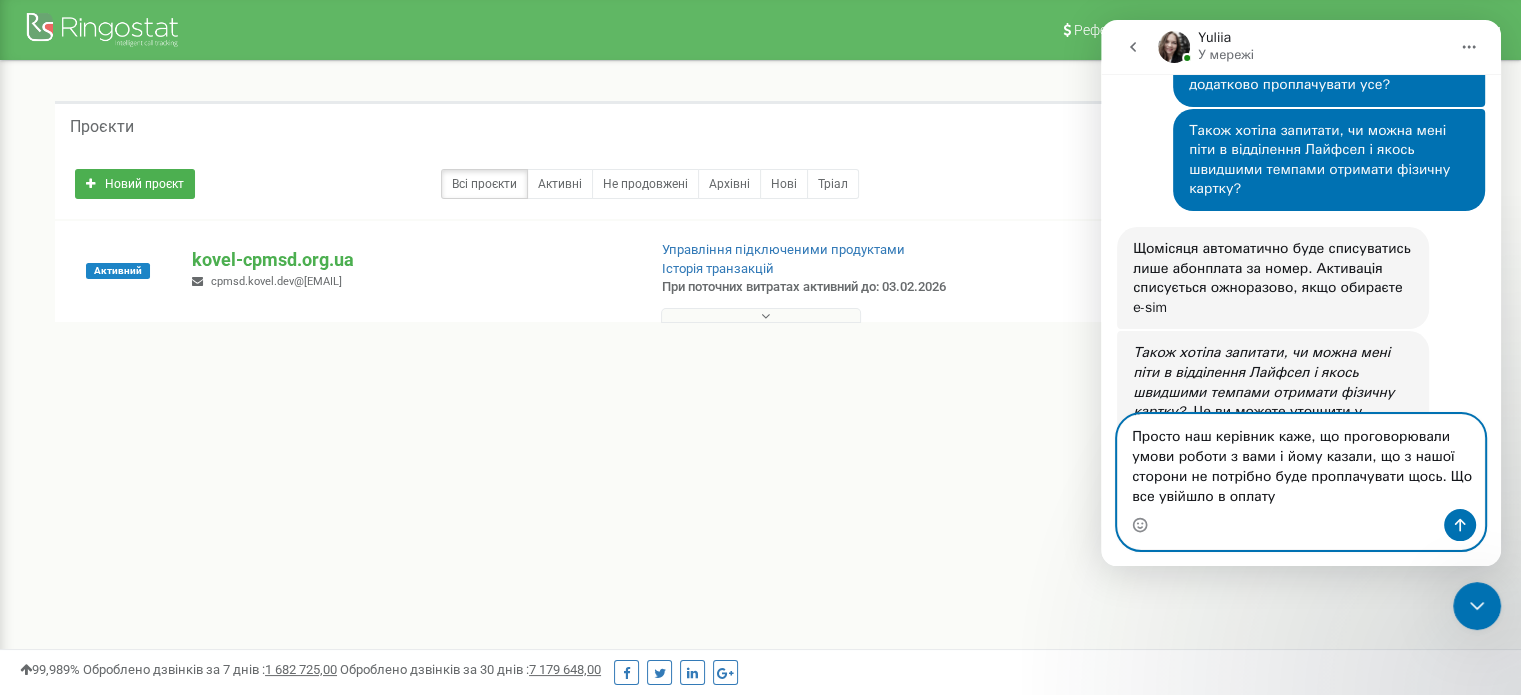 drag, startPoint x: 1169, startPoint y: 479, endPoint x: 1349, endPoint y: 499, distance: 181.1077 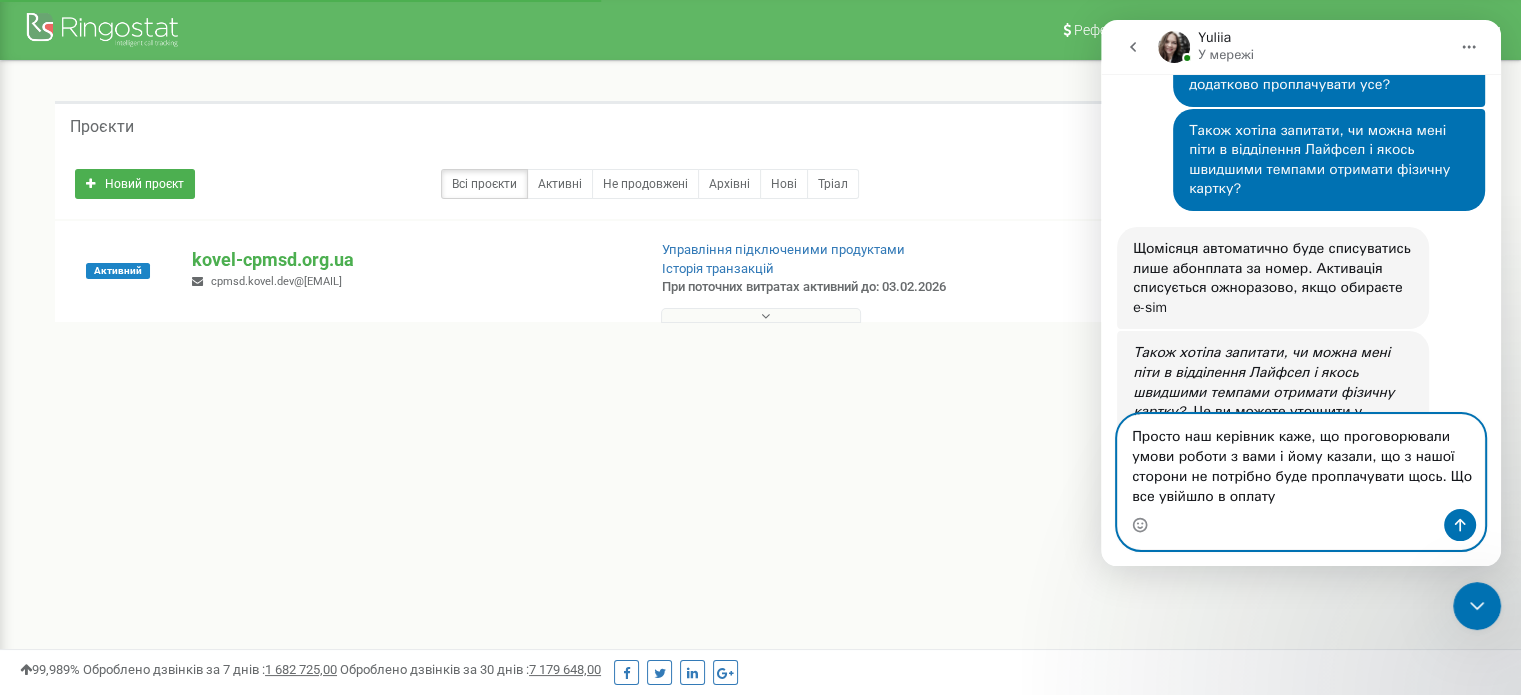 click on "Просто наш керівник каже, що проговорювали умови роботи з вами і йому казали, що з нашої сторони не потрібно буде проплачувати щось. Що все увійшло в оплату" at bounding box center (1301, 462) 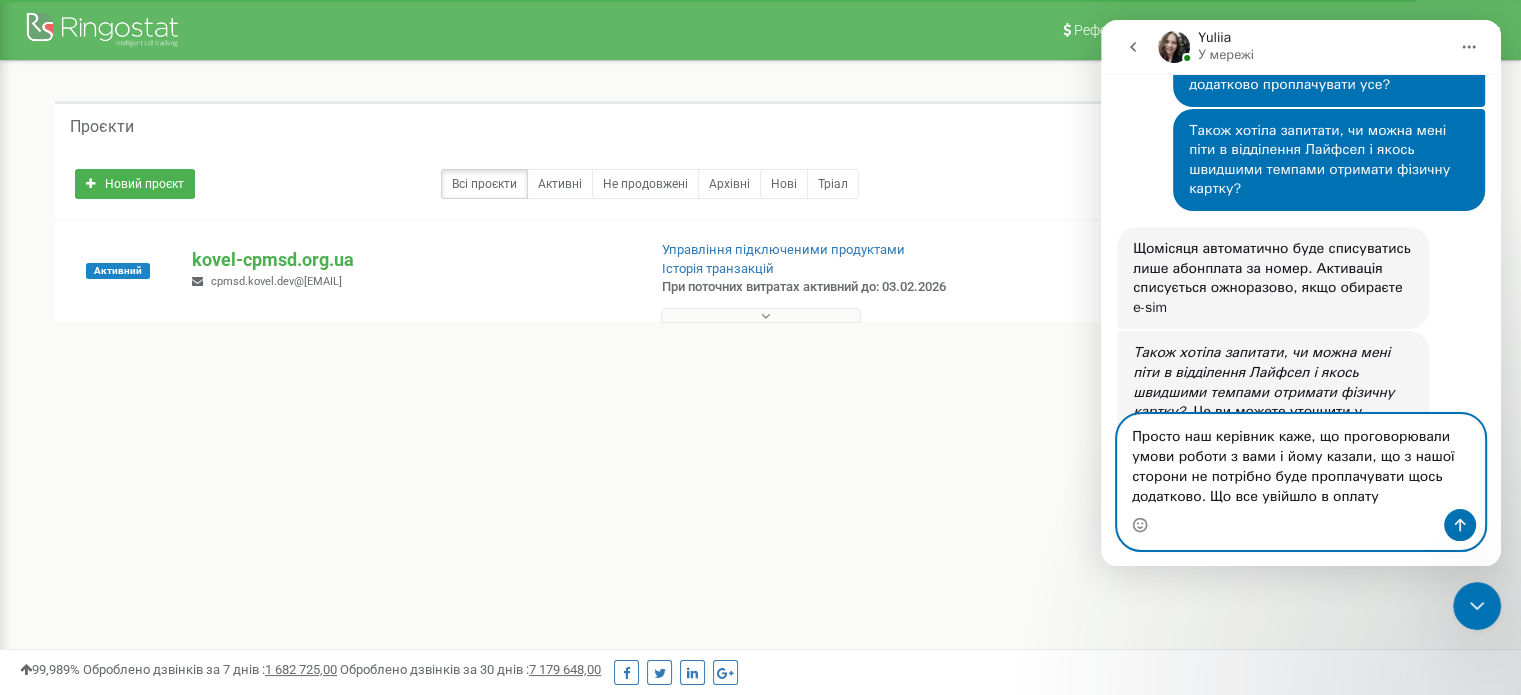 click on "Просто наш керівник каже, що проговорювали умови роботи з вами і йому казали, що з нашої сторони не потрібно буде проплачувати щось додатково. Що все увійшло в оплату" at bounding box center [1301, 462] 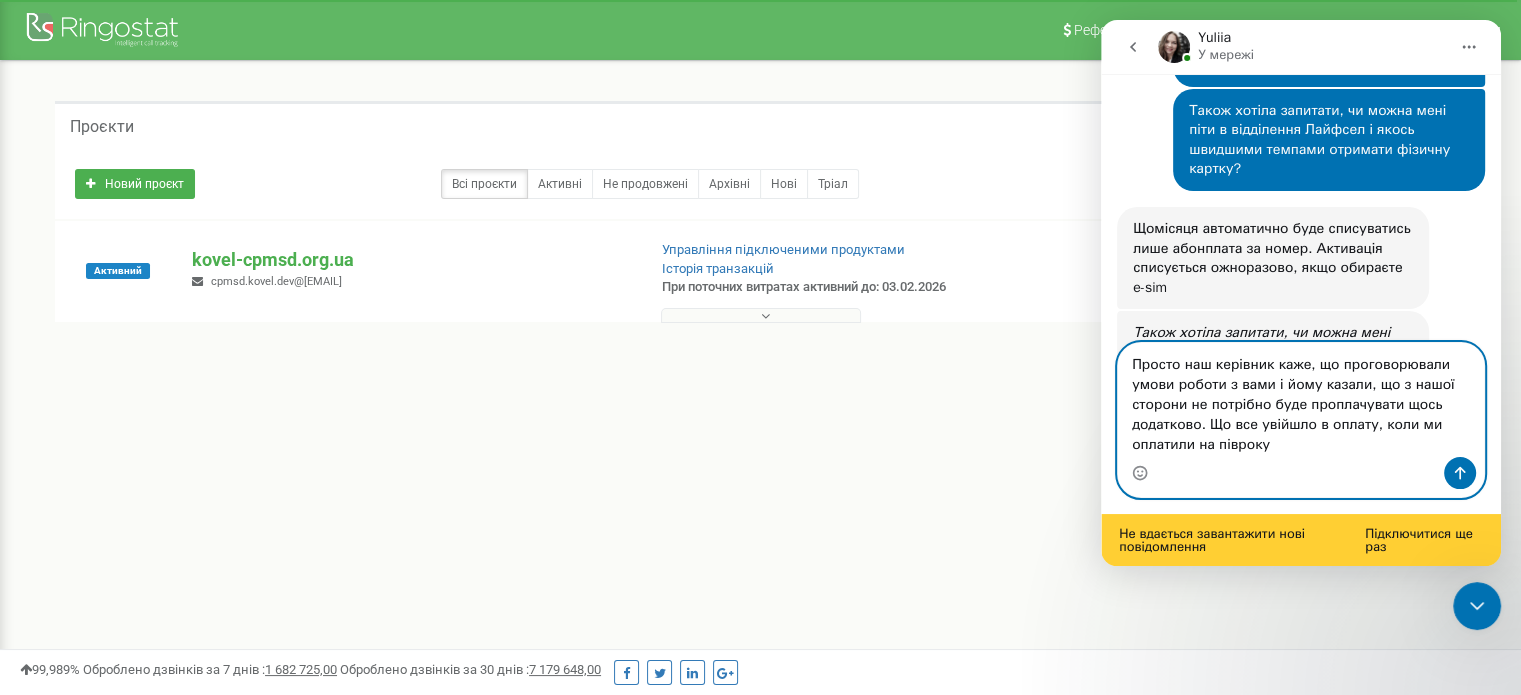 scroll, scrollTop: 3145, scrollLeft: 0, axis: vertical 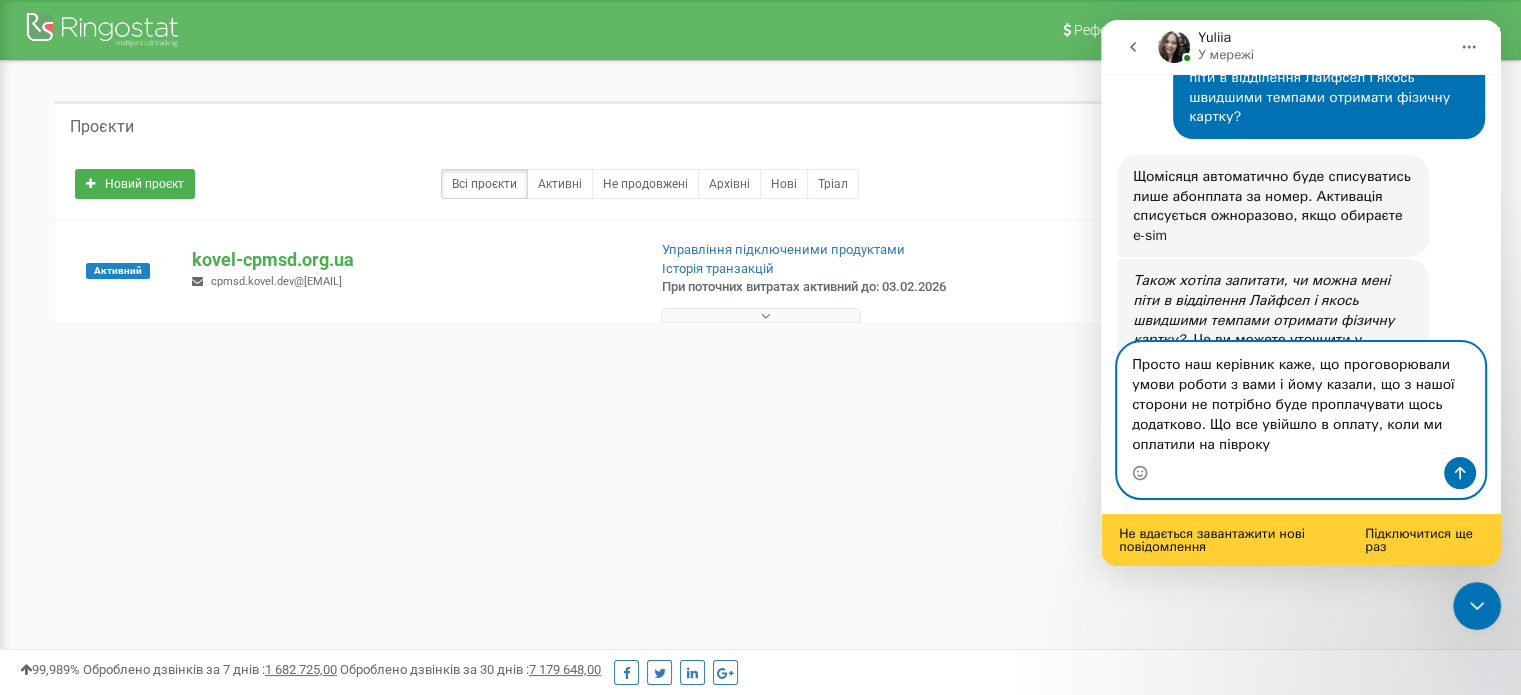 type on "Просто наш керівник каже, що проговорювали умови роботи з вами і йому казали, що з нашої сторони не потрібно буде проплачувати щось додатково. Що все увійшло в оплату, коли ми оплатили на півроку" 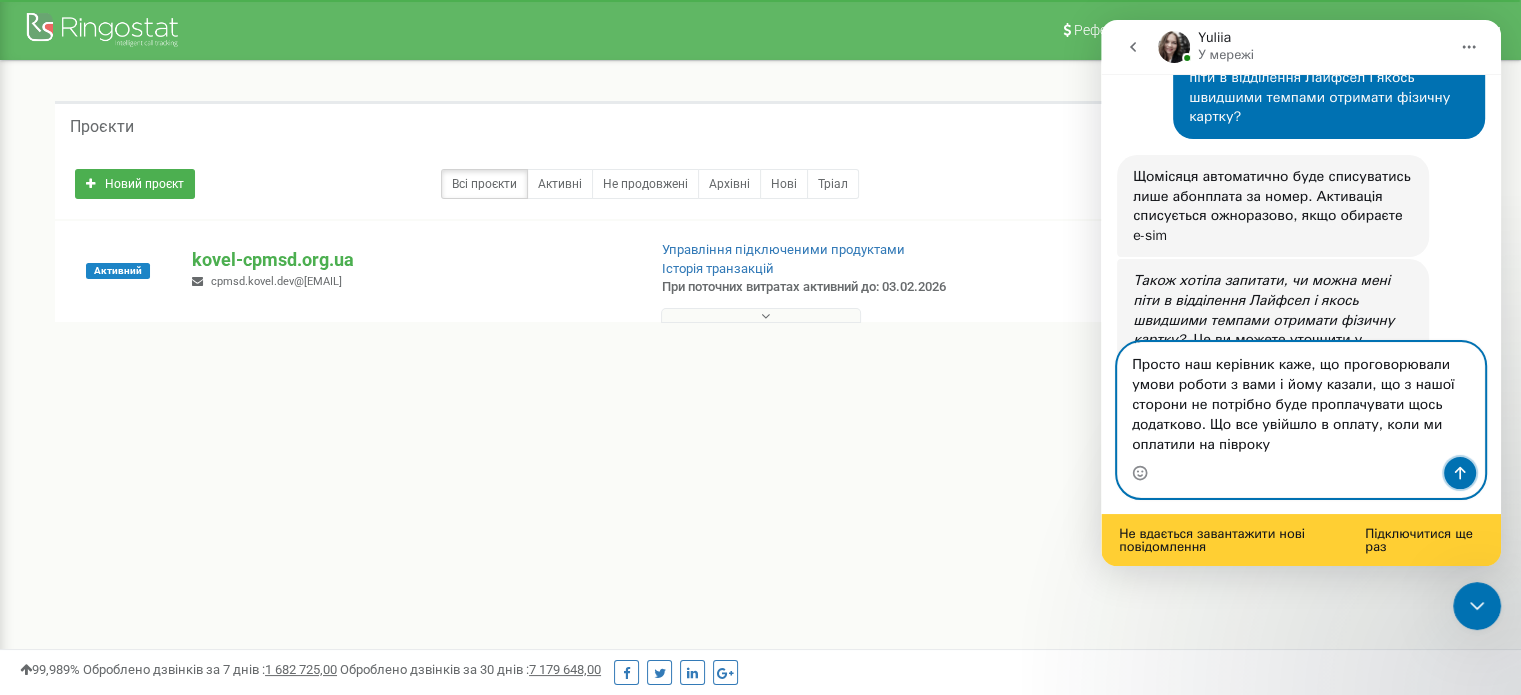 click 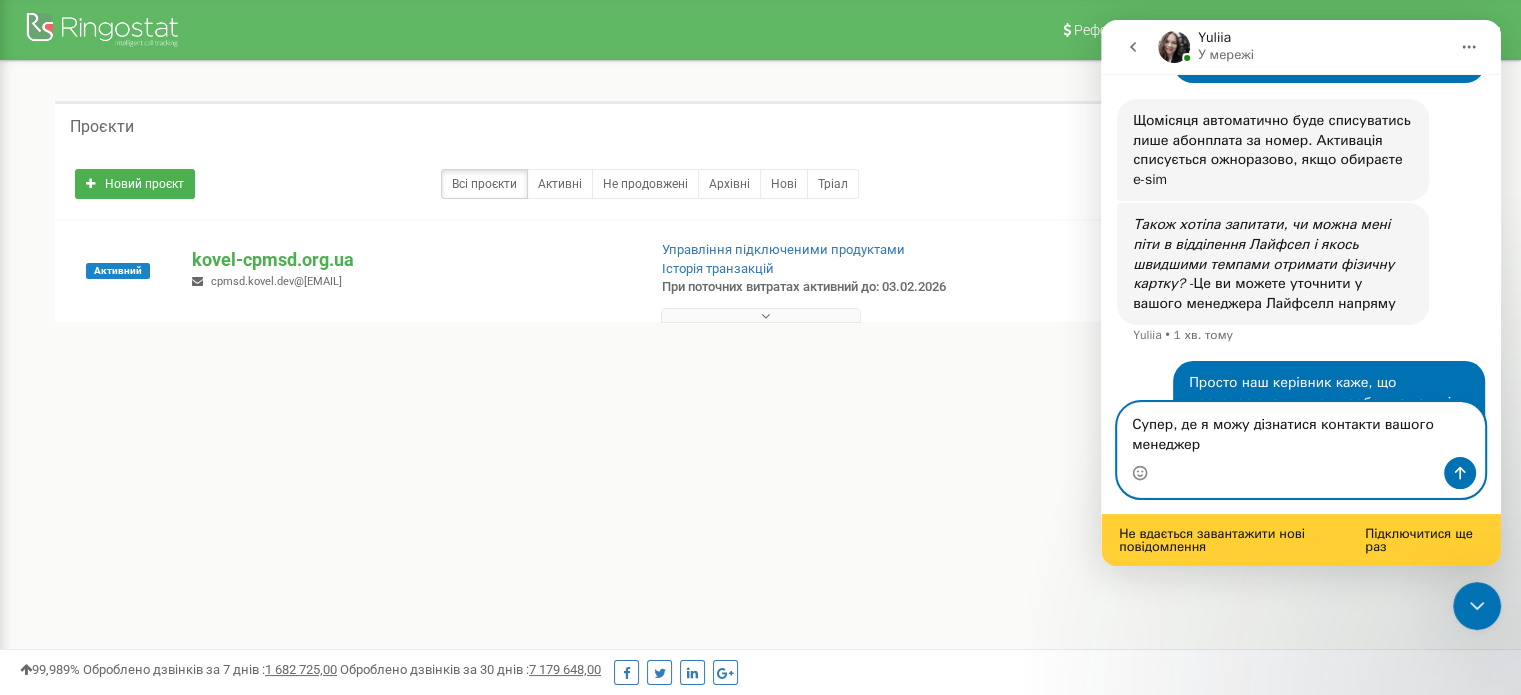 scroll, scrollTop: 3243, scrollLeft: 0, axis: vertical 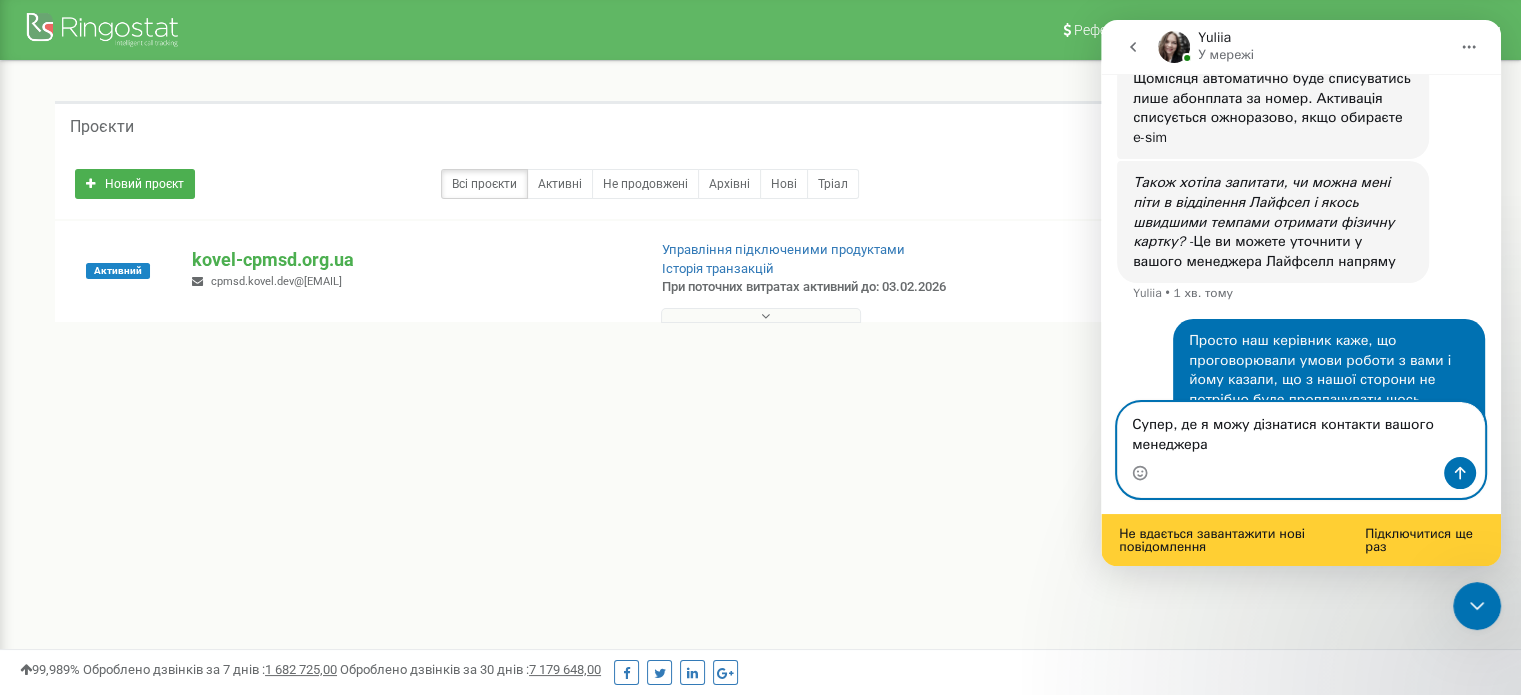 type on "Супер, де я можу дізнатися контакти вашого менеджера?" 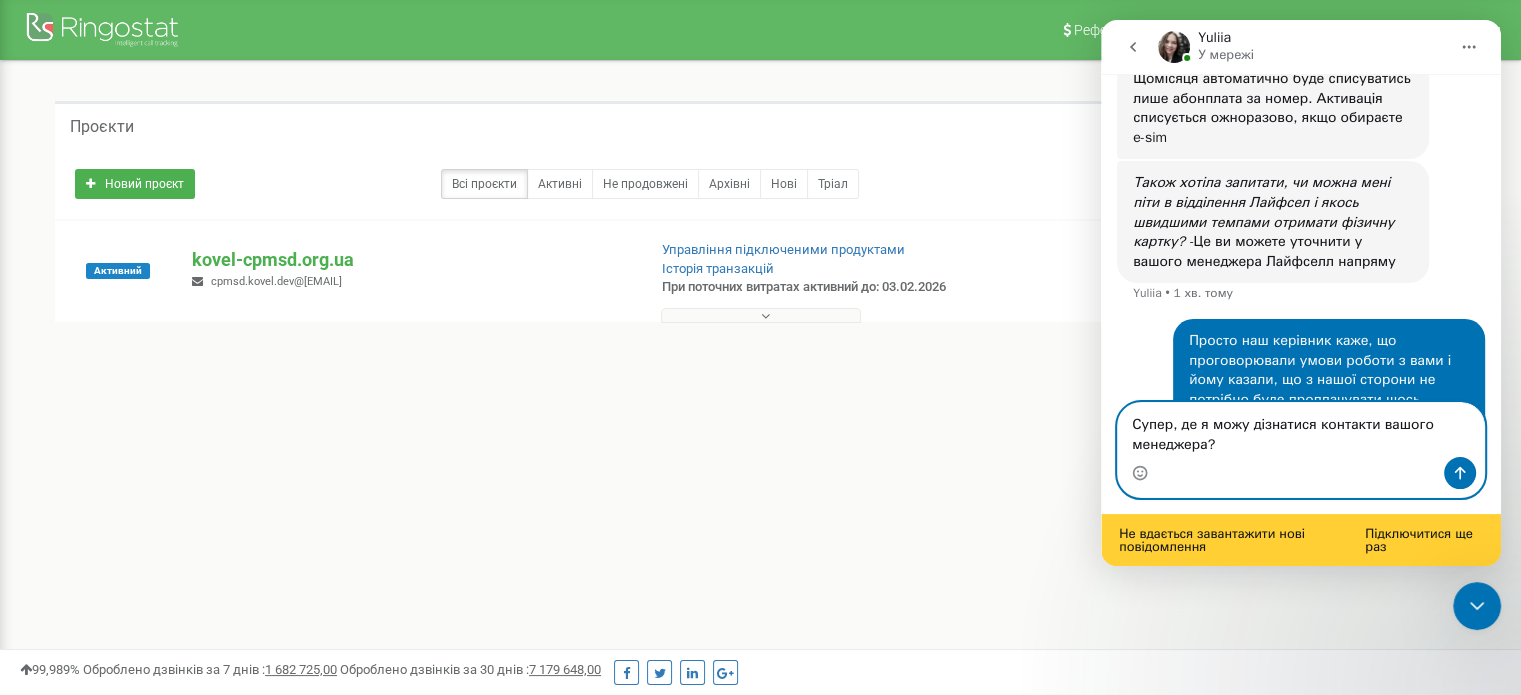 type 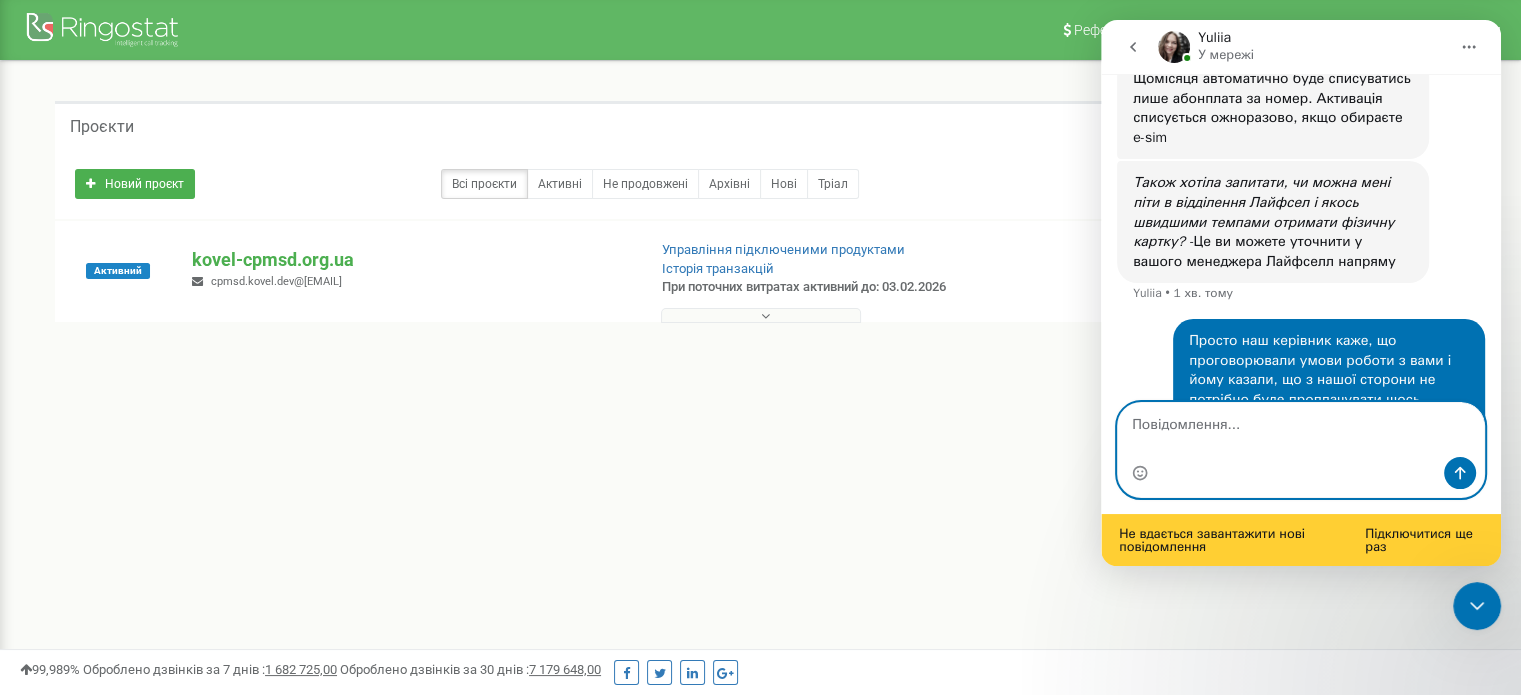 scroll, scrollTop: 3288, scrollLeft: 0, axis: vertical 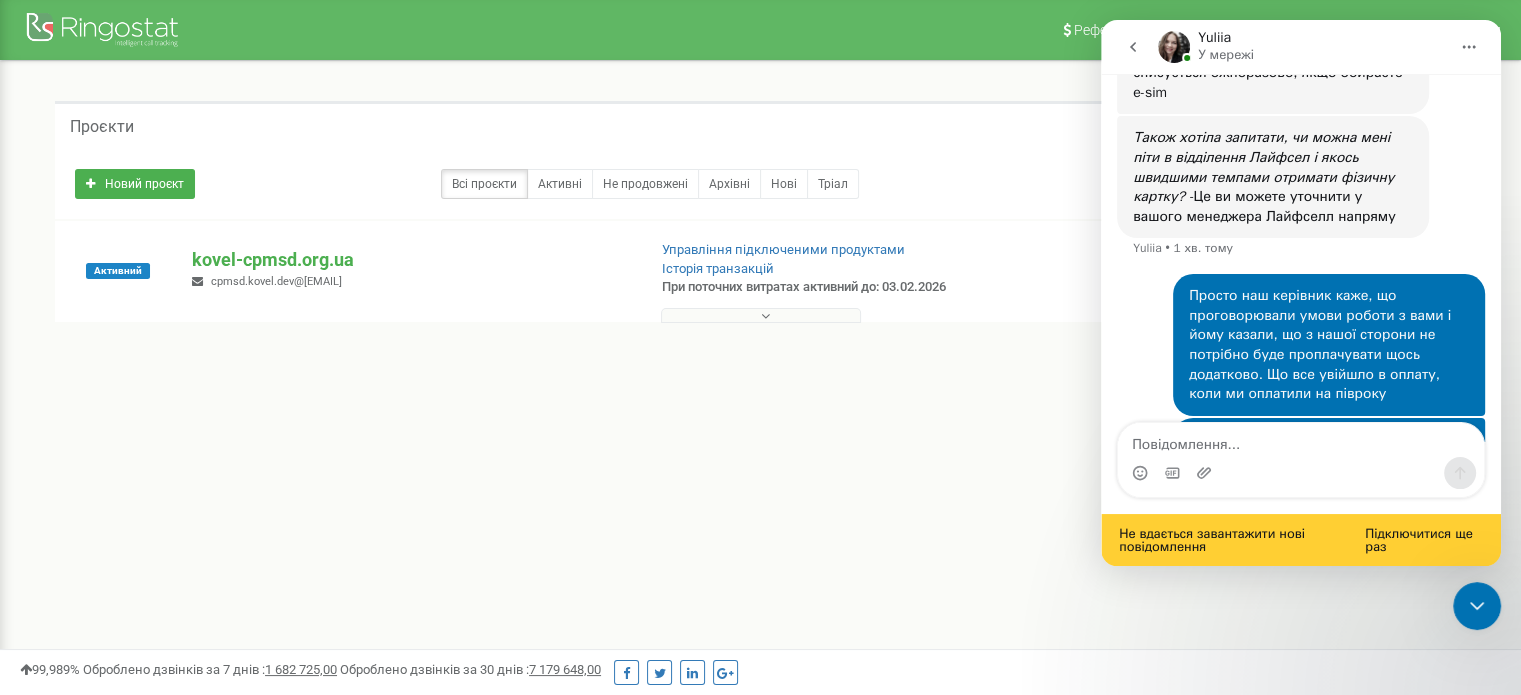 click on "Підключитися ще раз" at bounding box center [1424, 540] 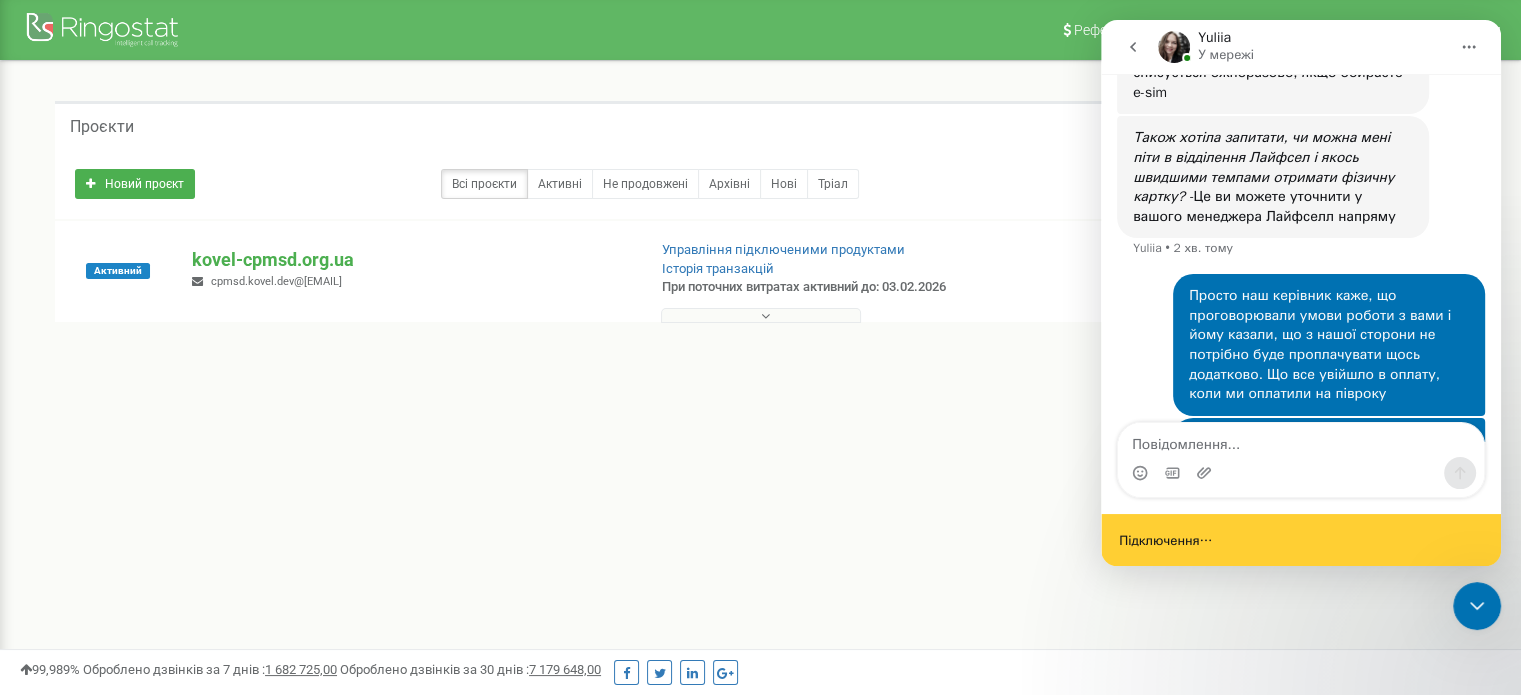 scroll, scrollTop: 0, scrollLeft: 0, axis: both 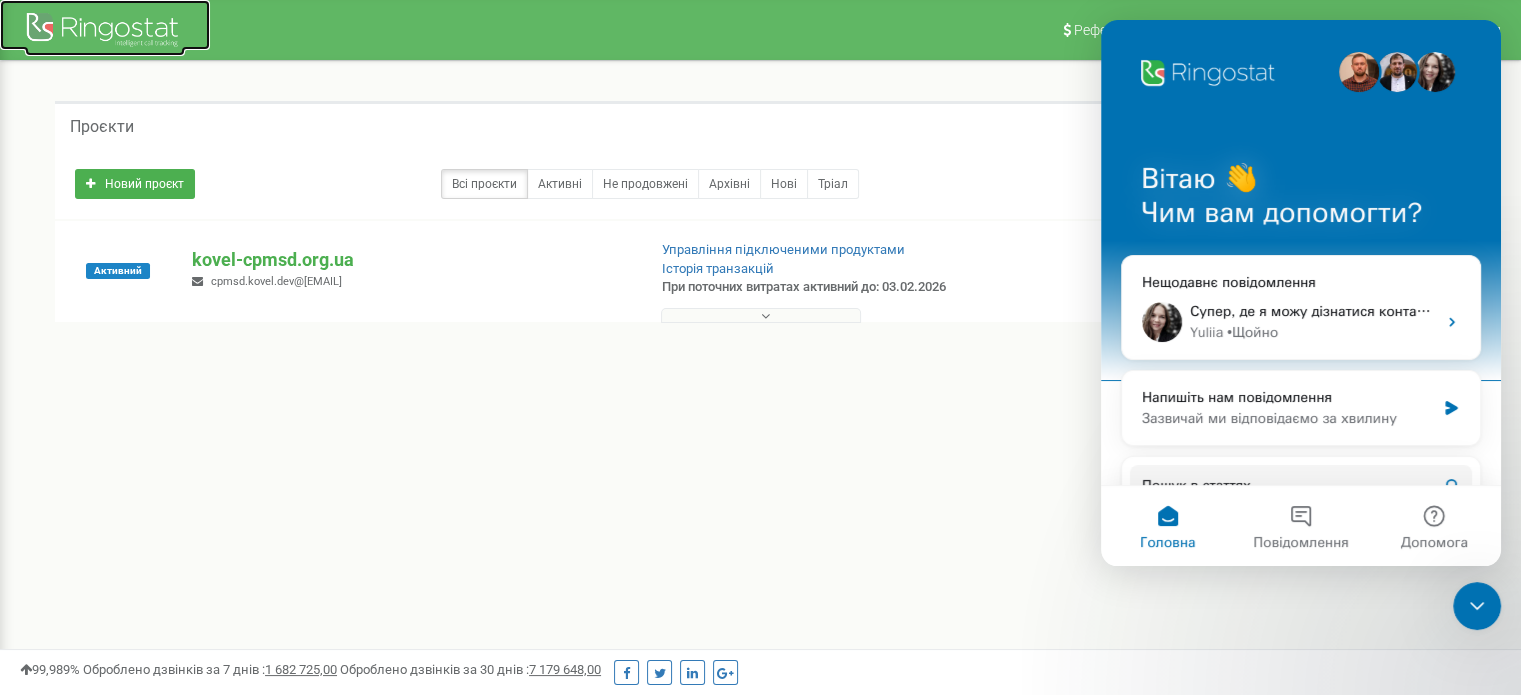 click at bounding box center (105, 32) 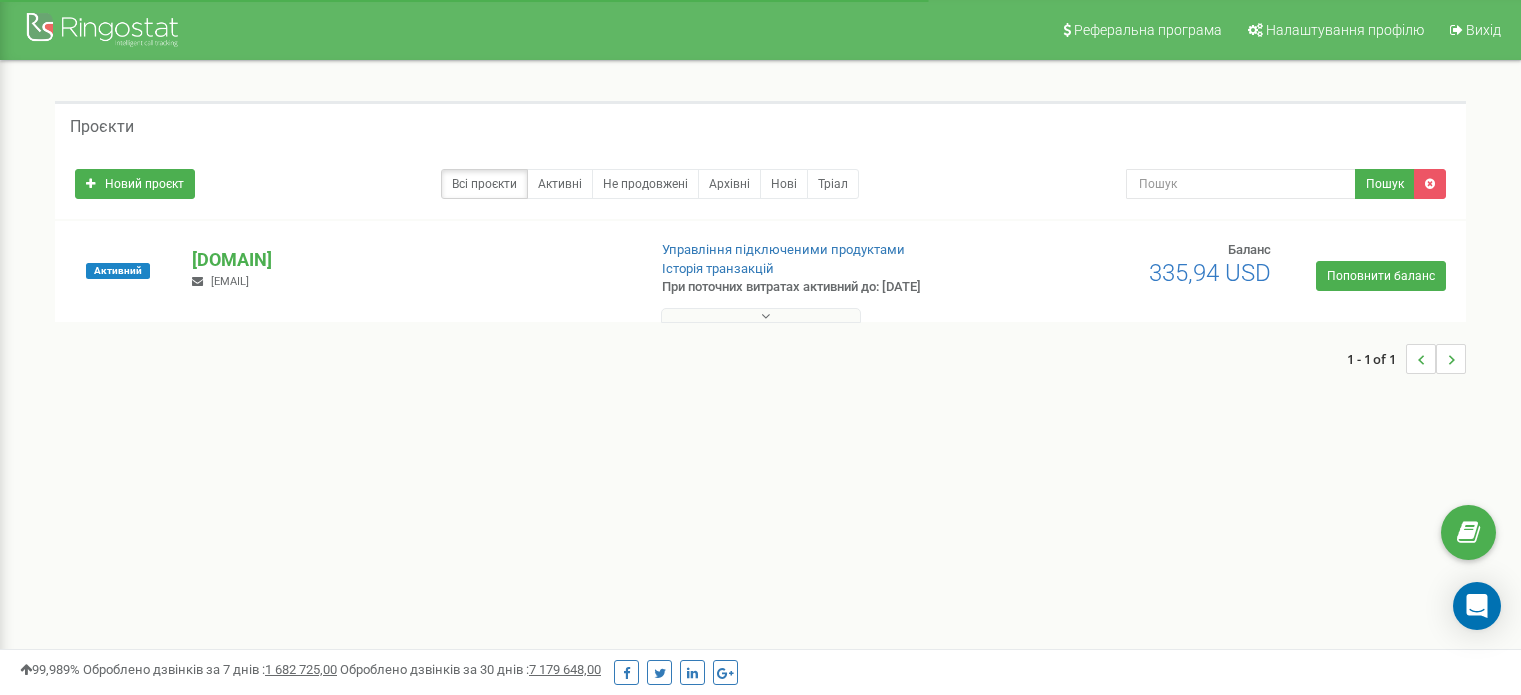 scroll, scrollTop: 0, scrollLeft: 0, axis: both 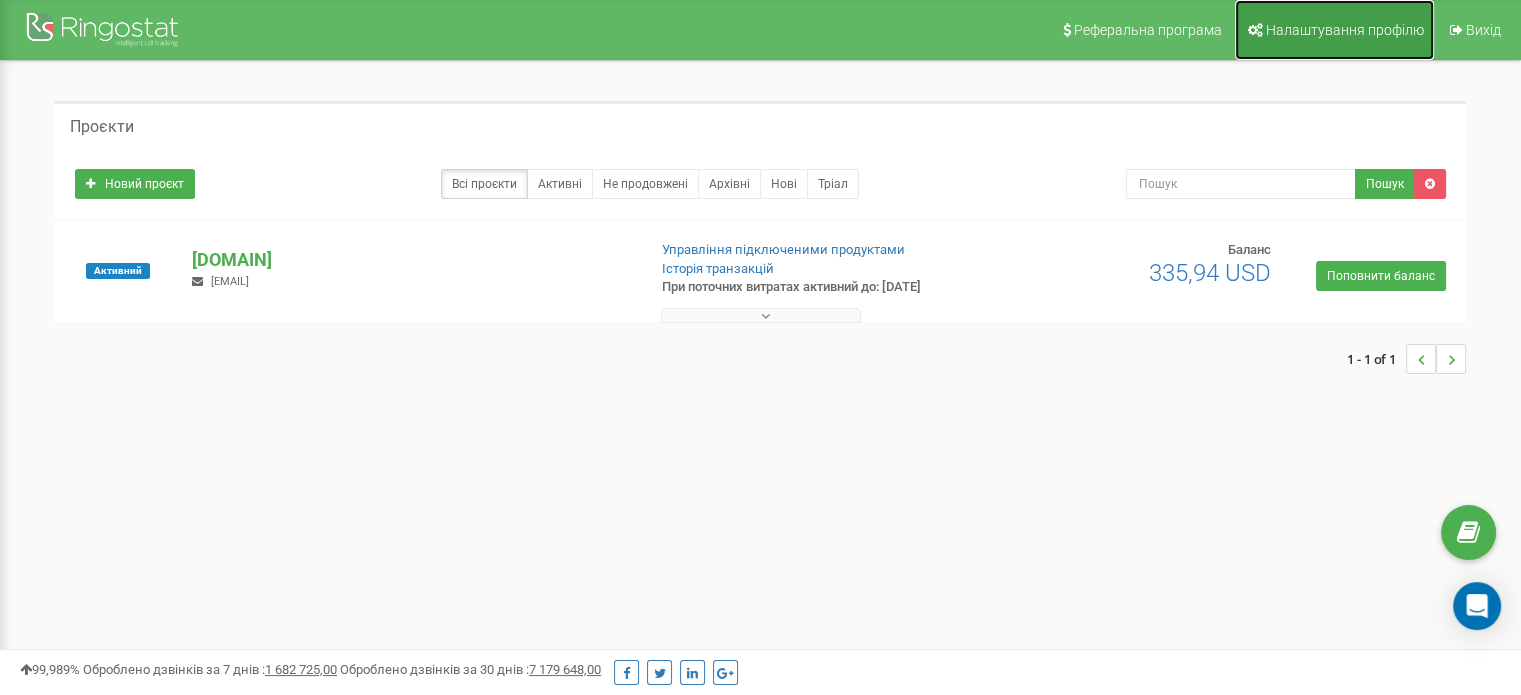 click on "Налаштування профілю" at bounding box center [1345, 30] 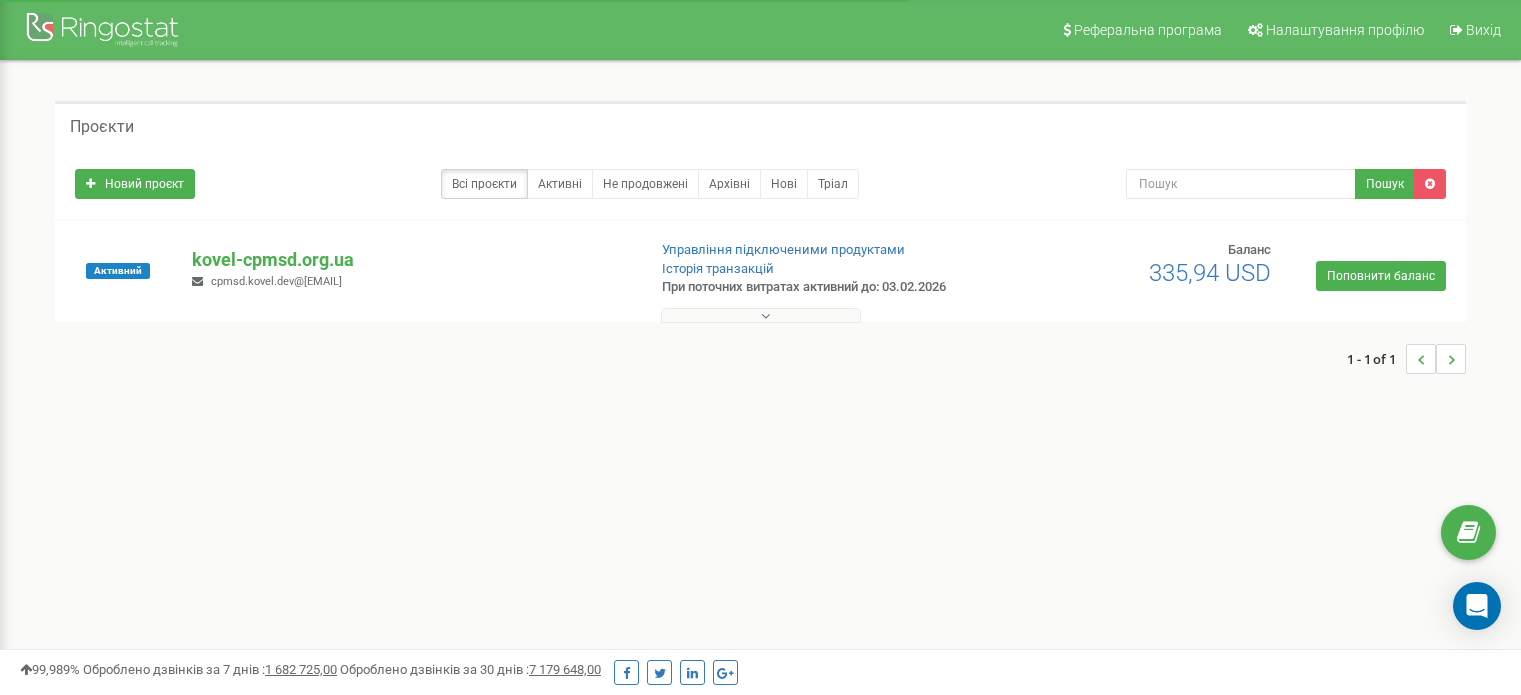 scroll, scrollTop: 0, scrollLeft: 0, axis: both 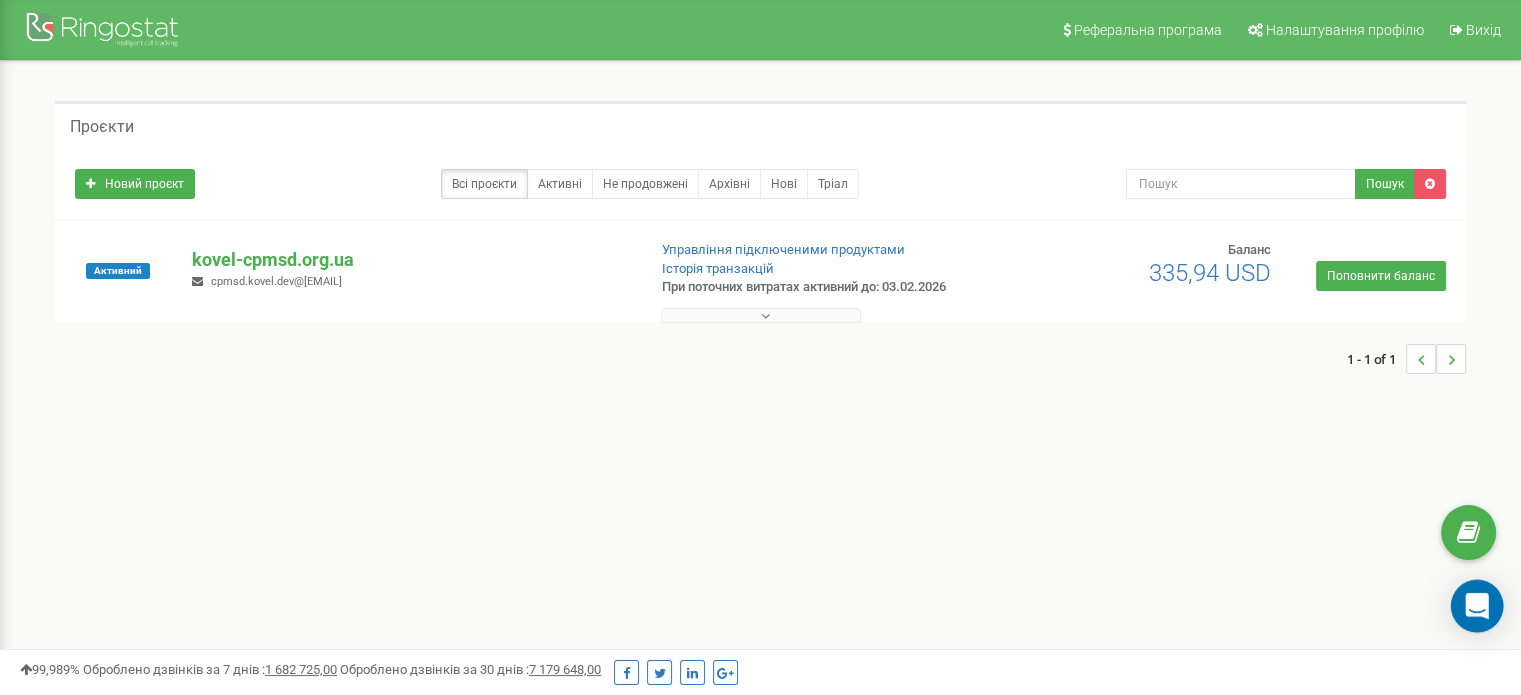 click 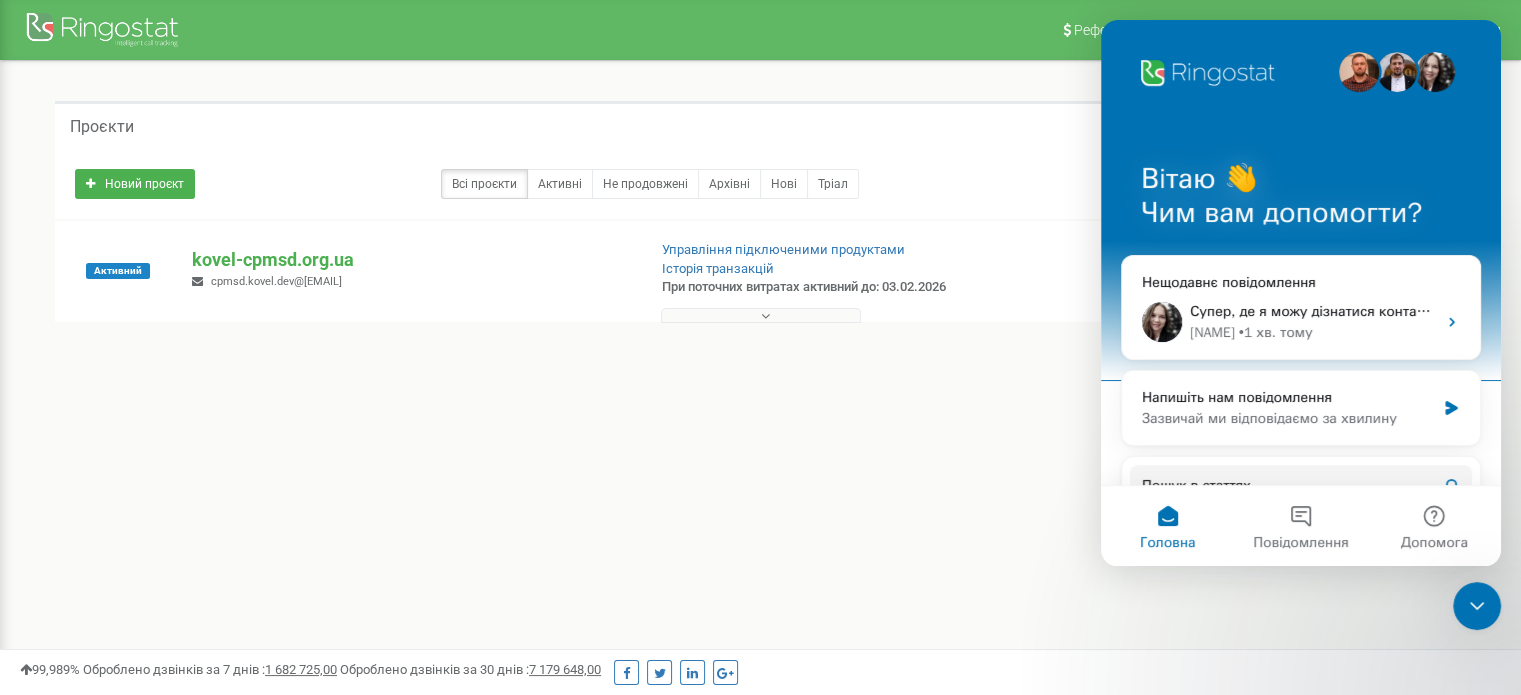 scroll, scrollTop: 0, scrollLeft: 0, axis: both 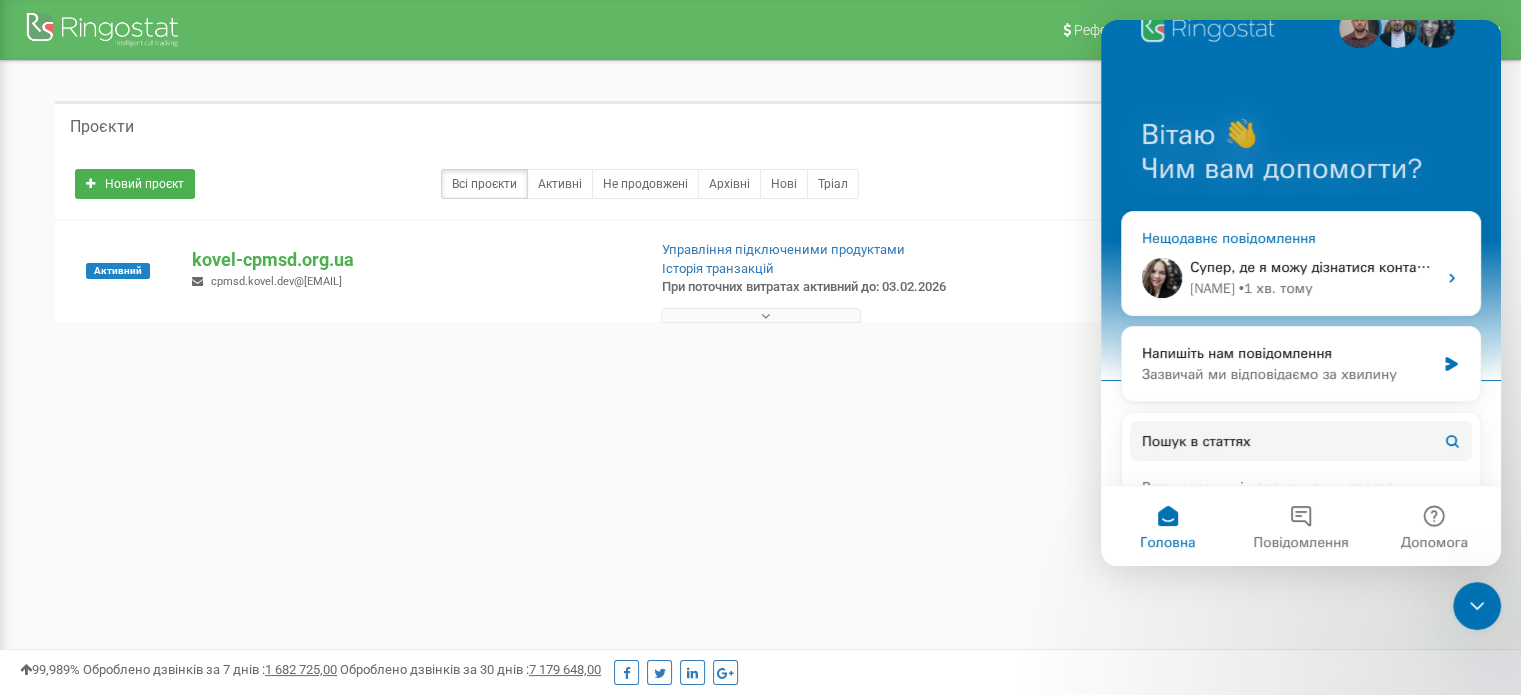 click on "Yuliia •  1 хв. тому" at bounding box center [1313, 288] 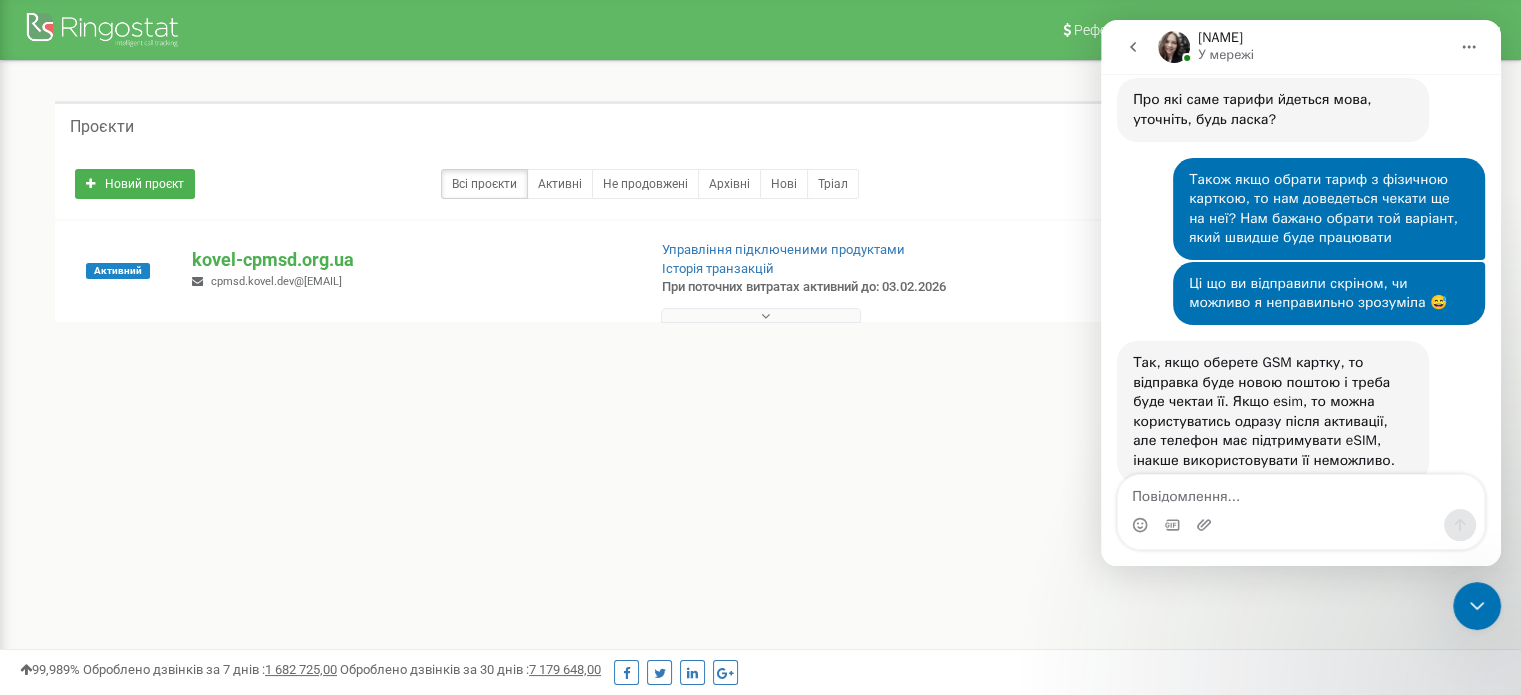 scroll, scrollTop: 3312, scrollLeft: 0, axis: vertical 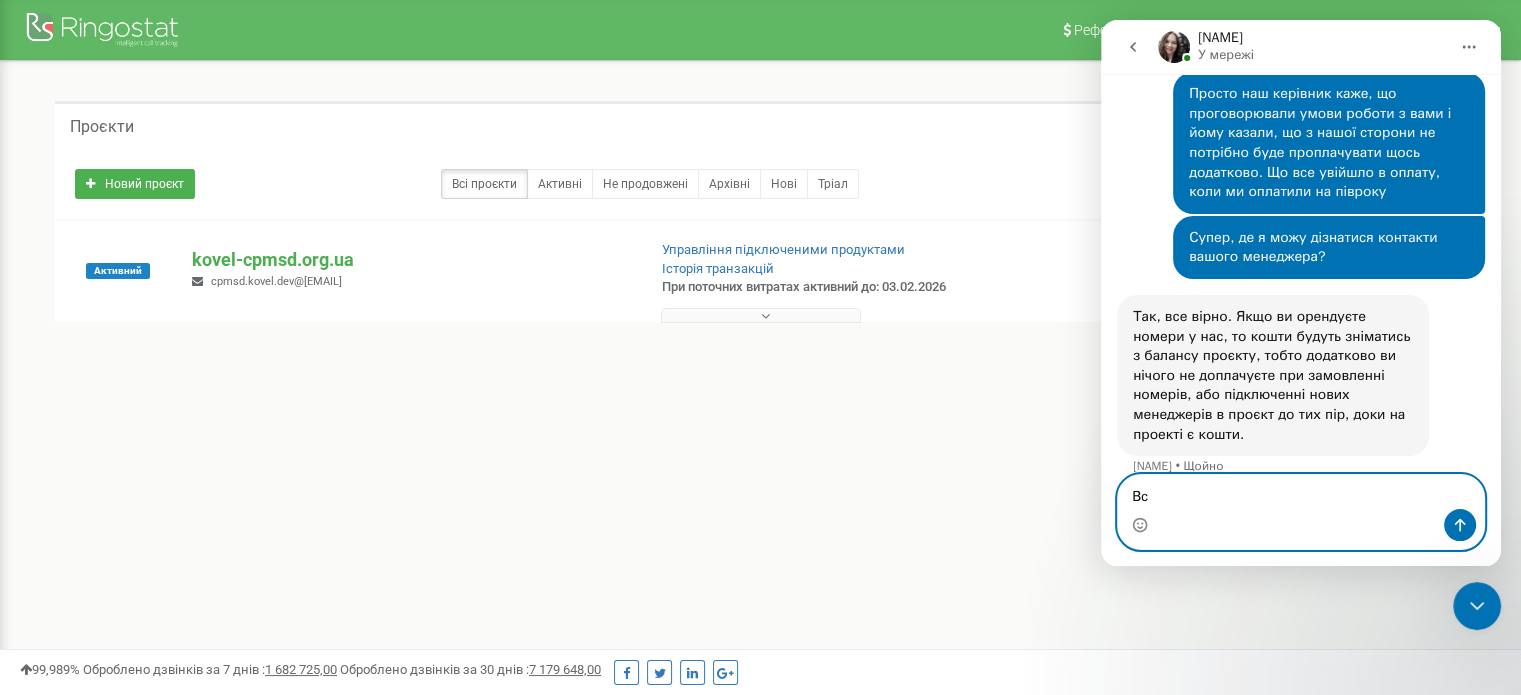 type on "В" 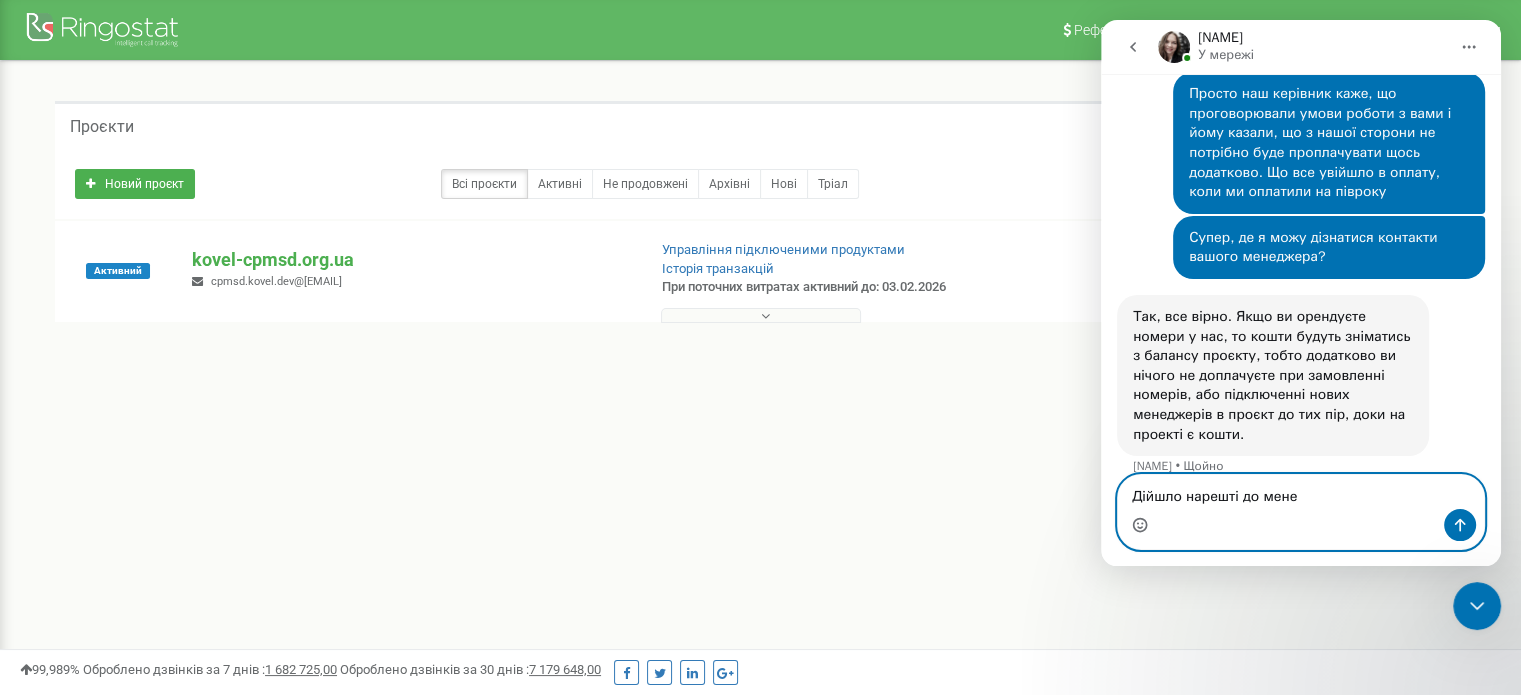 click 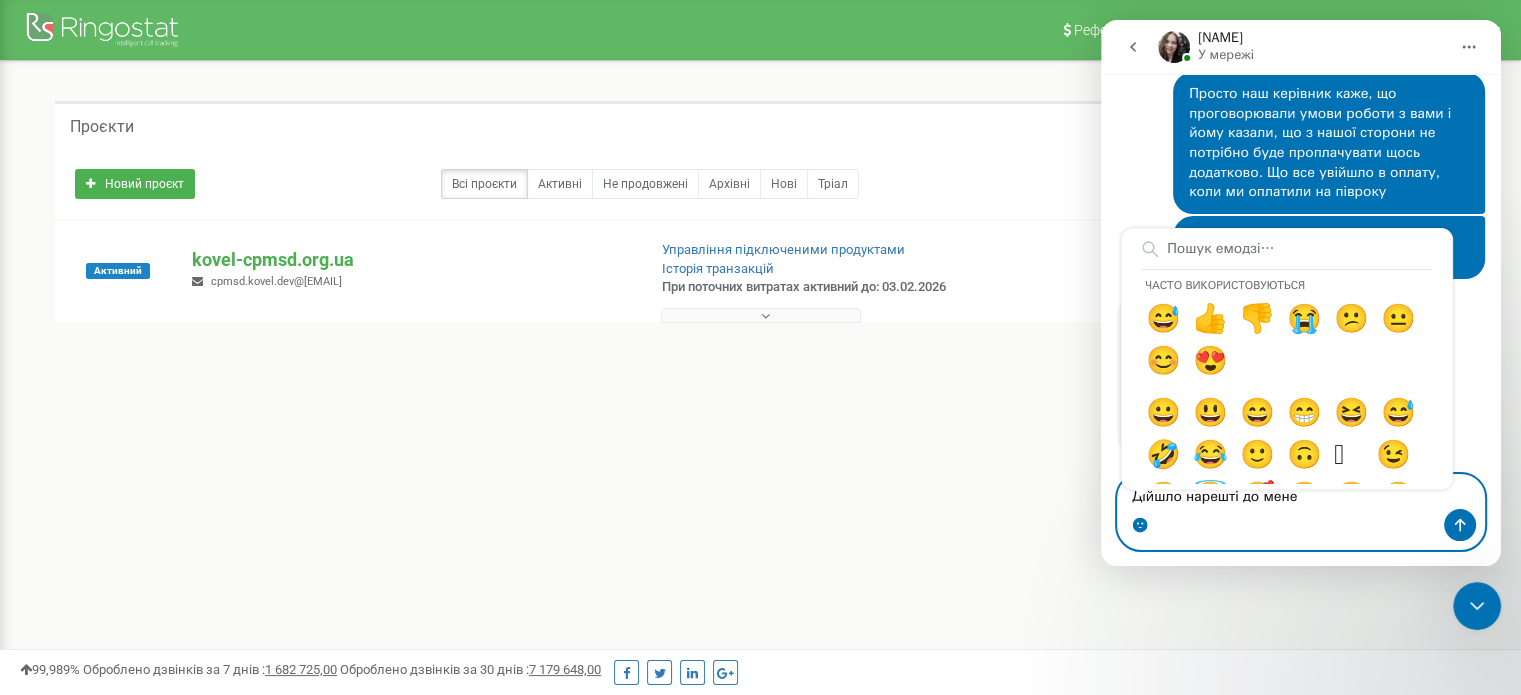 click 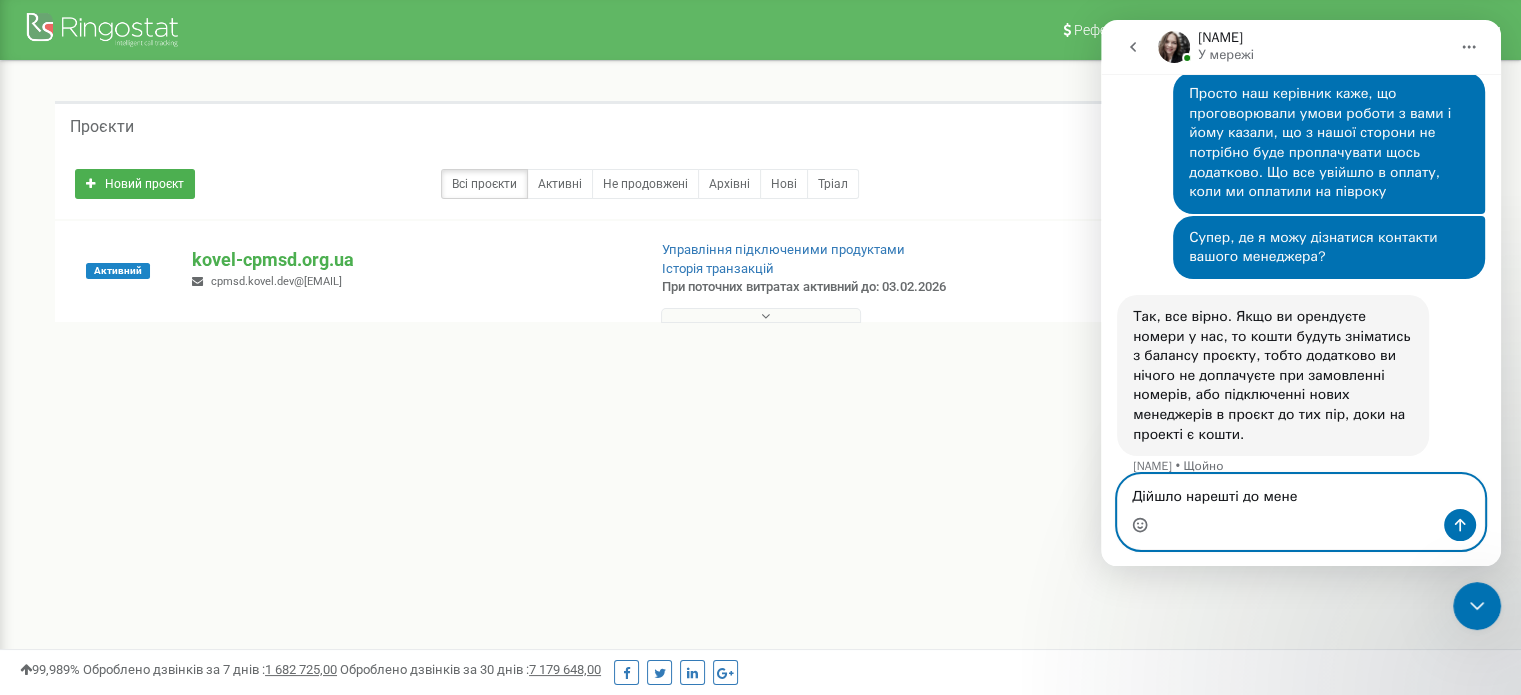 click 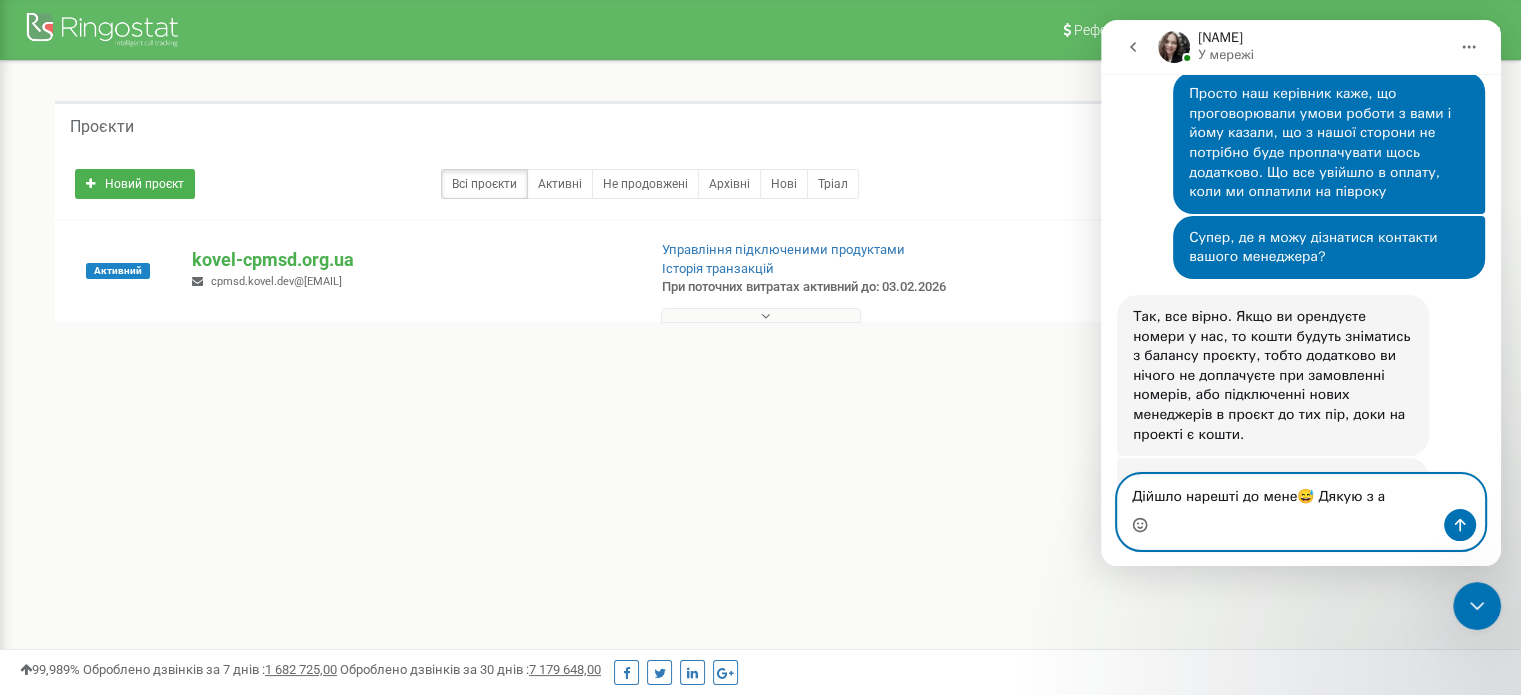 scroll, scrollTop: 3478, scrollLeft: 0, axis: vertical 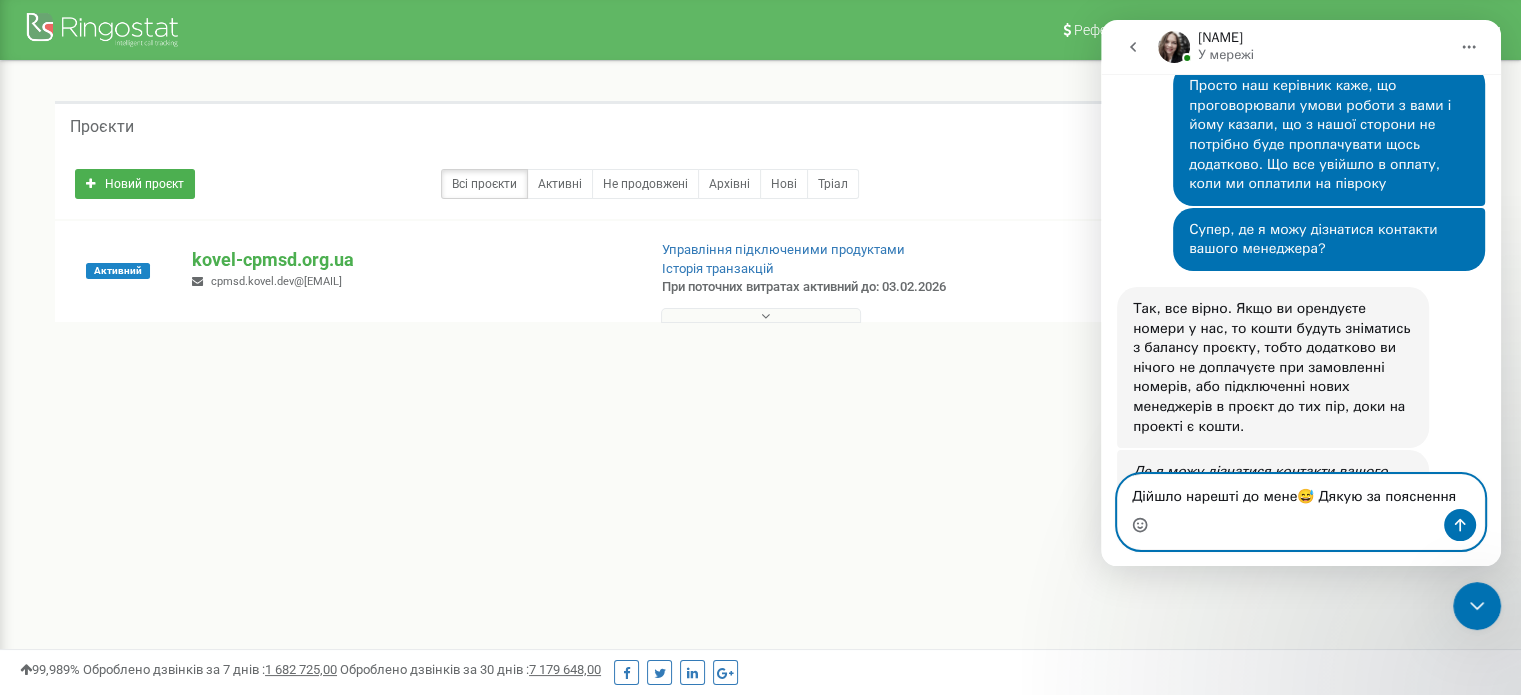 type on "Дійшло нарешті до мене😅 Дякую за пояснення!" 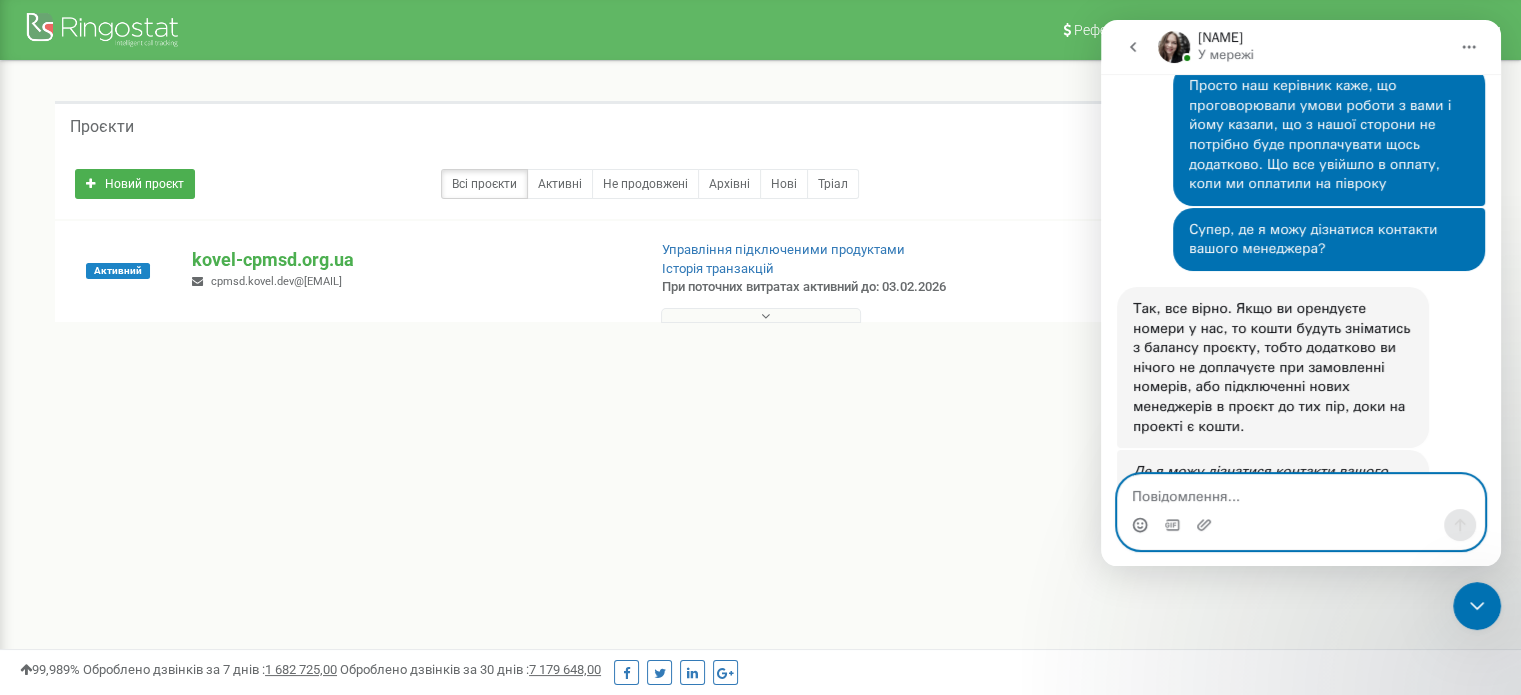 scroll, scrollTop: 3557, scrollLeft: 0, axis: vertical 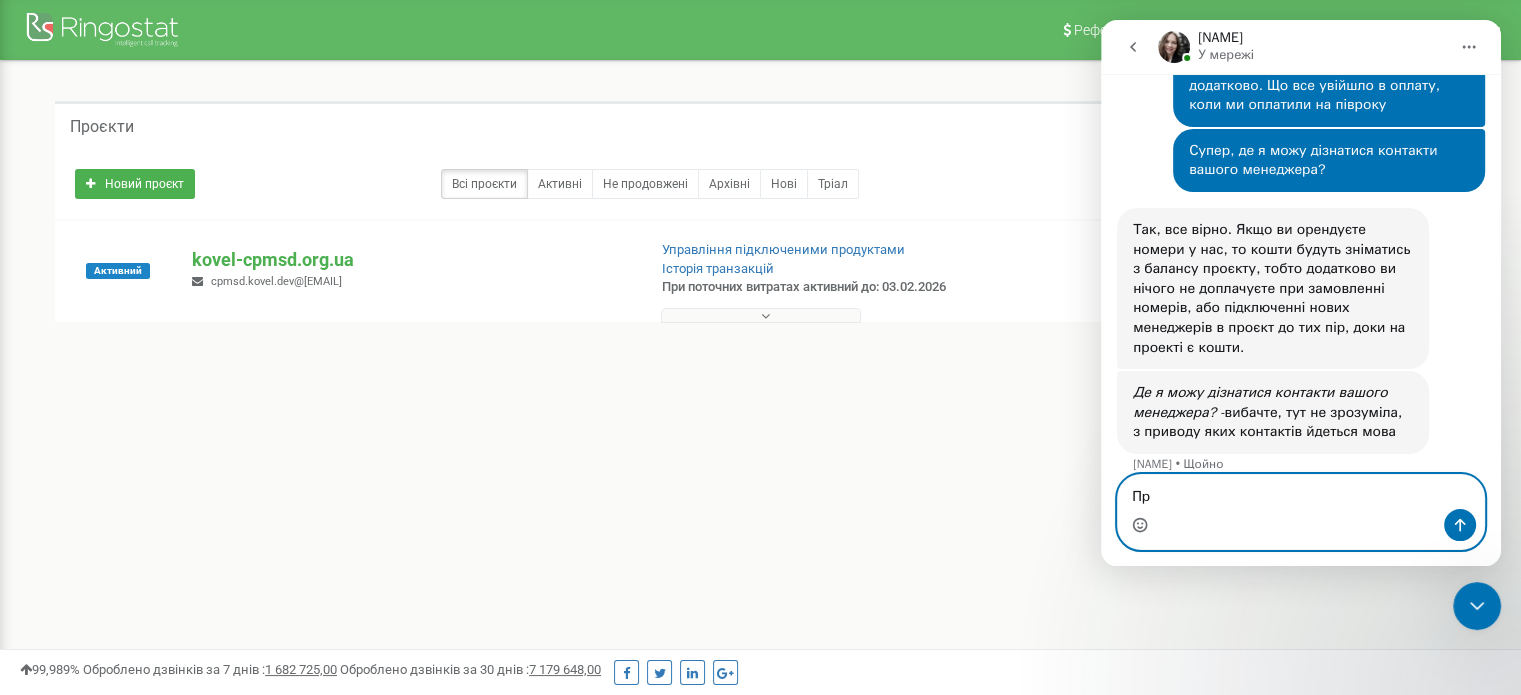 type on "П" 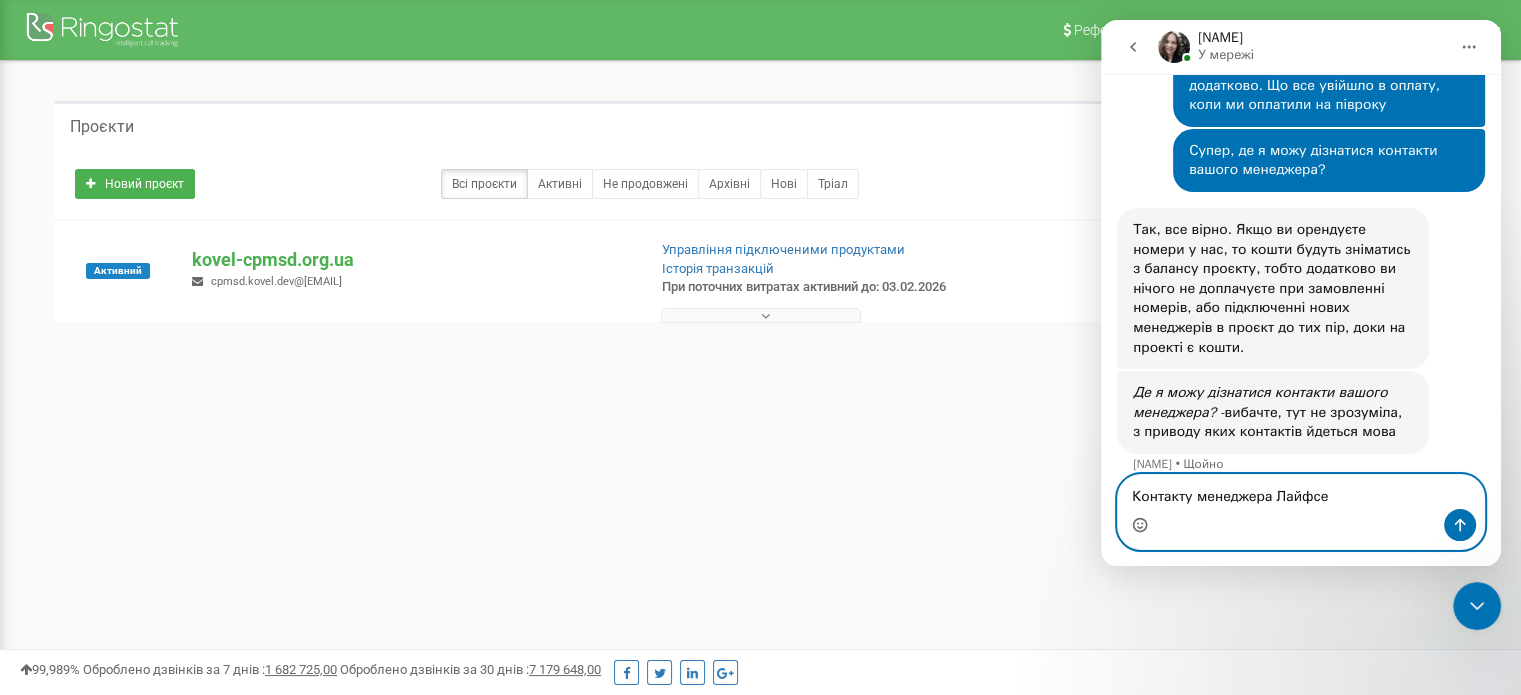 scroll, scrollTop: 3634, scrollLeft: 0, axis: vertical 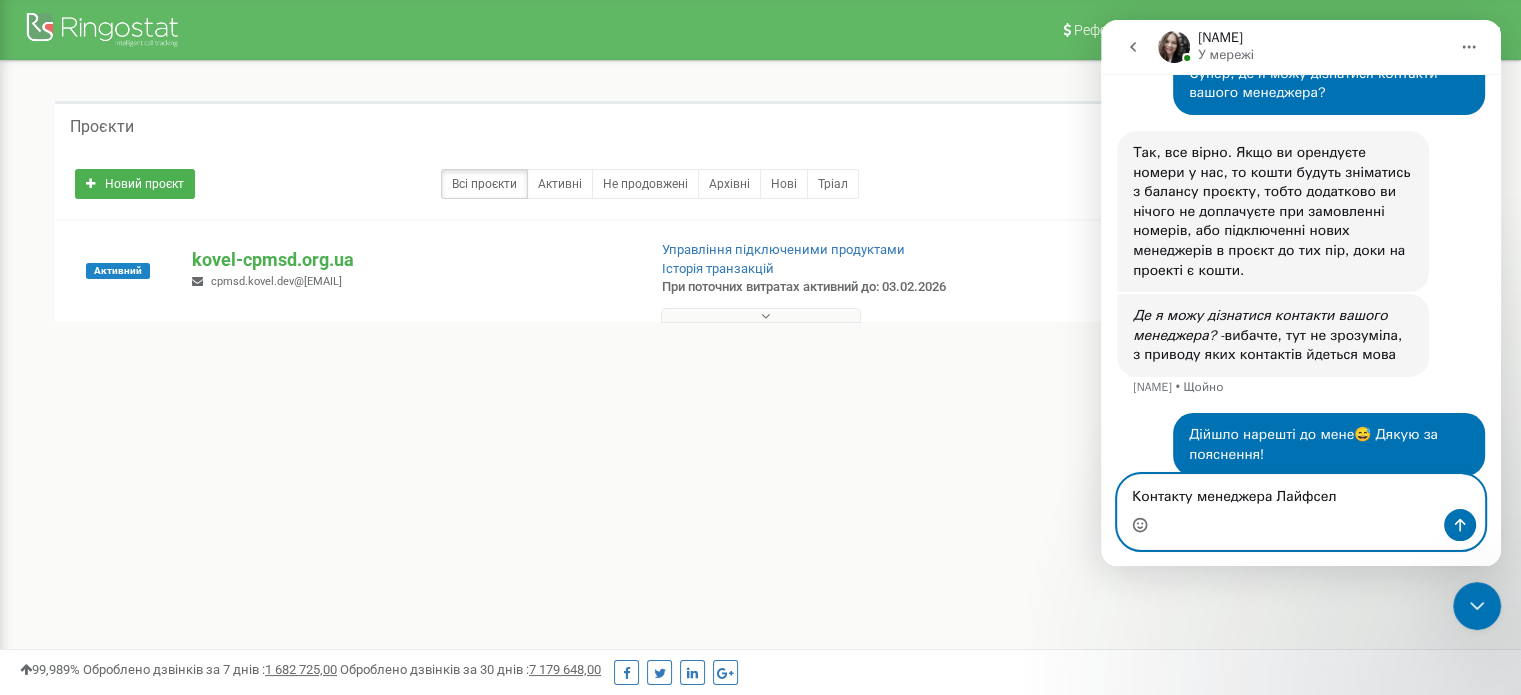 type on "Контакту менеджера Лайфселу" 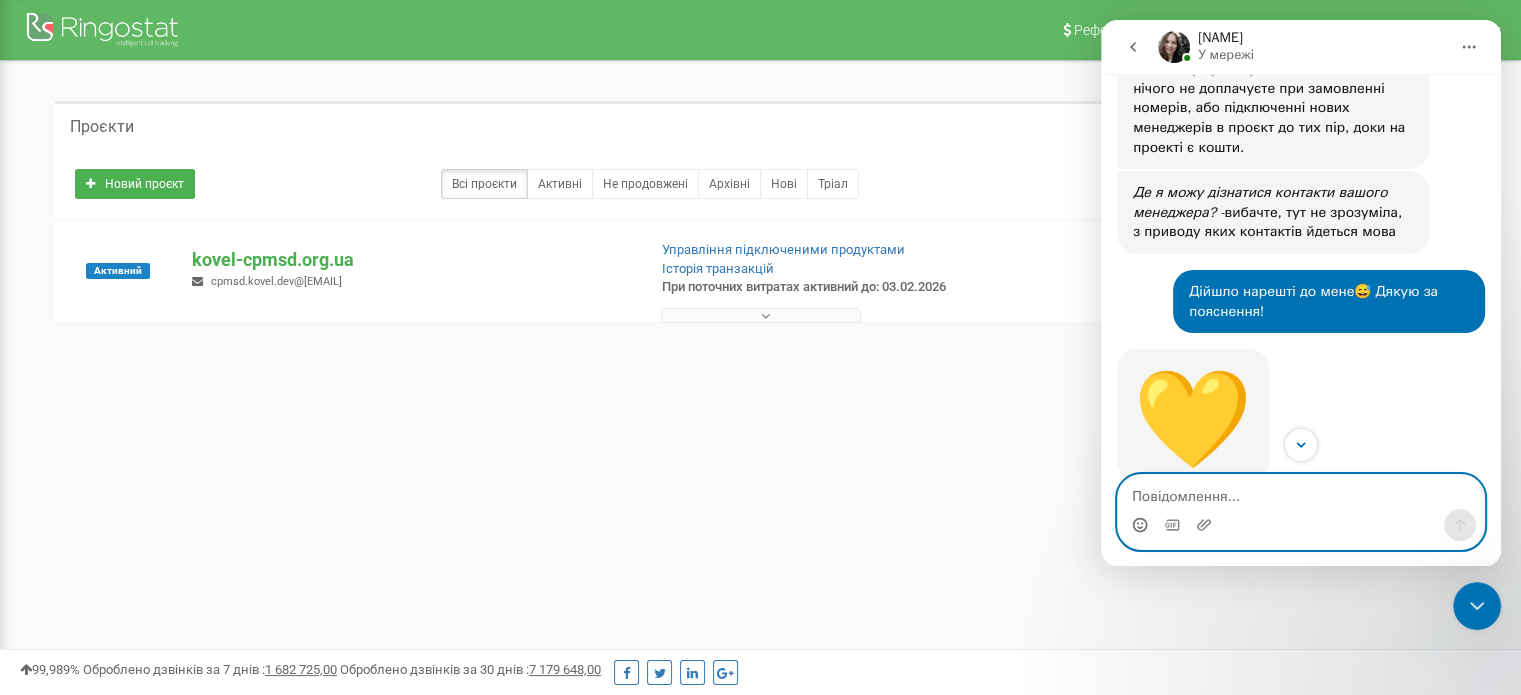 scroll, scrollTop: 3841, scrollLeft: 0, axis: vertical 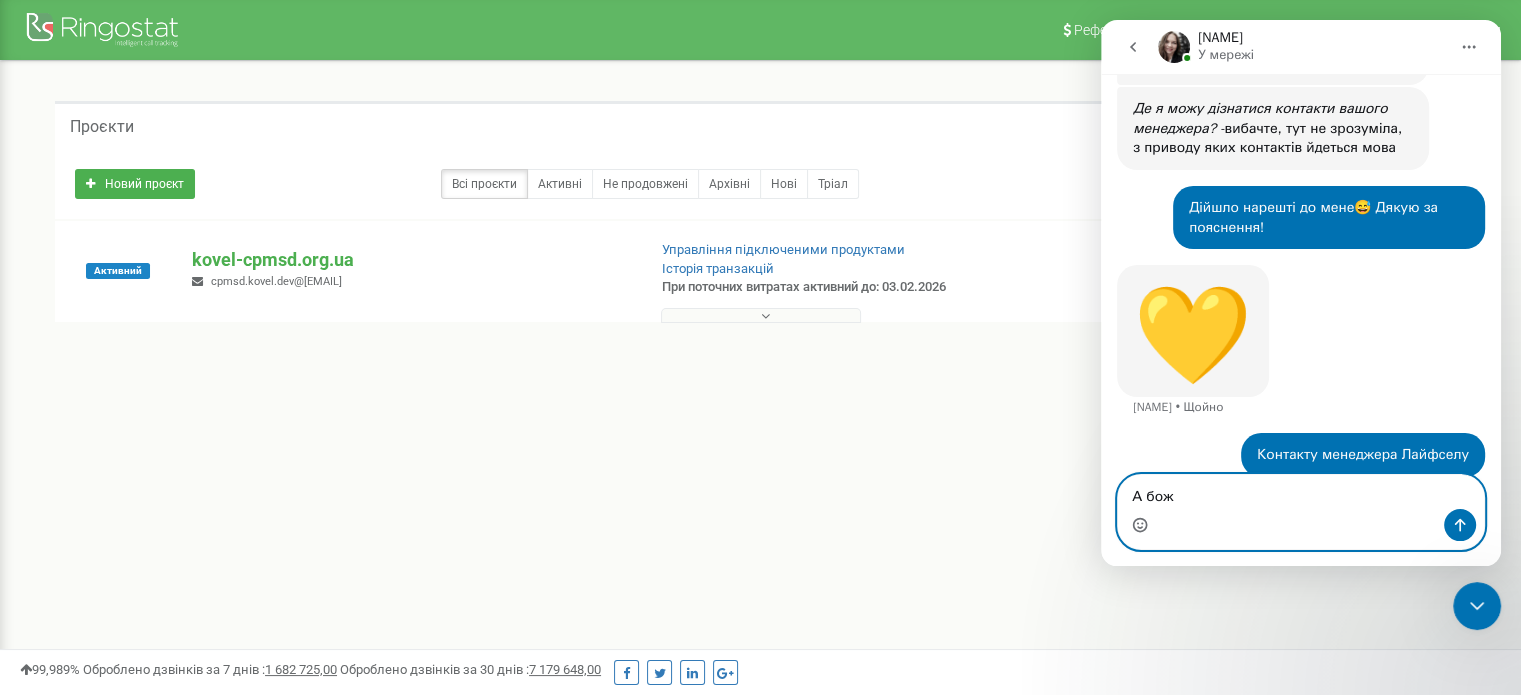 type on "А боже" 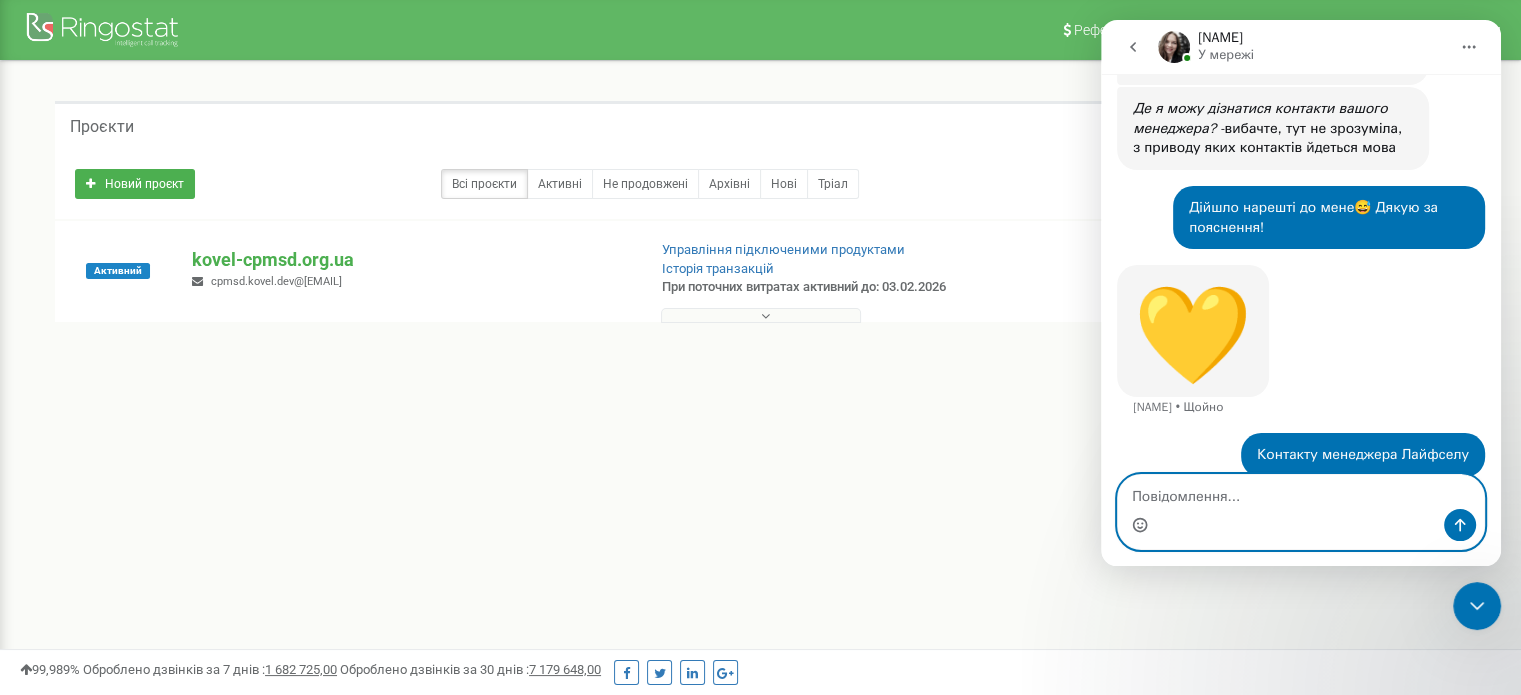 scroll, scrollTop: 3888, scrollLeft: 0, axis: vertical 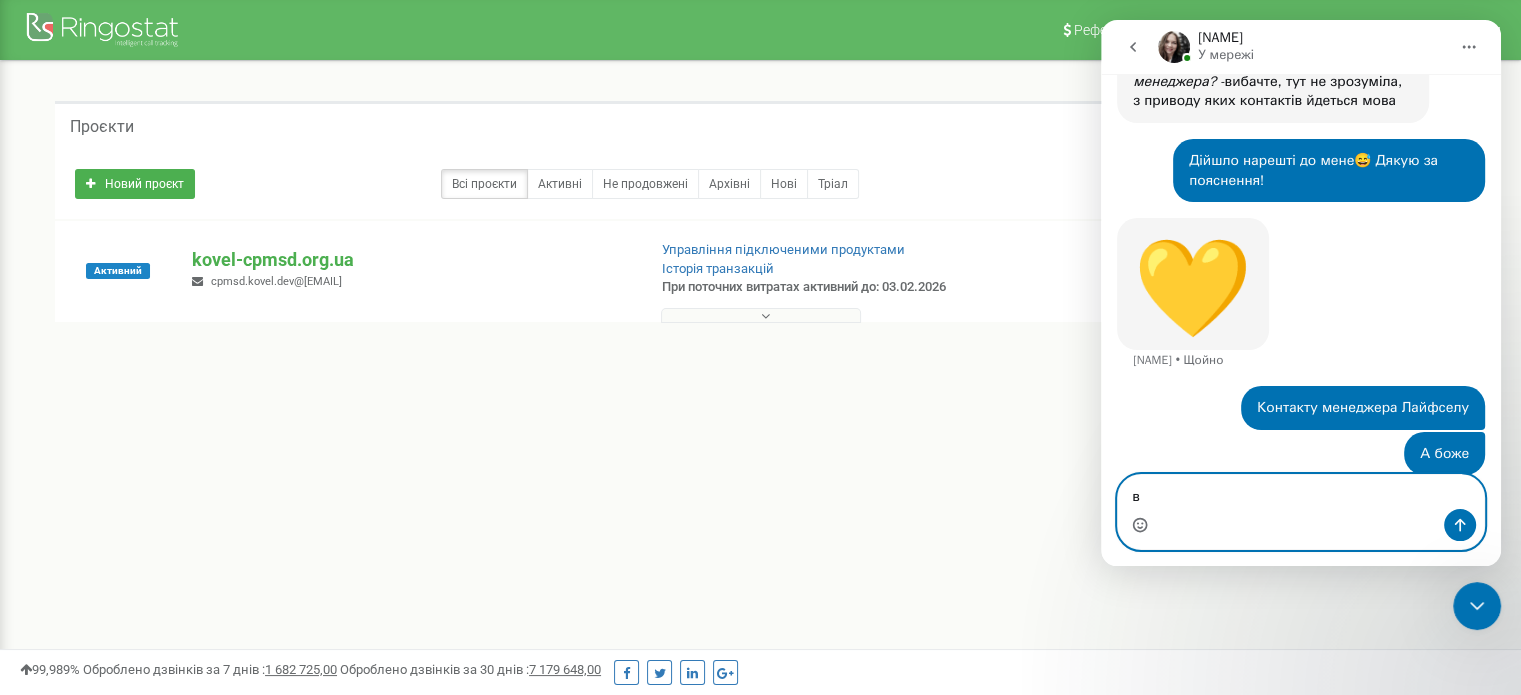 type on "в" 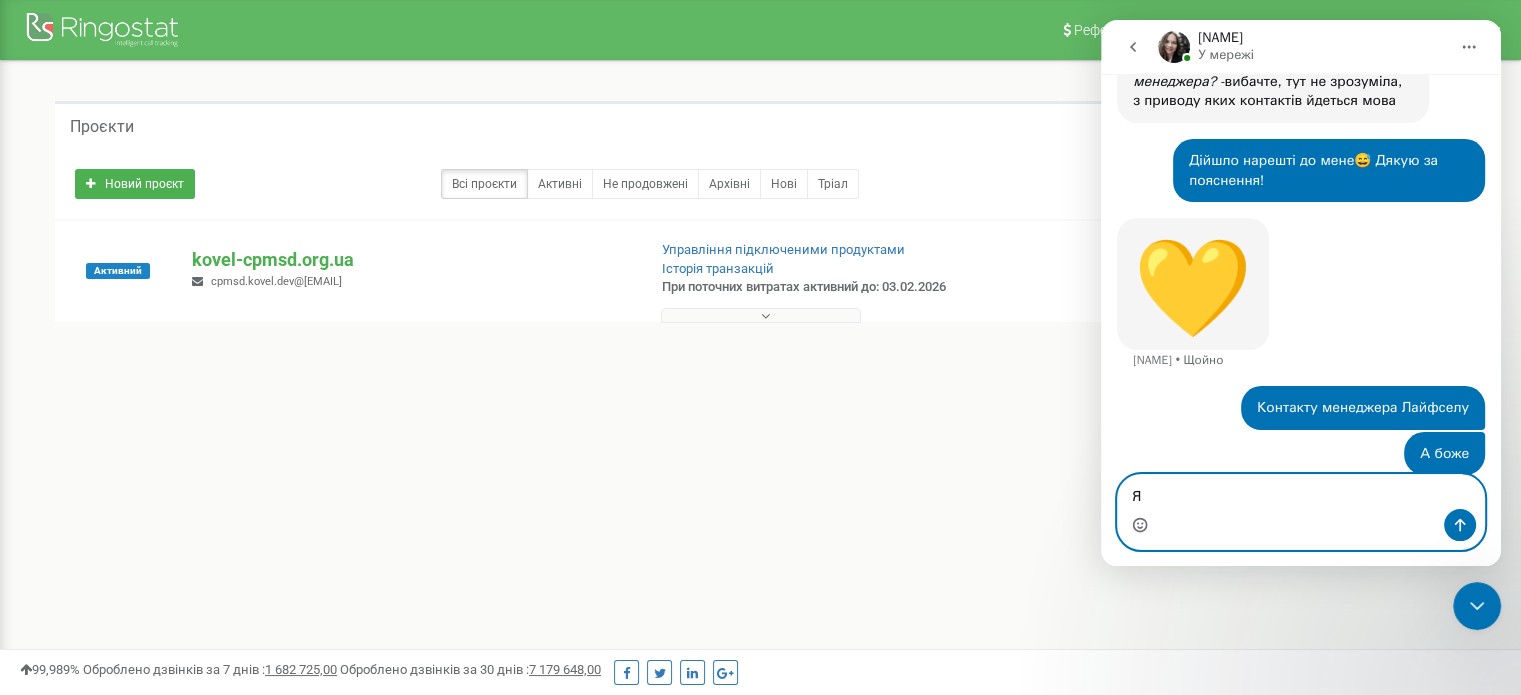 type on "Я" 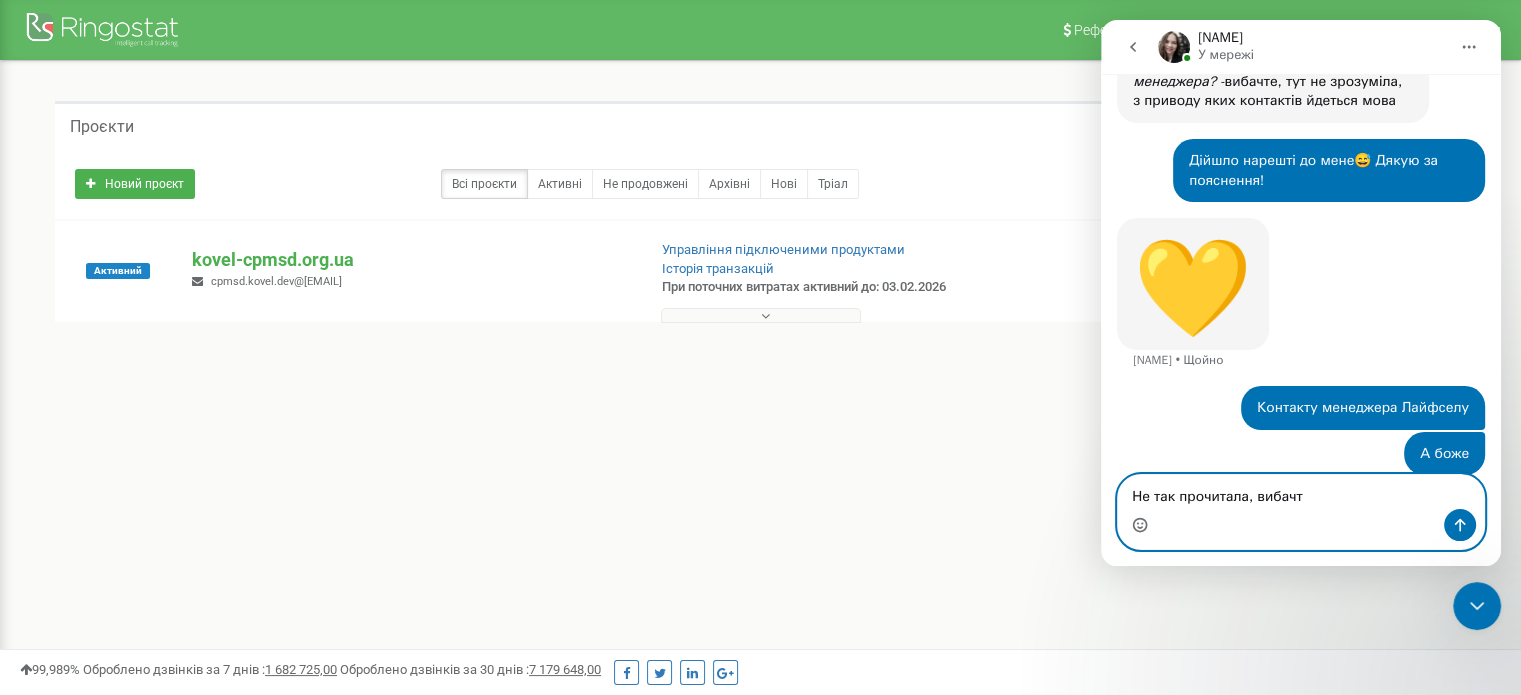 type on "Не так прочитала, вибачте" 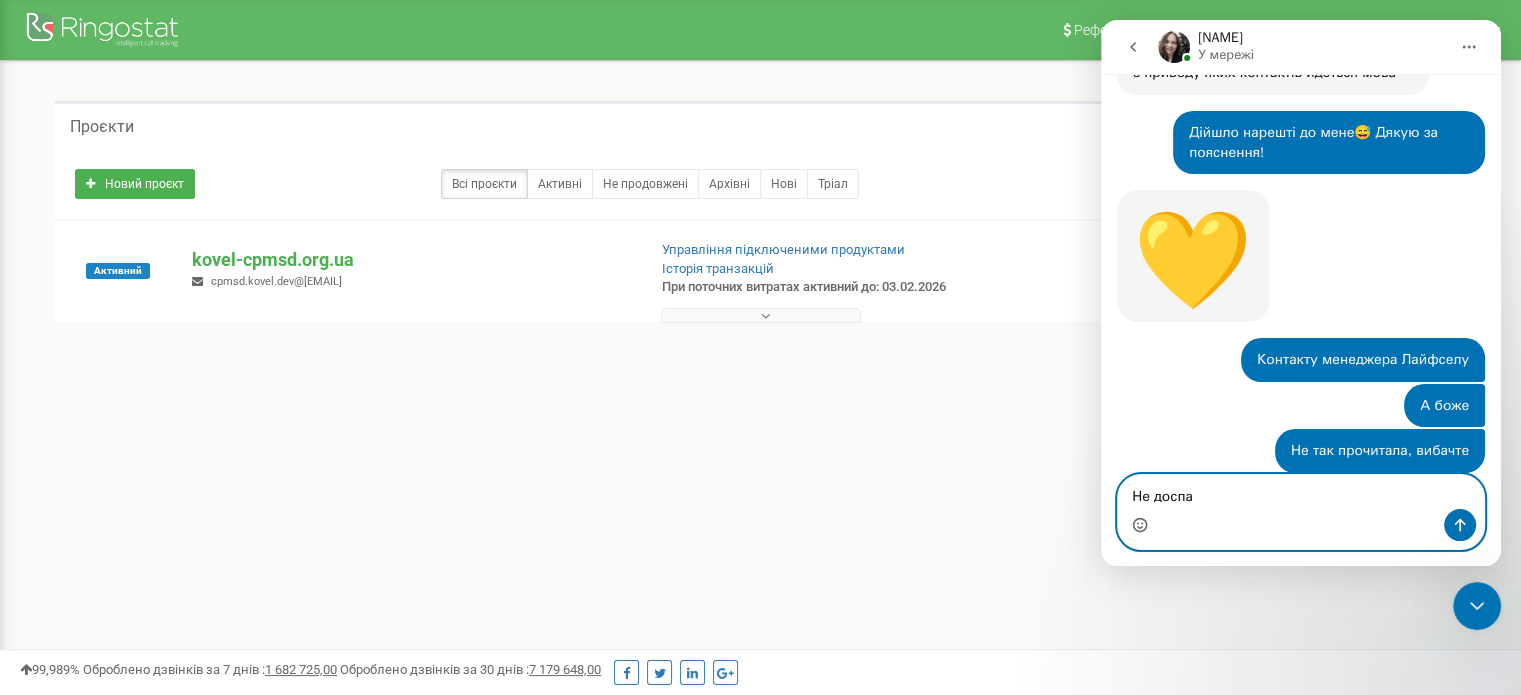 scroll, scrollTop: 3992, scrollLeft: 0, axis: vertical 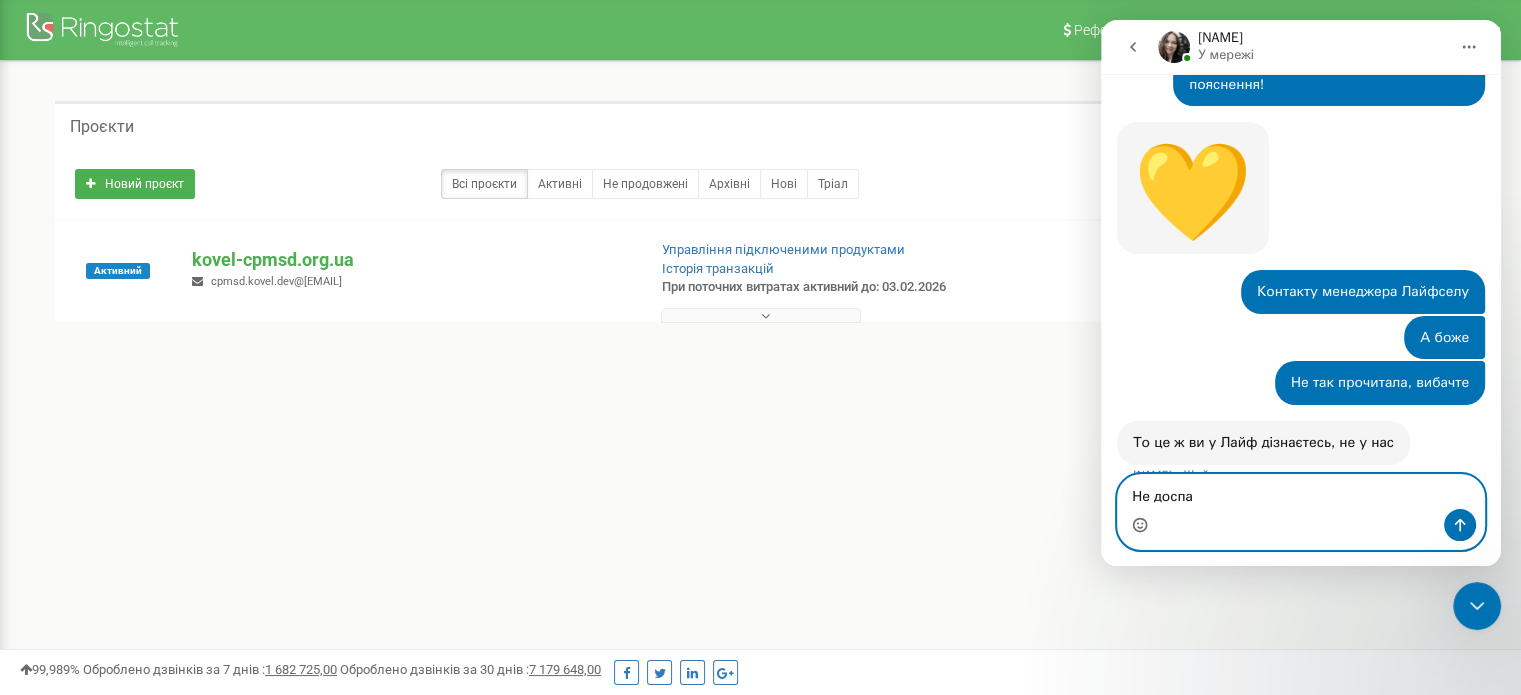 type on "Не доспал" 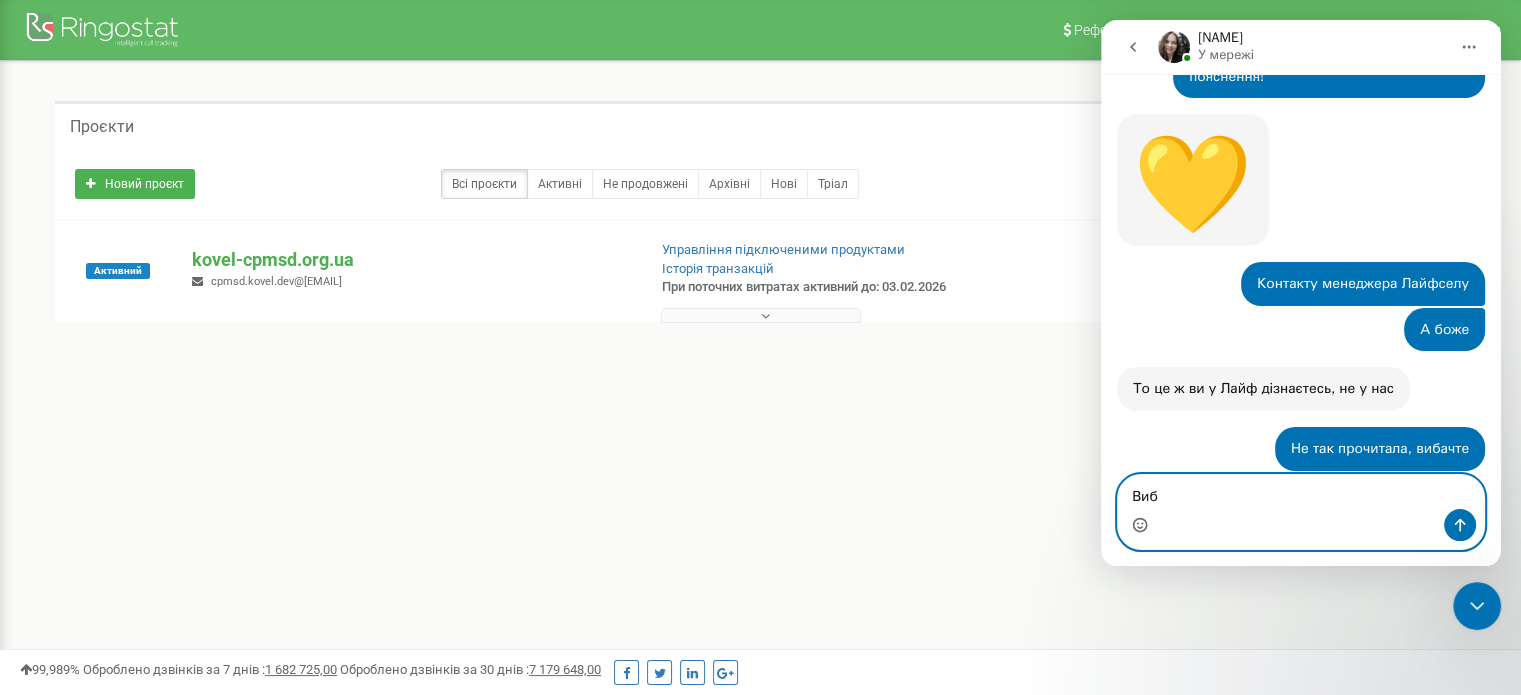 scroll, scrollTop: 4078, scrollLeft: 0, axis: vertical 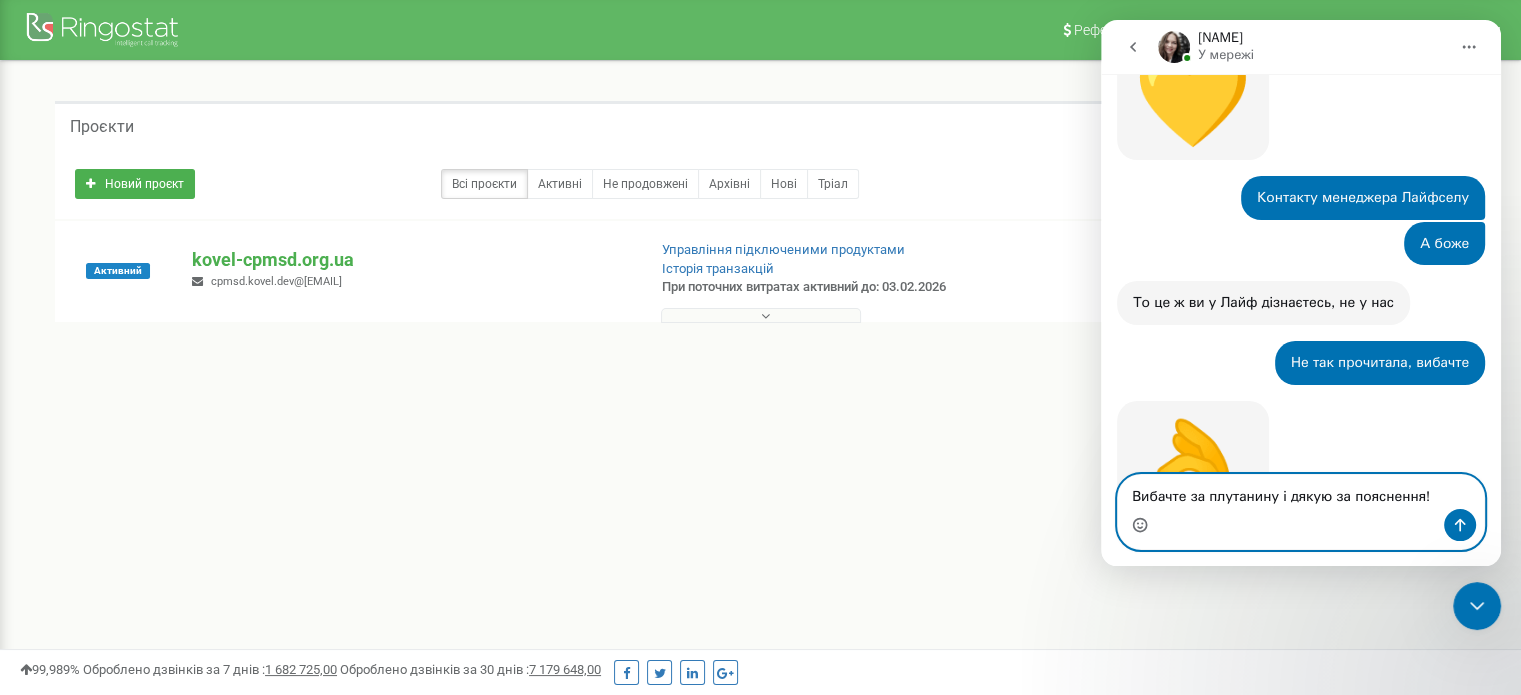 type on "Вибачте за плутанину і дякую за пояснення!!" 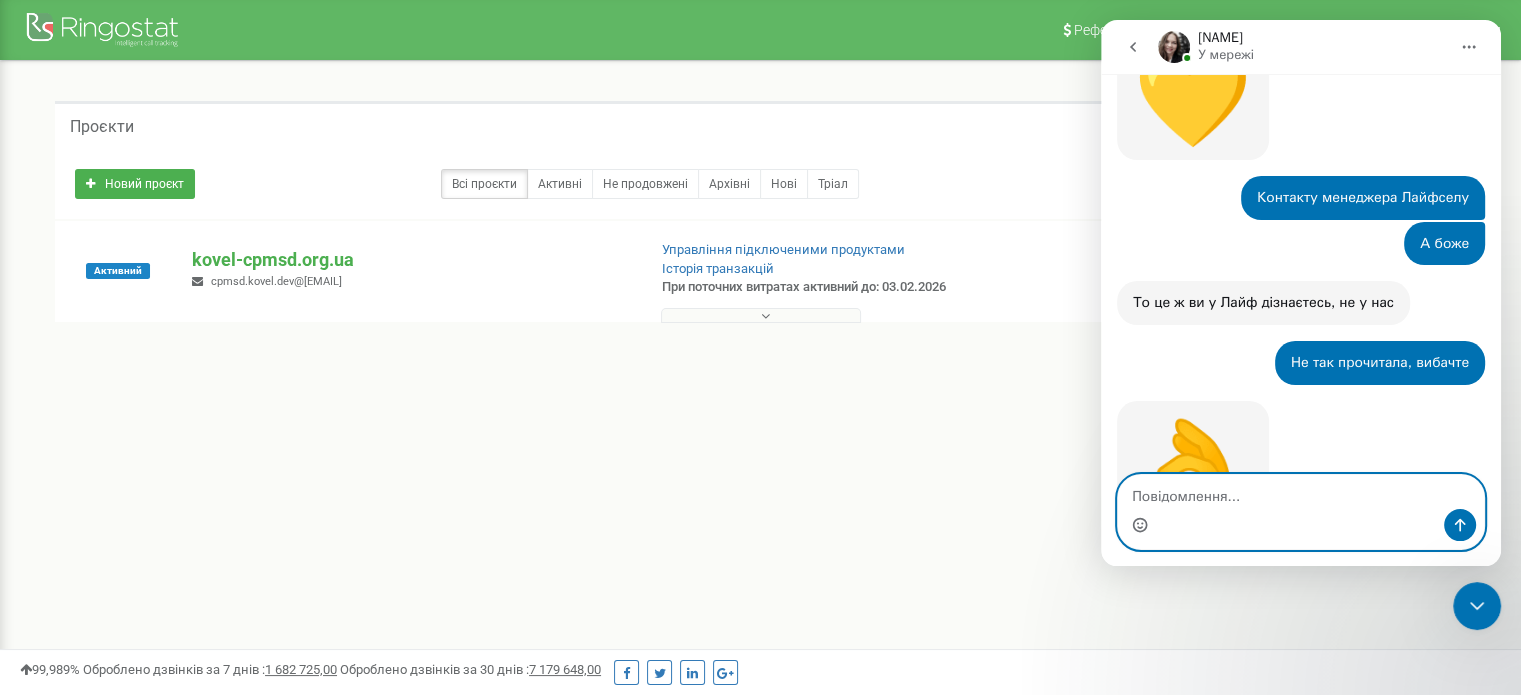 scroll, scrollTop: 4157, scrollLeft: 0, axis: vertical 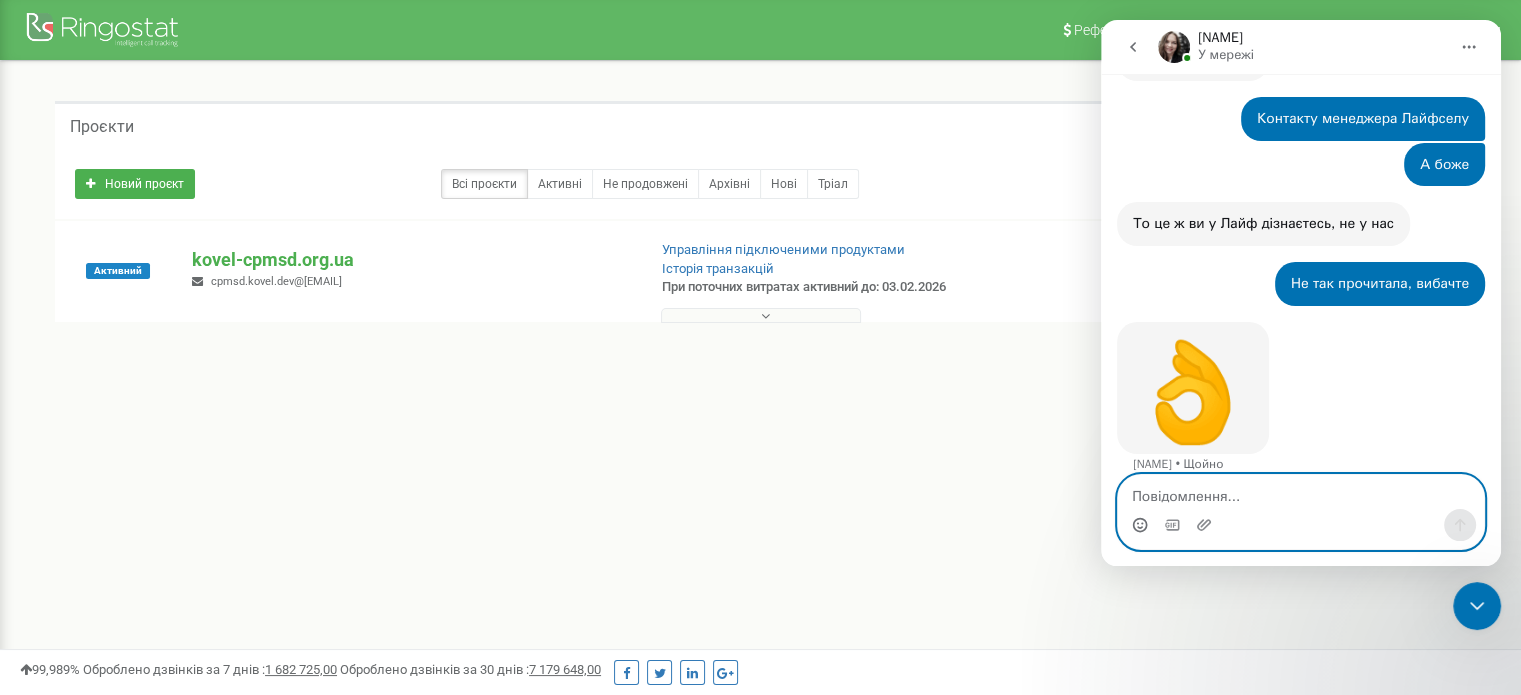 type 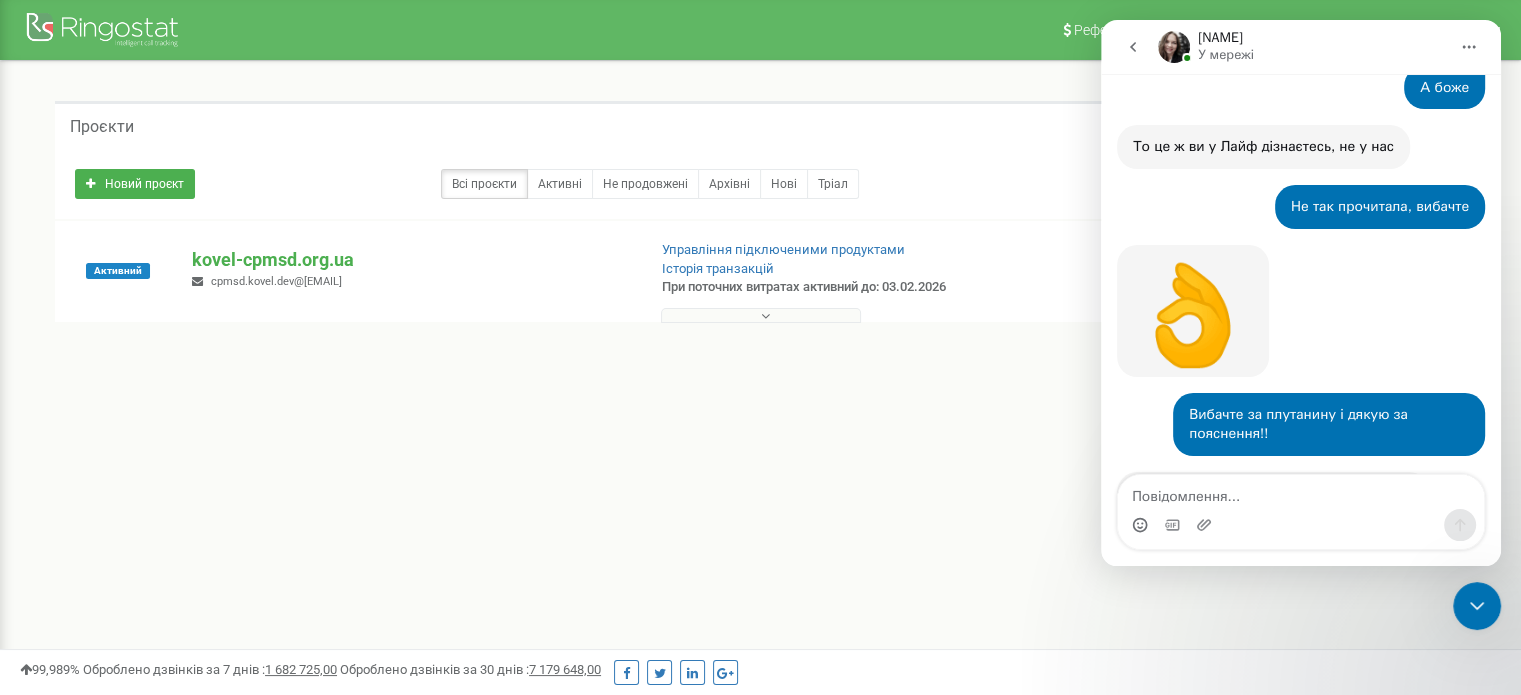 scroll, scrollTop: 4236, scrollLeft: 0, axis: vertical 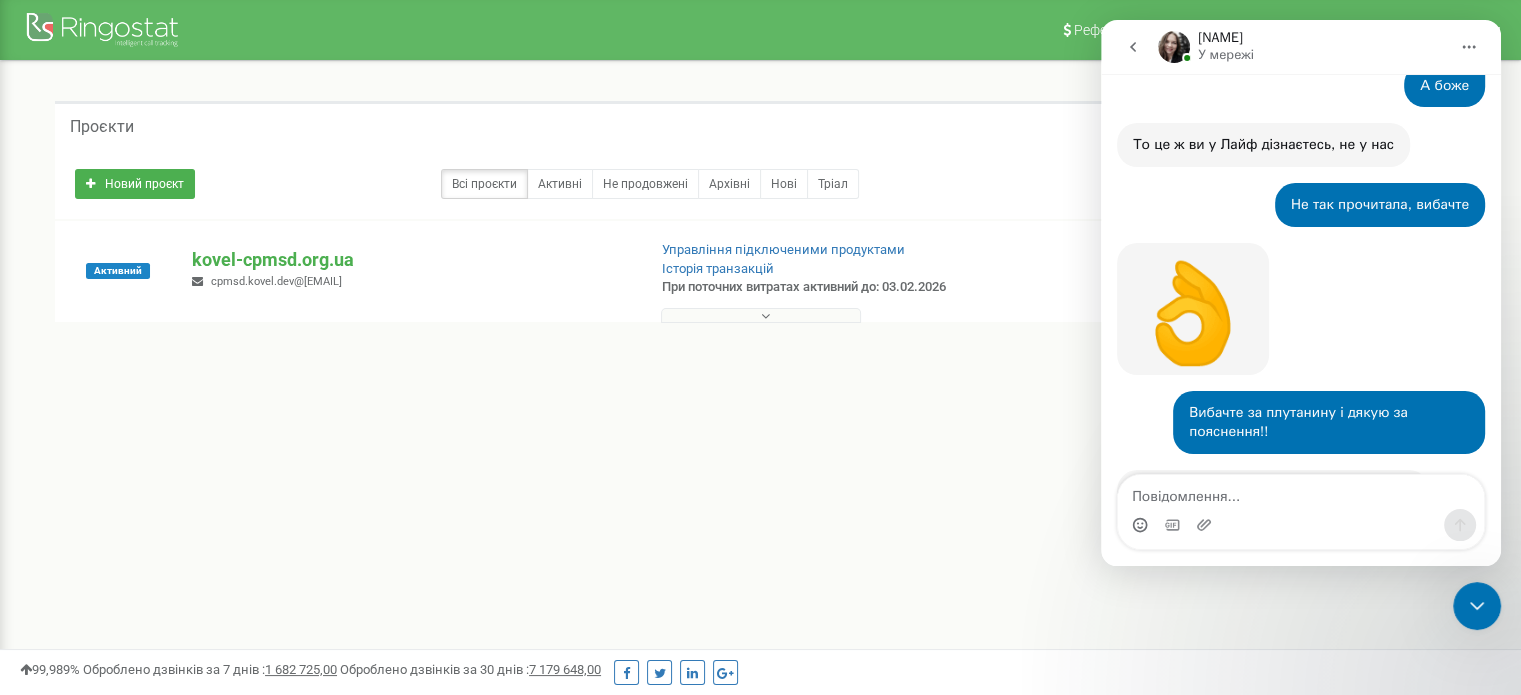 click on "Реферальна програма
Налаштування профілю
Вихід
Проєкти
Новий проєкт
Всі проєкти
Активні
Не продовжені
Архівні Нові Тріал" at bounding box center (760, 600) 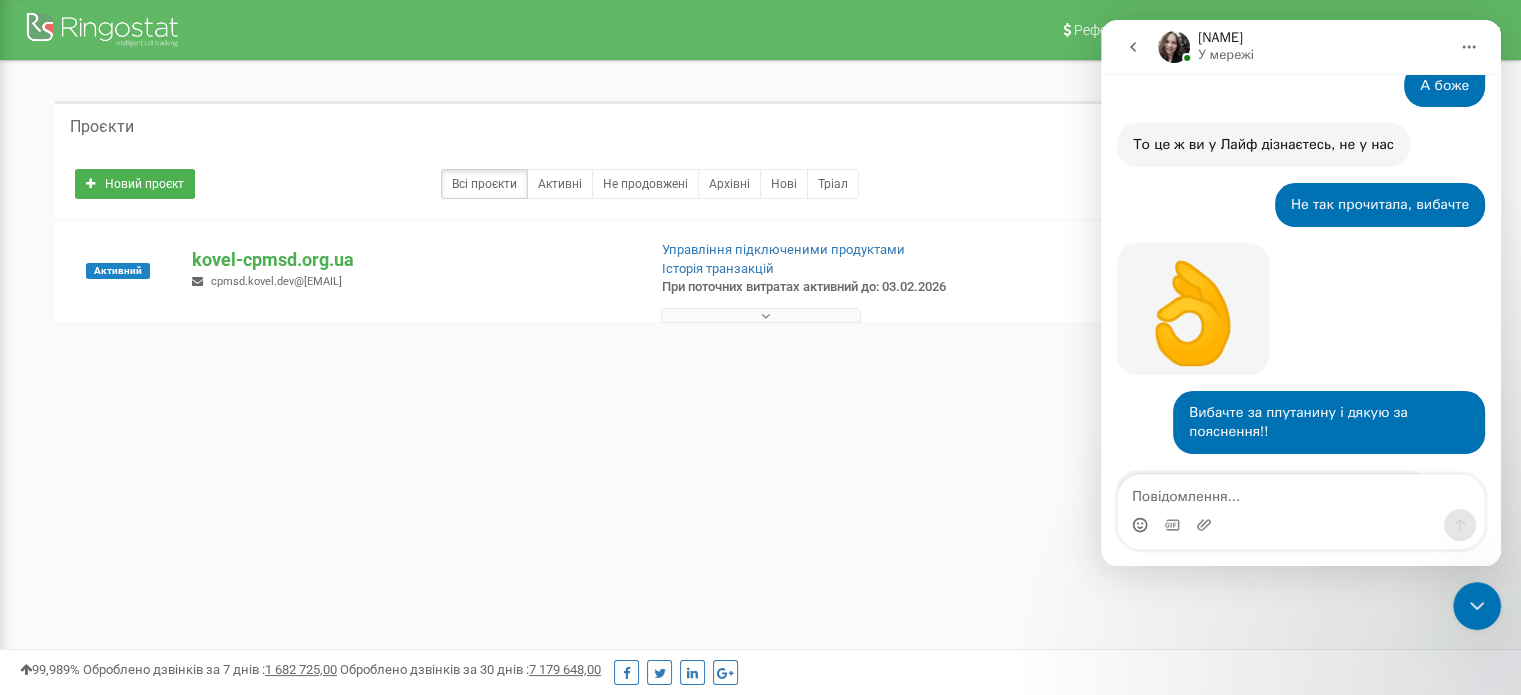 click on "Реферальна програма
Налаштування профілю
Вихід
Проєкти
Новий проєкт
Всі проєкти
Активні
Не продовжені
Архівні Нові Тріал" at bounding box center (760, 600) 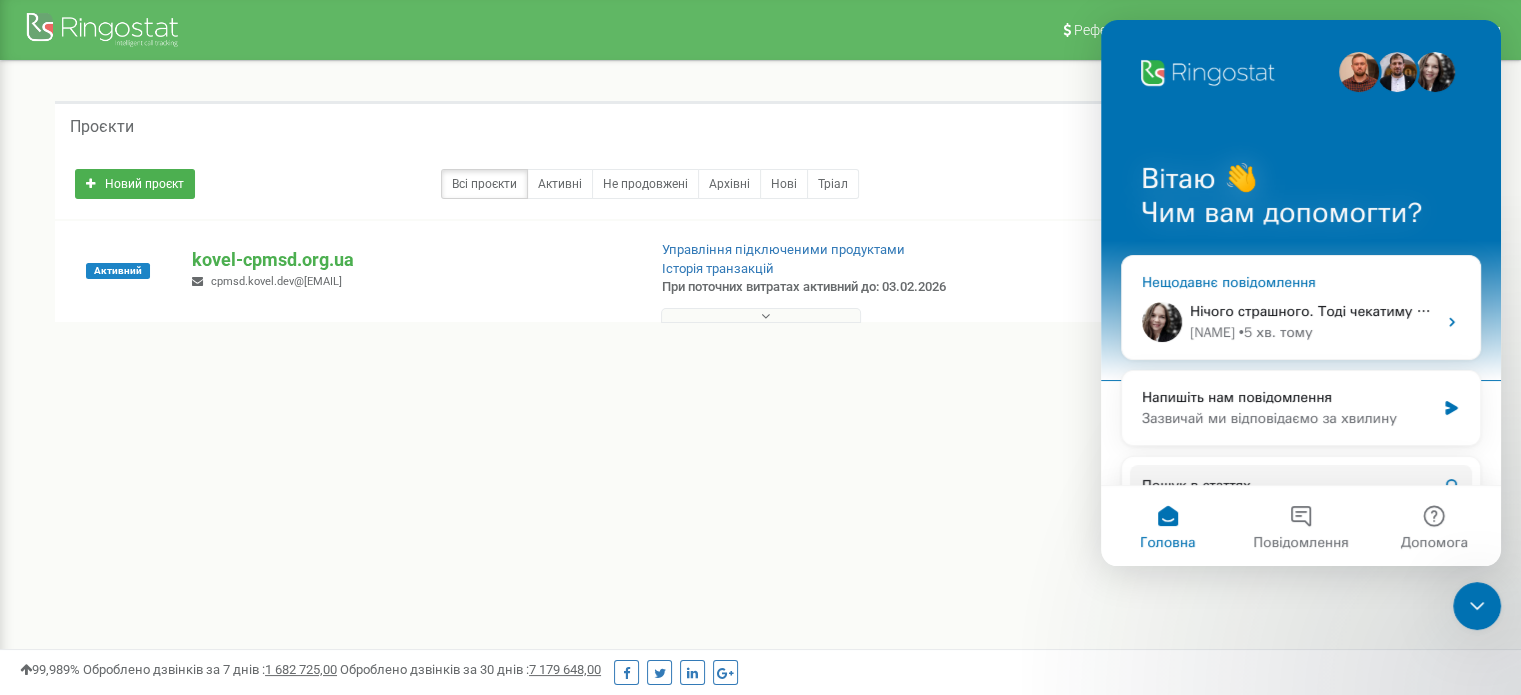 click on "Нічого страшного. Тоді чекатиму на зворотній зв'язок від вас Yuliia •  5 хв. тому" at bounding box center (1301, 322) 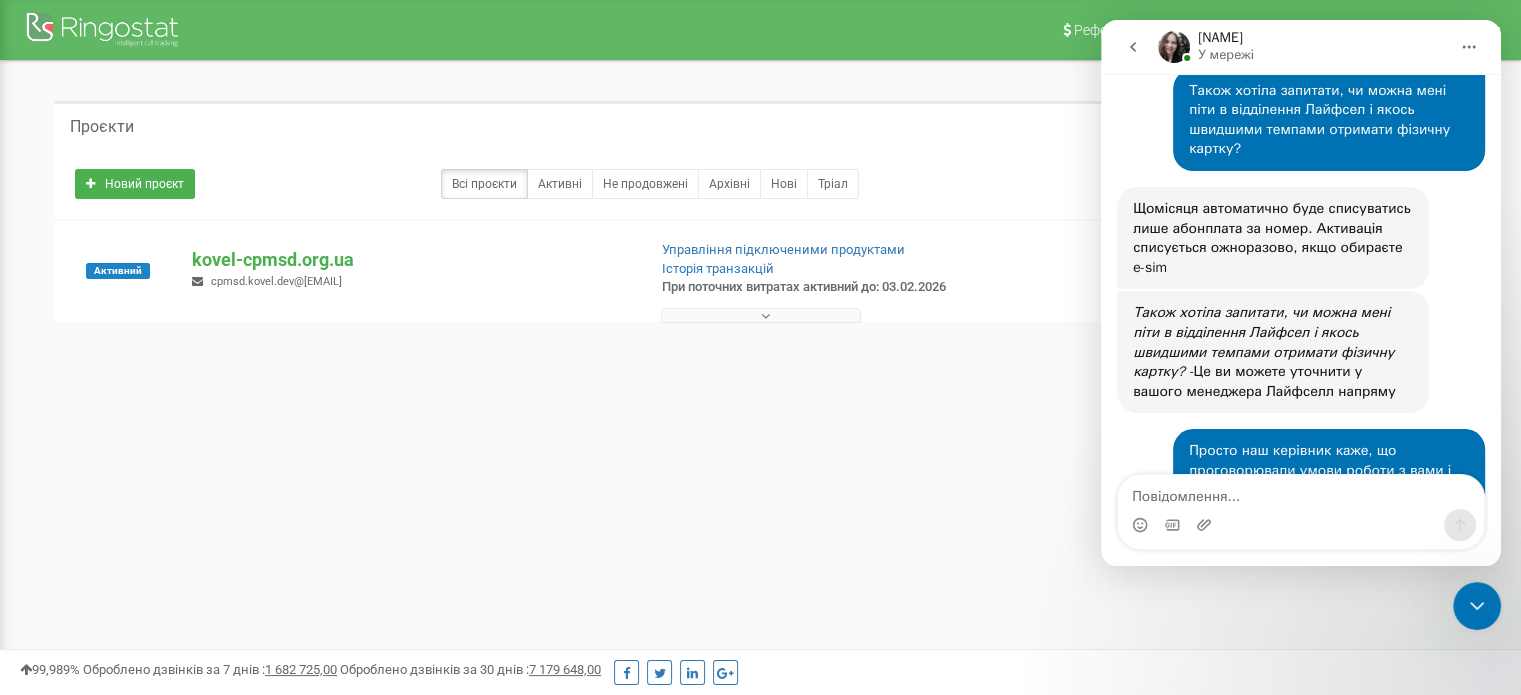 scroll, scrollTop: 4236, scrollLeft: 0, axis: vertical 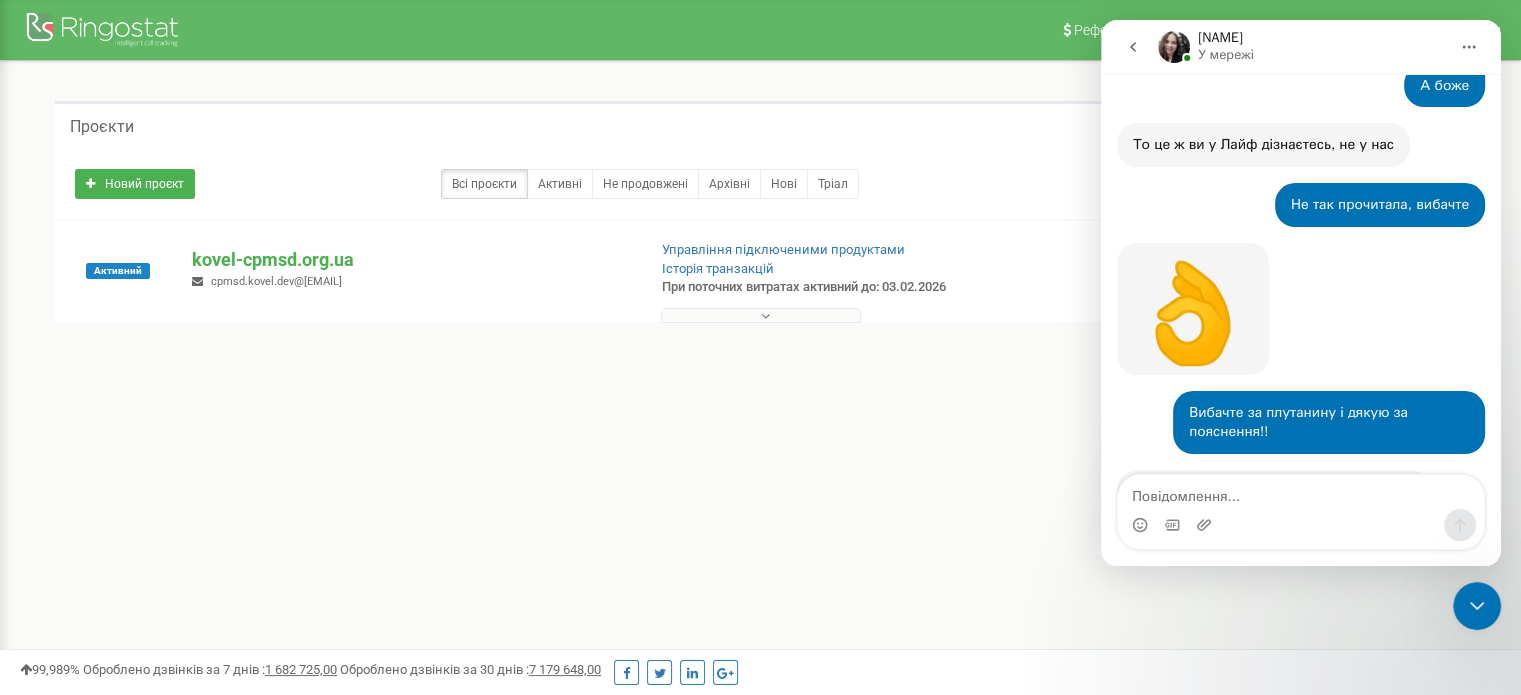 click at bounding box center (1301, 512) 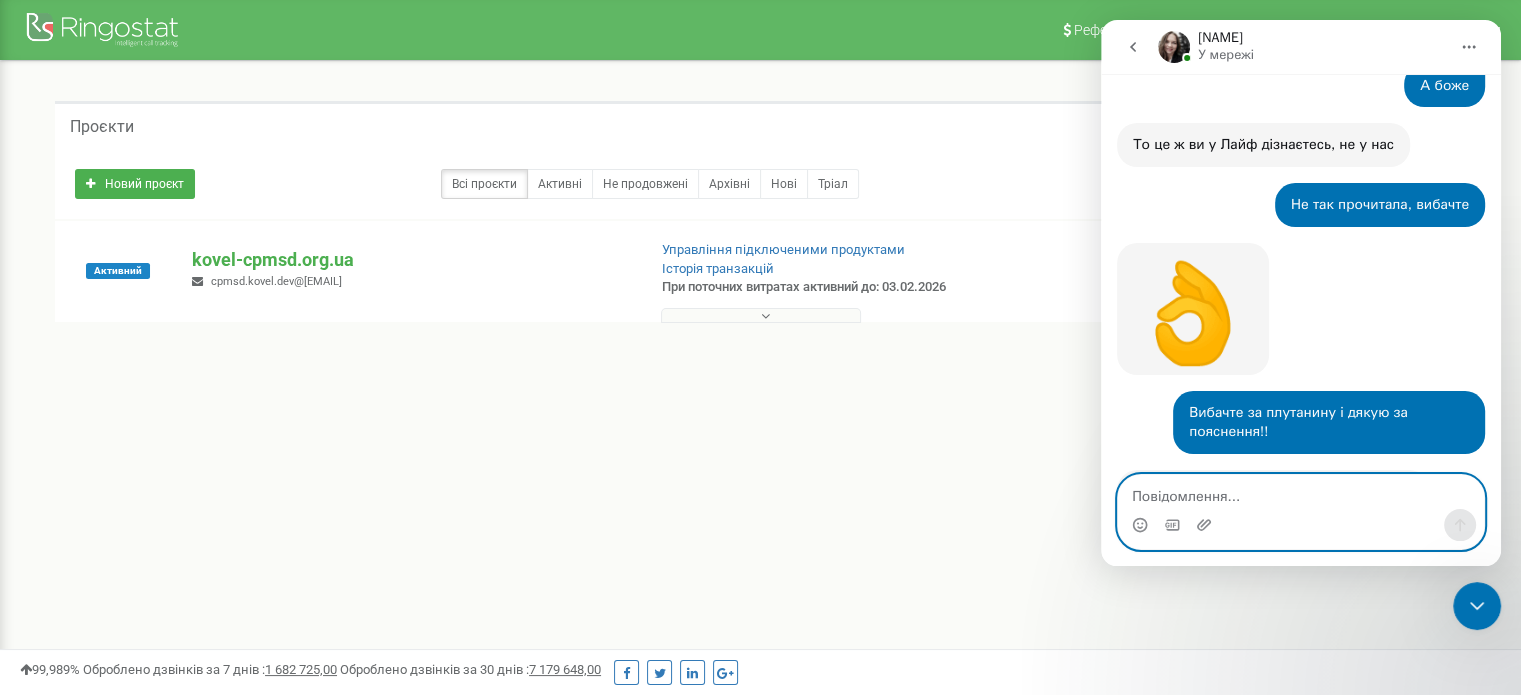 click at bounding box center (1301, 492) 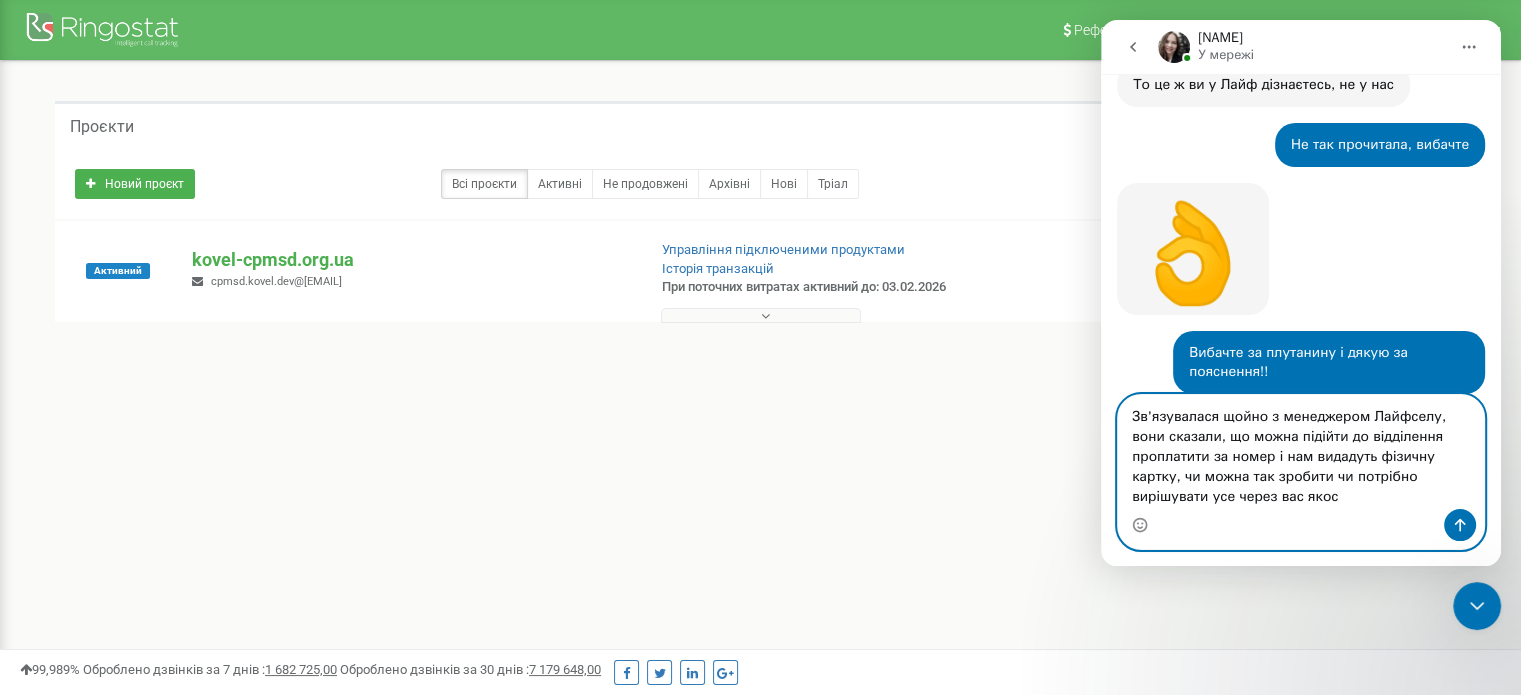 scroll, scrollTop: 4316, scrollLeft: 0, axis: vertical 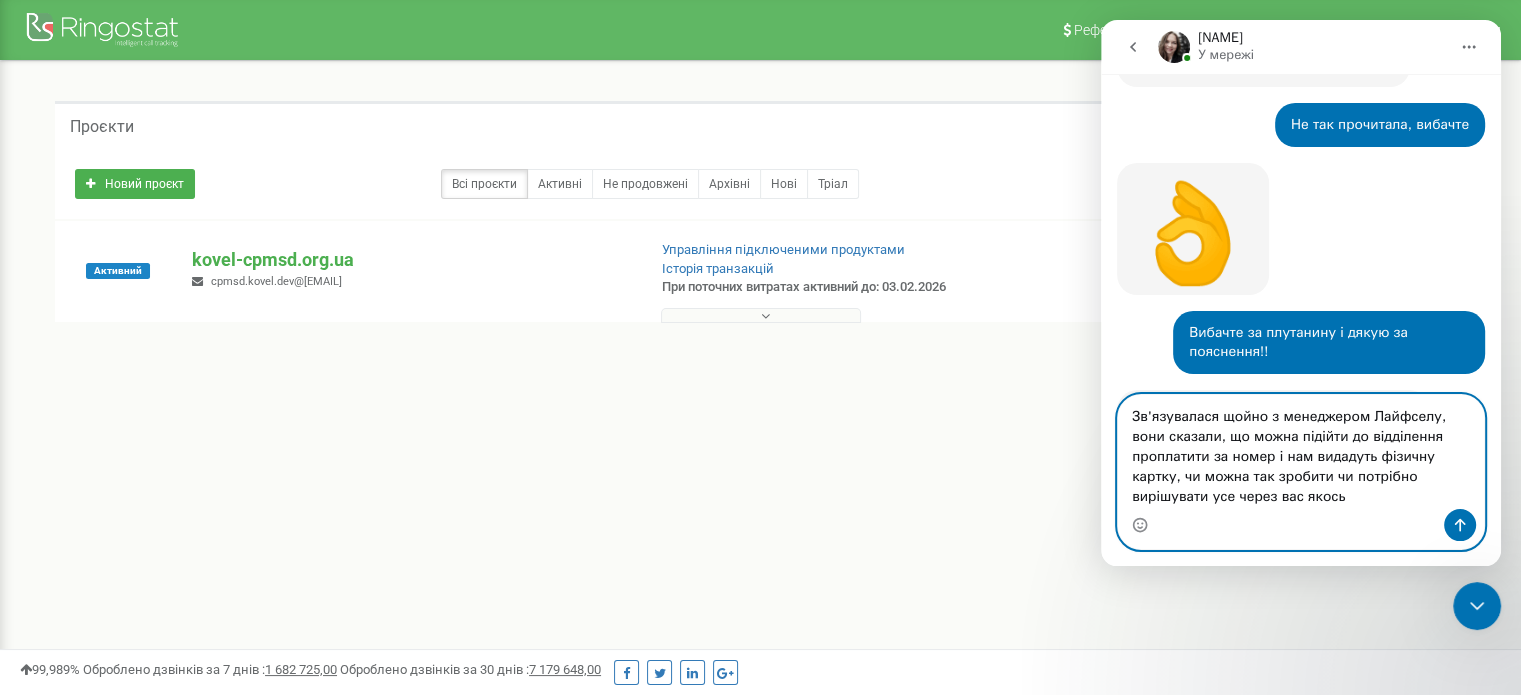 type on "Зв'язувалася щойно з менеджером Лайфселу, вони сказали, що можна підійти до відділення проплатити за номер і нам видадуть фізичну картку, чи можна так зробити чи потрібно вирішувати усе через вас якось?" 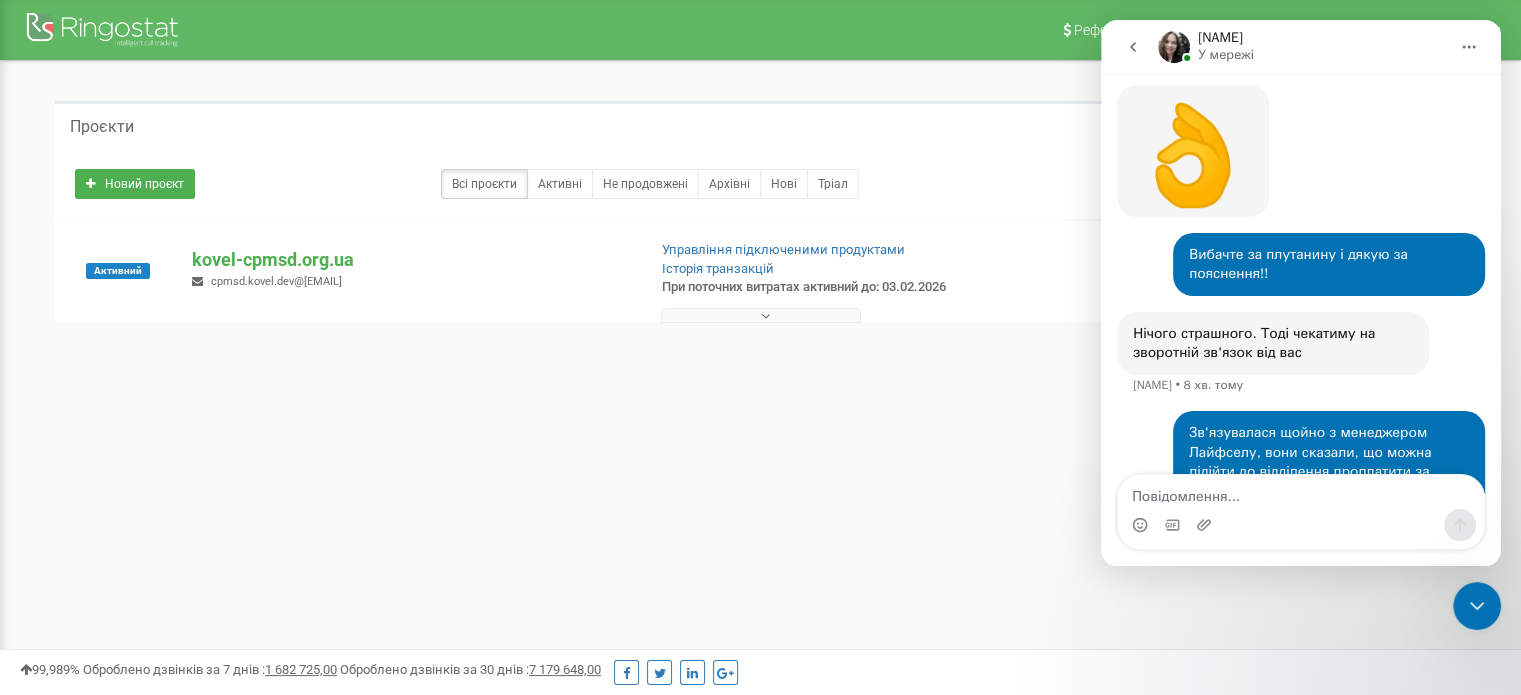 scroll, scrollTop: 4471, scrollLeft: 0, axis: vertical 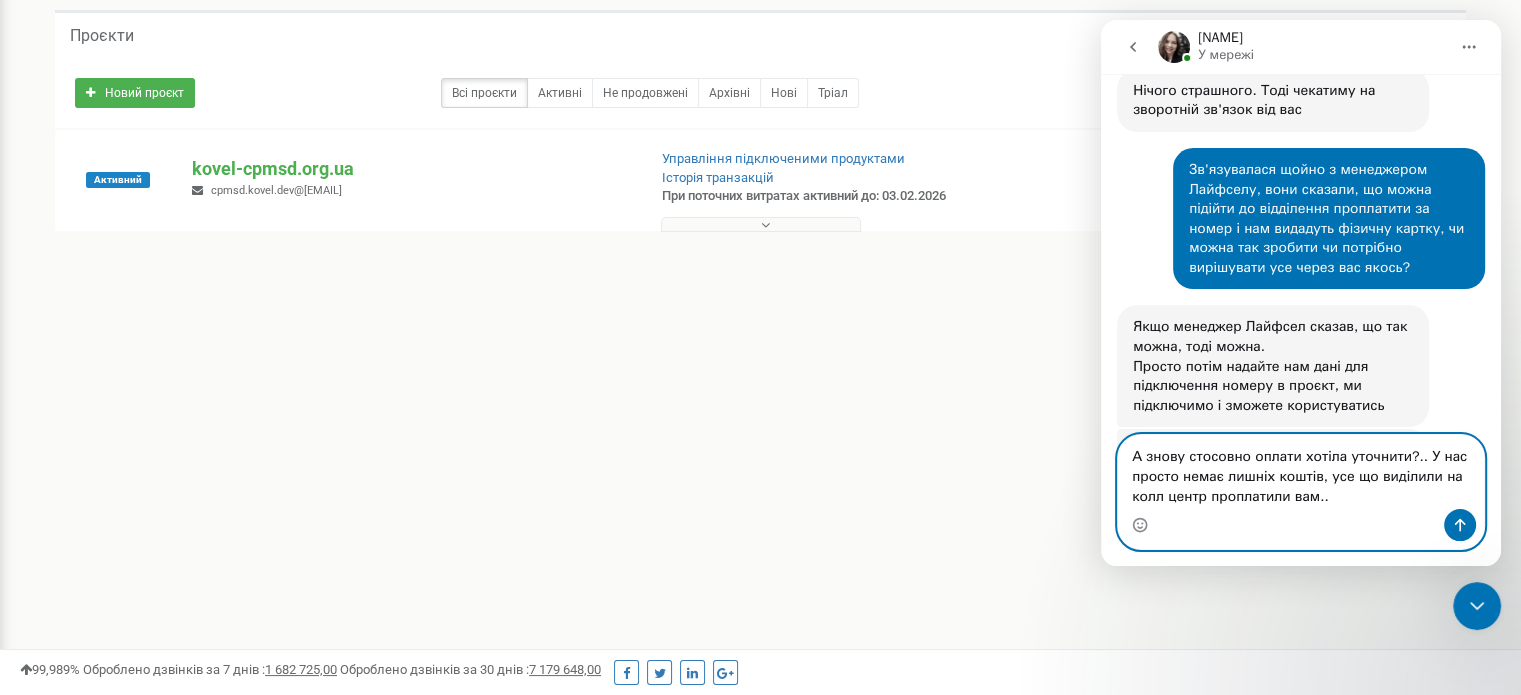 type on "А знову стосовно оплати хотіла уточнити?.. У нас просто немає лишніх коштів, усе що виділили на колл центр проплатили вам.." 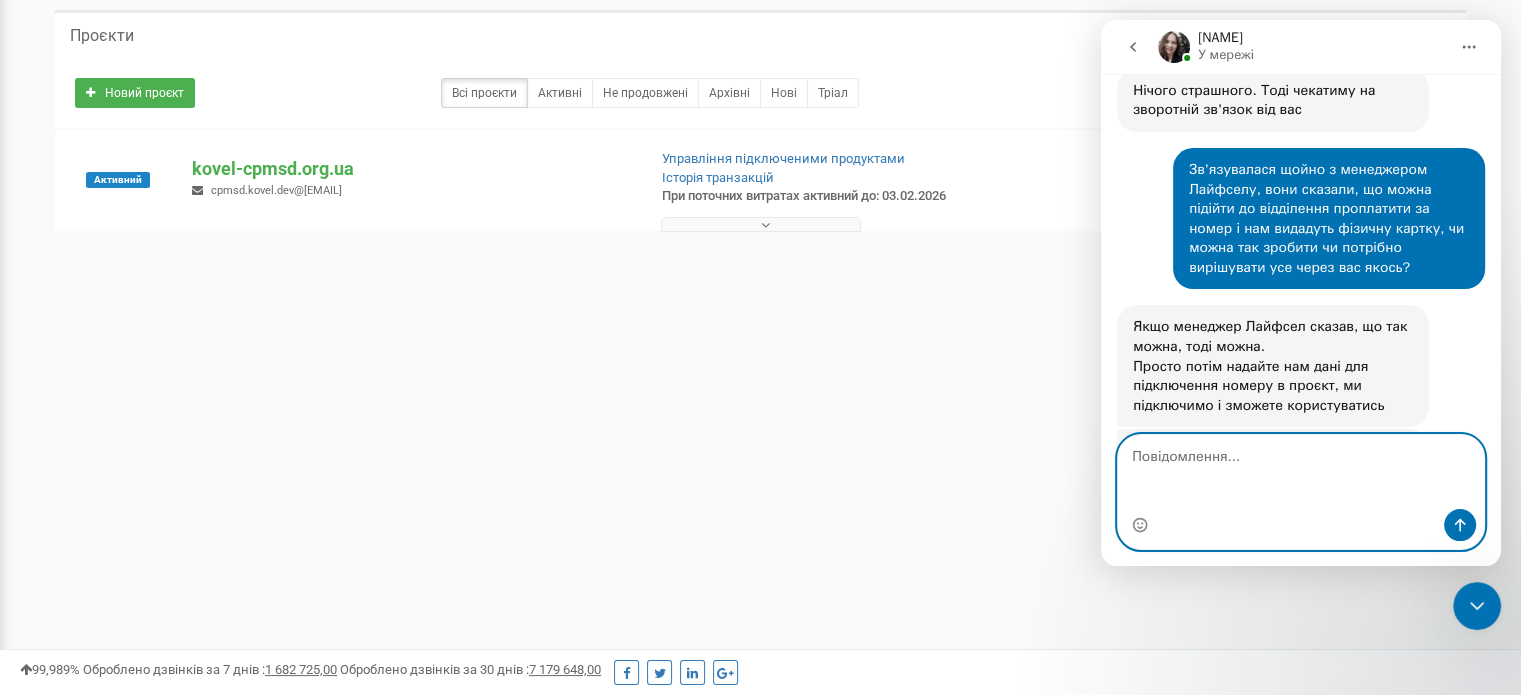 scroll, scrollTop: 4696, scrollLeft: 0, axis: vertical 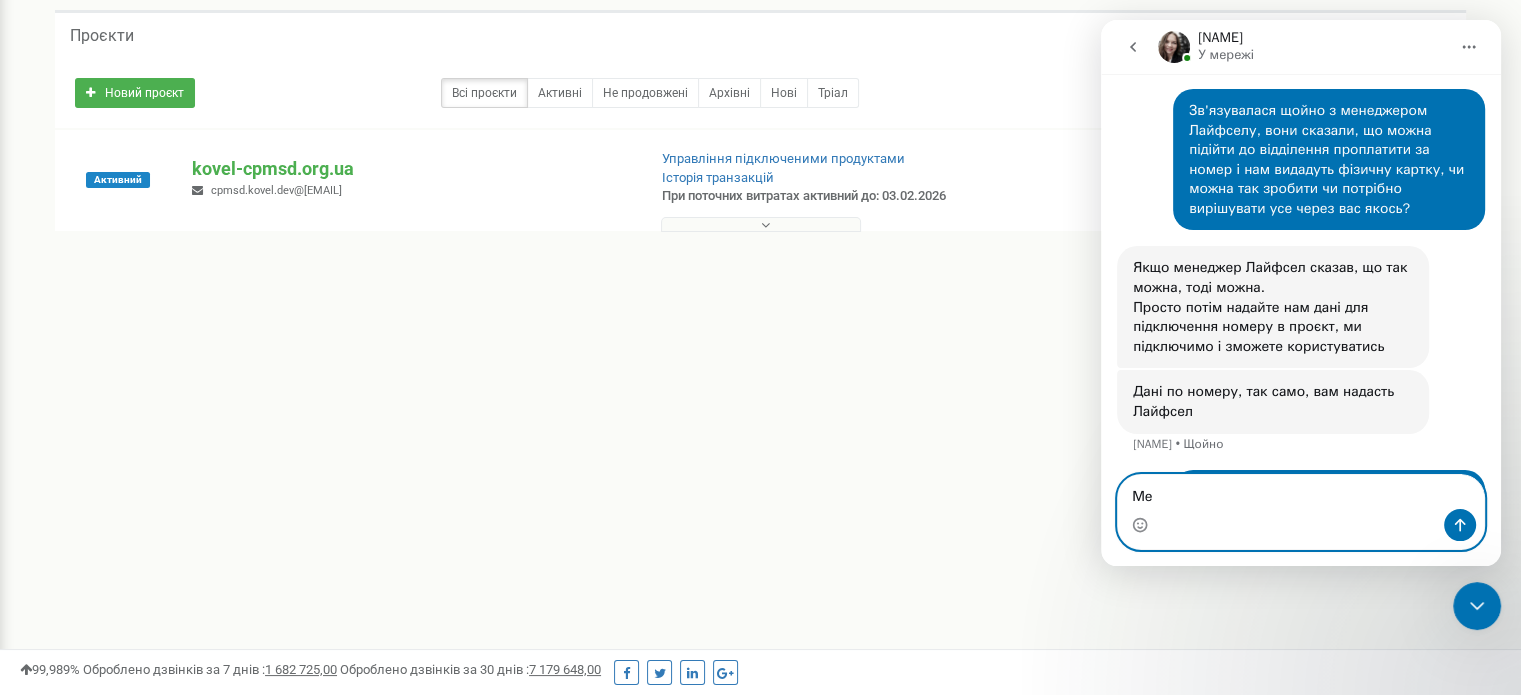 type on "М" 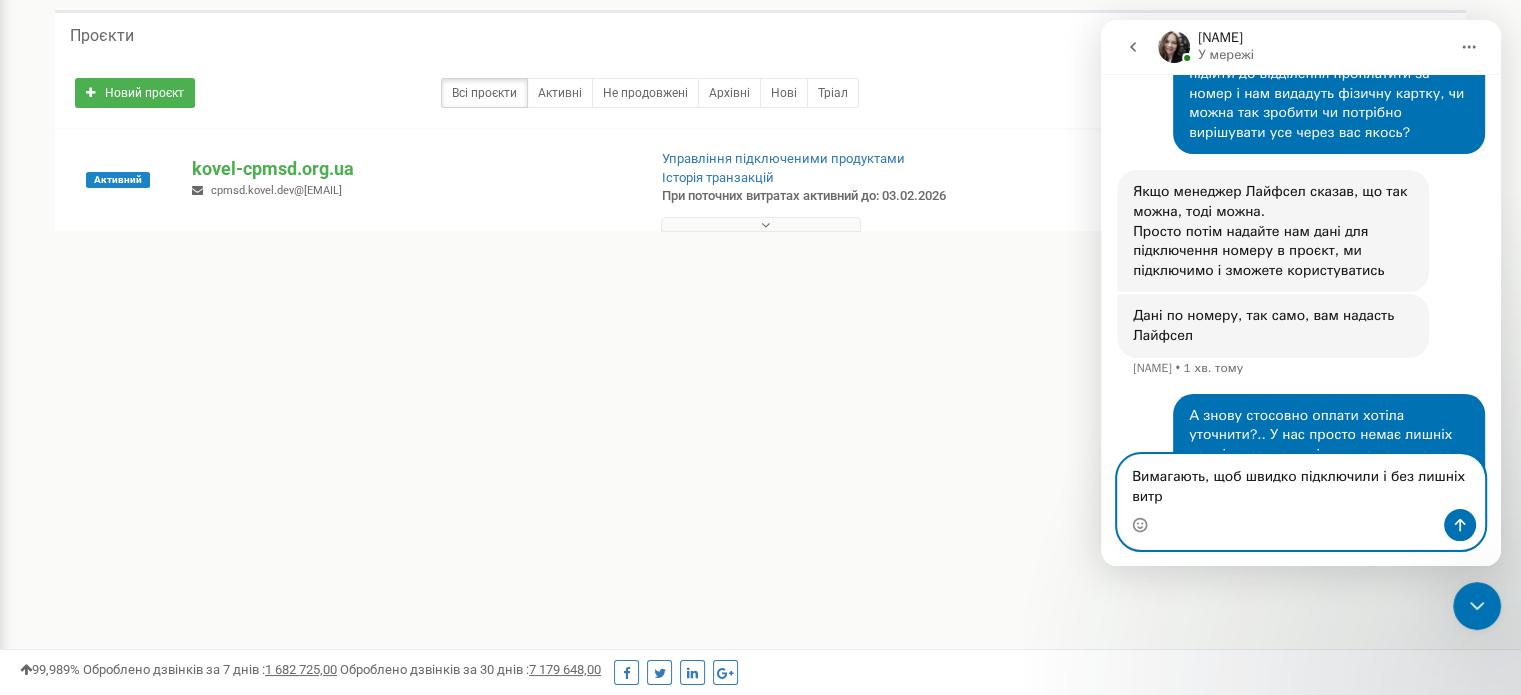 scroll, scrollTop: 4792, scrollLeft: 0, axis: vertical 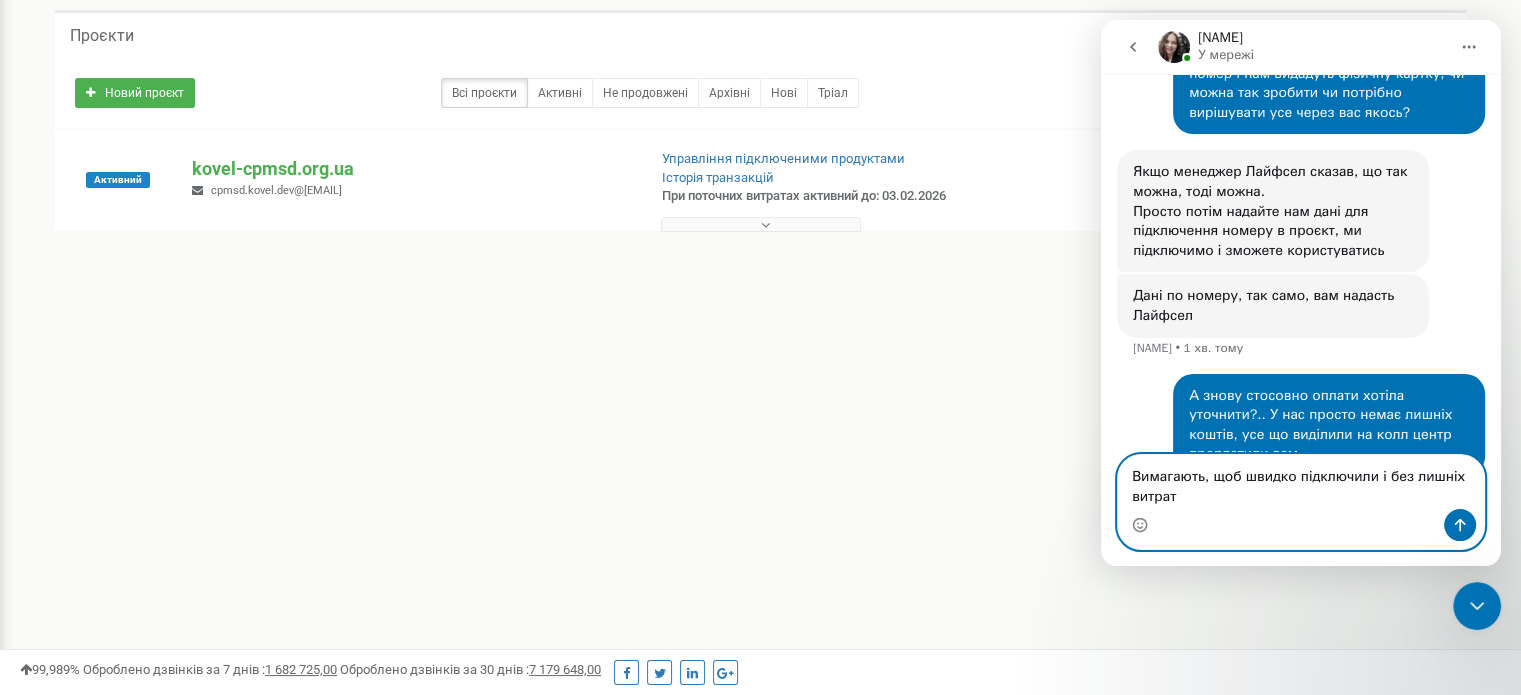type on "Вимагають, щоб швидко підключили і без лишніх витрат(" 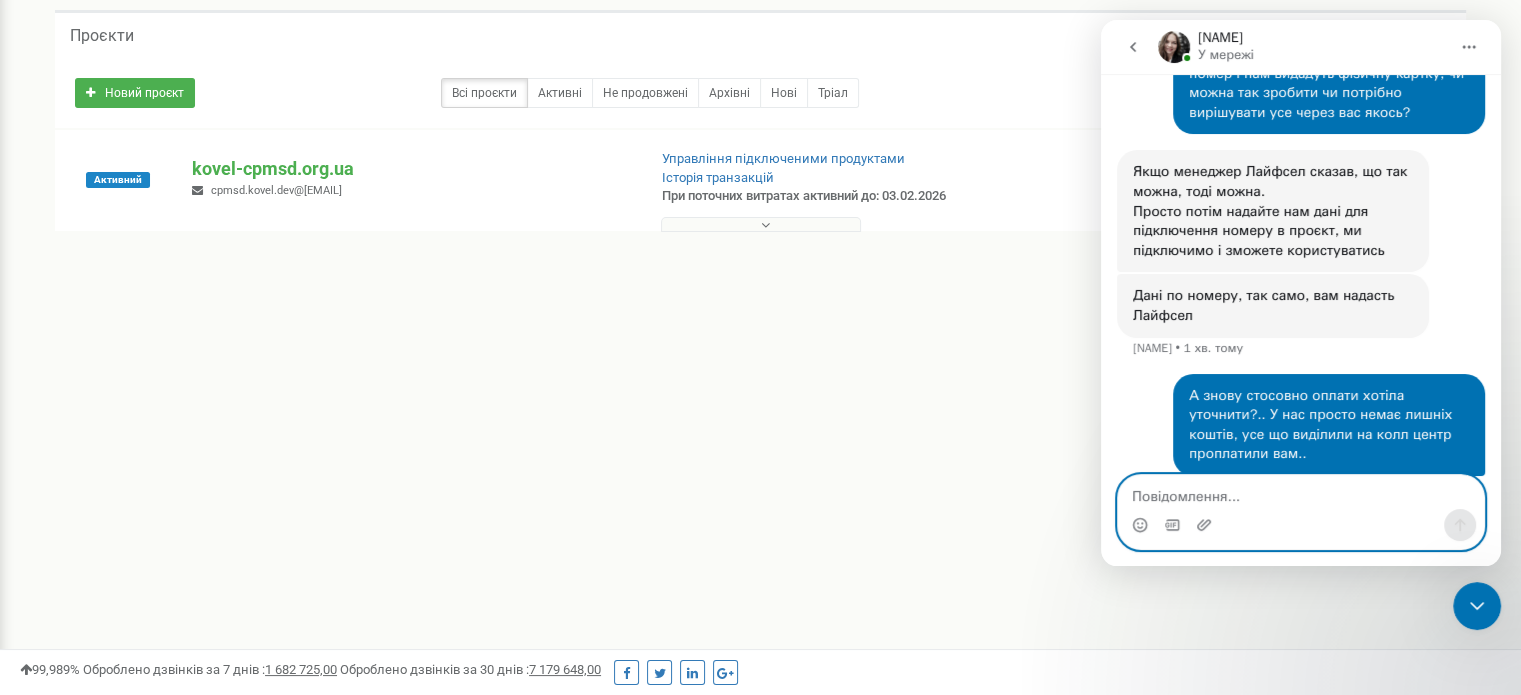 scroll, scrollTop: 4838, scrollLeft: 0, axis: vertical 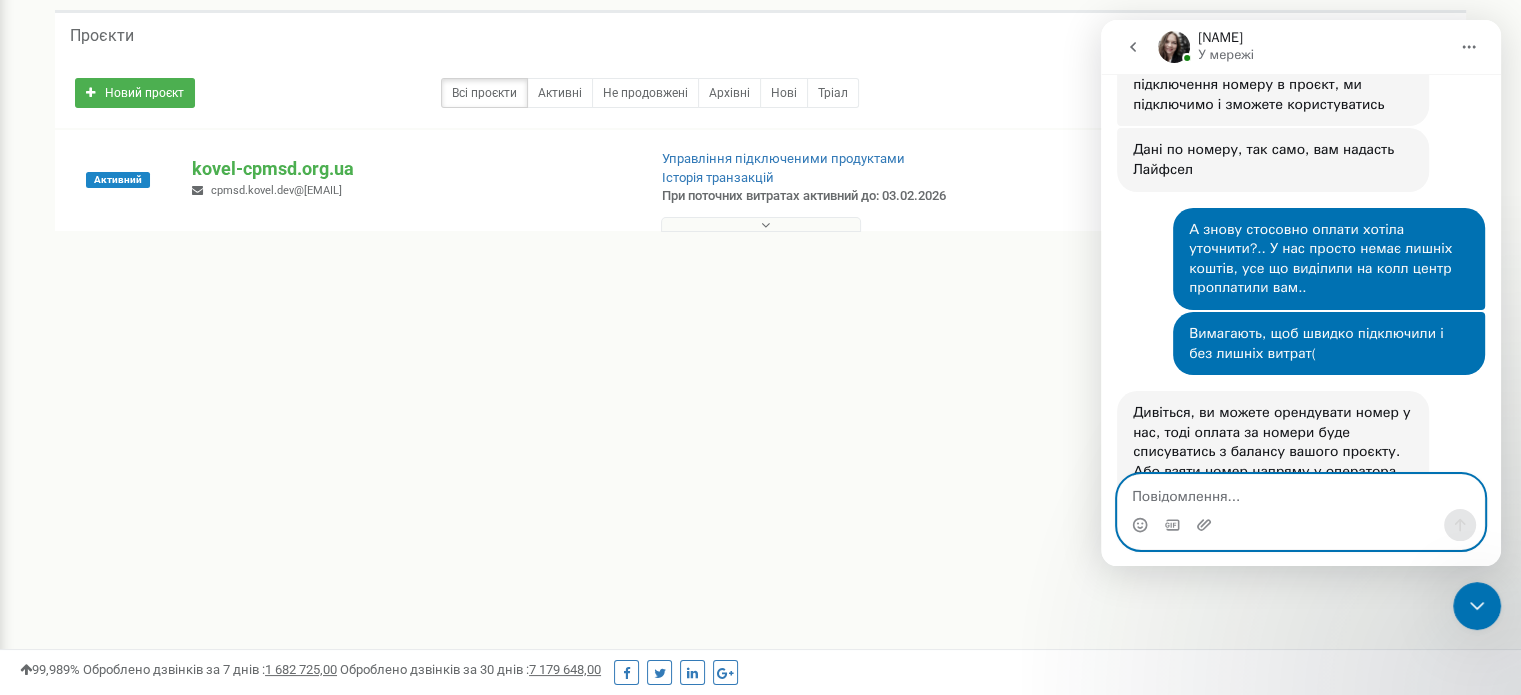 click at bounding box center [1301, 492] 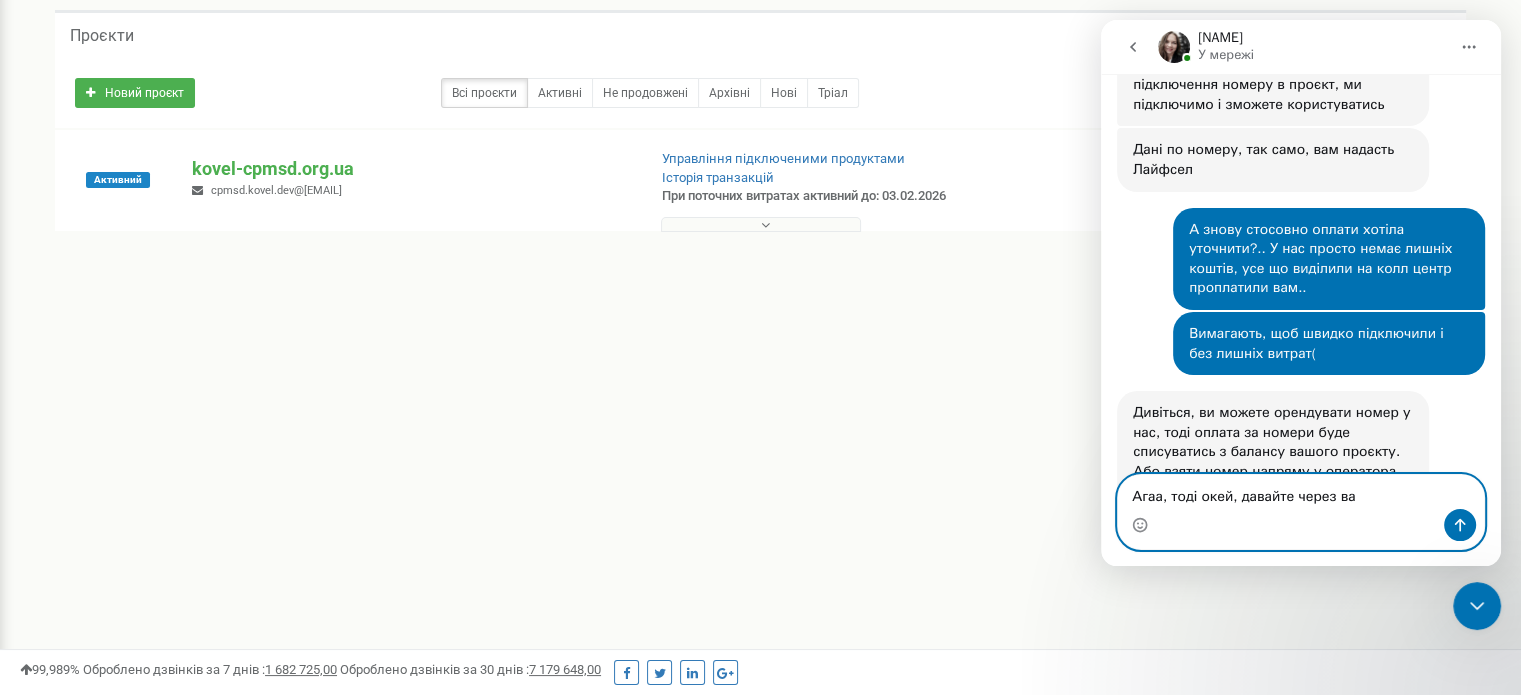type on "Агаа, тоді окей, давайте через вас" 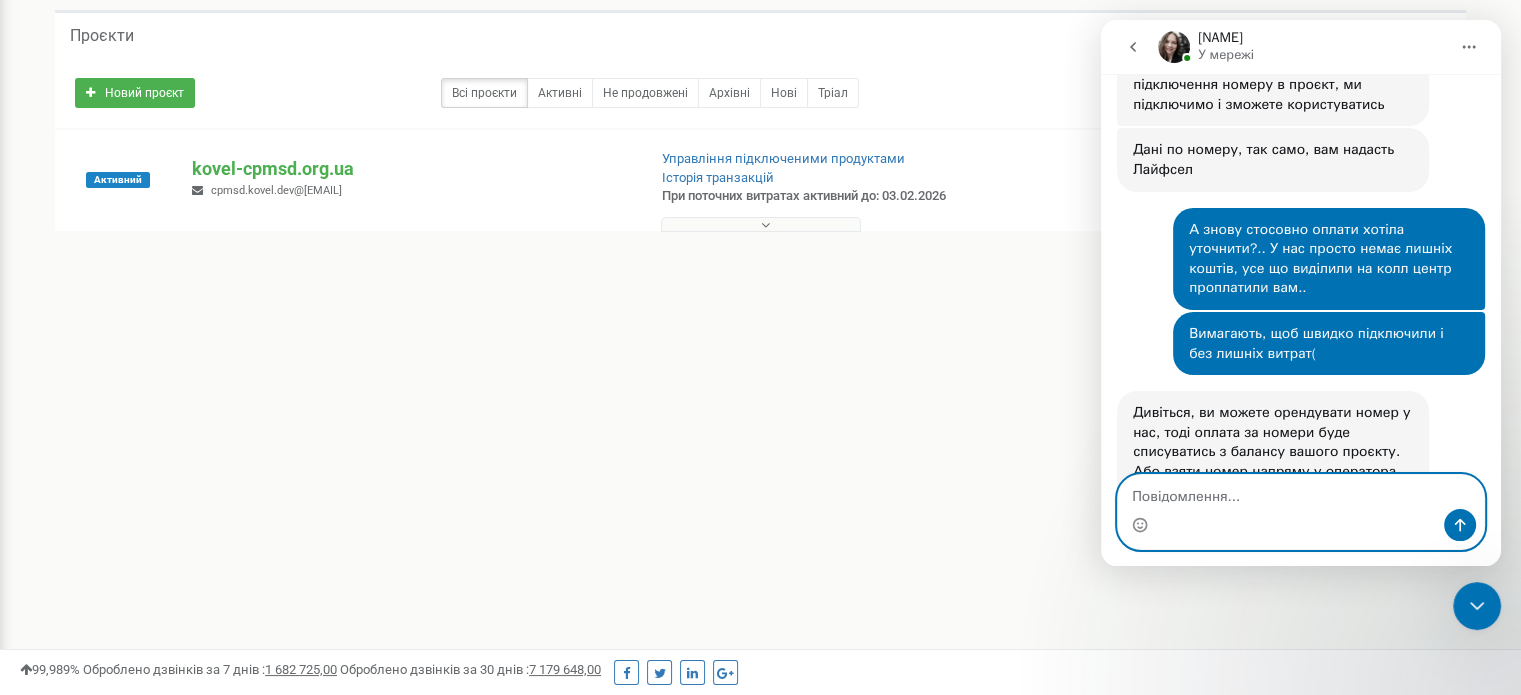 scroll, scrollTop: 4998, scrollLeft: 0, axis: vertical 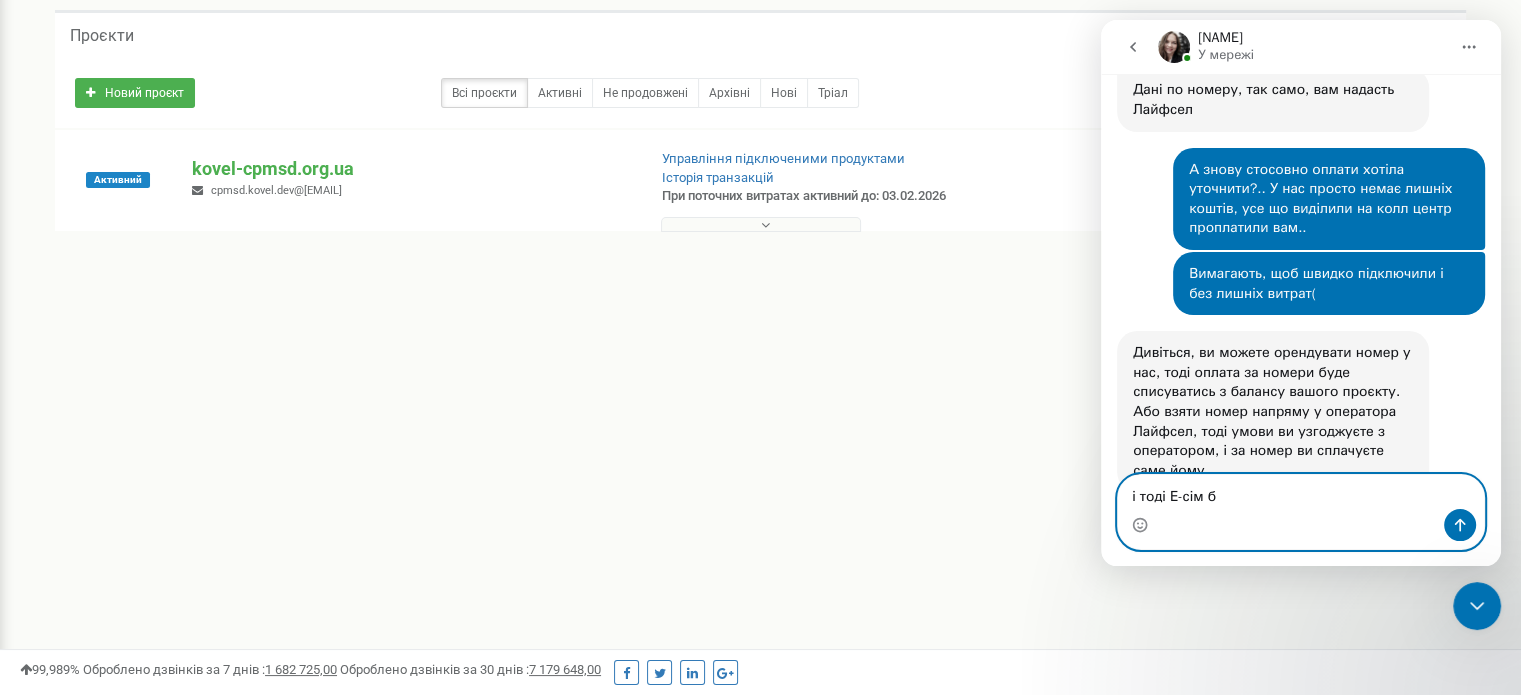 type on "і тоді Е-сім бу" 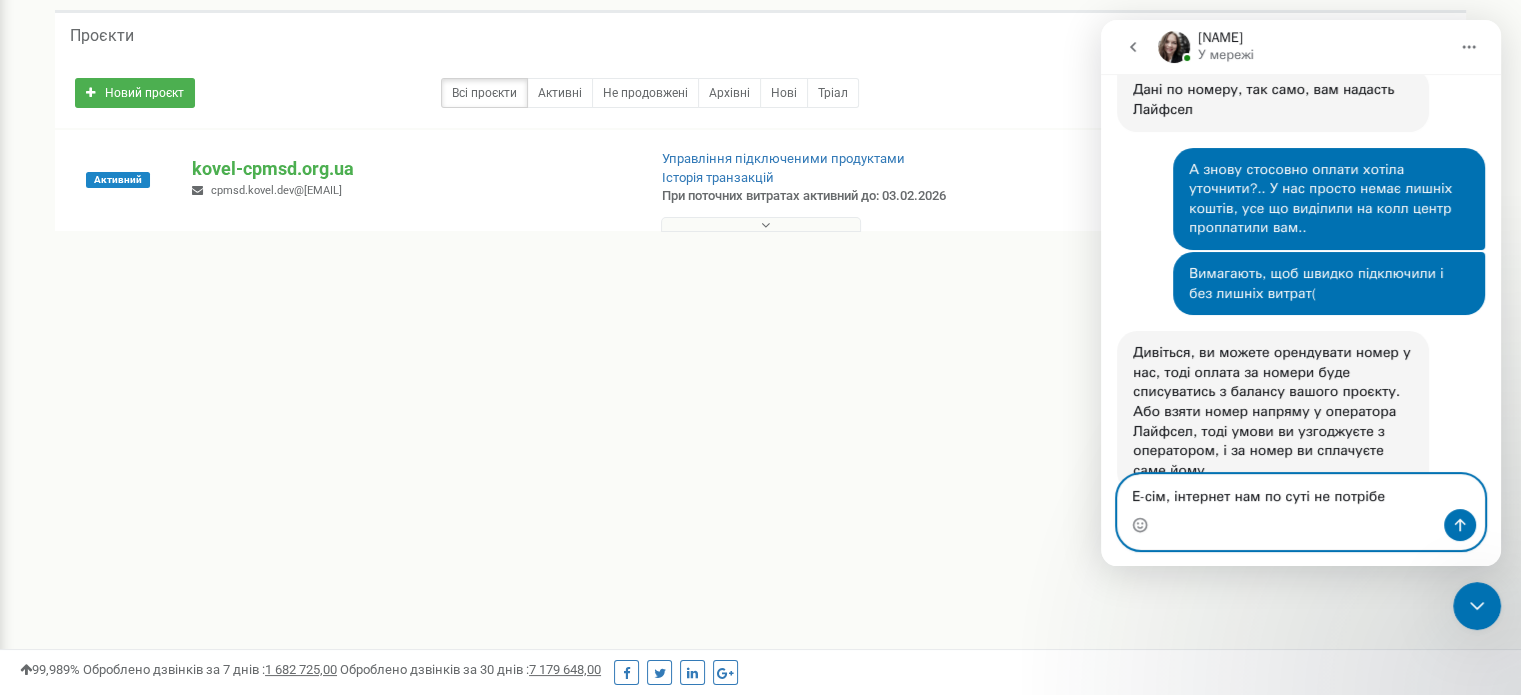 scroll, scrollTop: 5136, scrollLeft: 0, axis: vertical 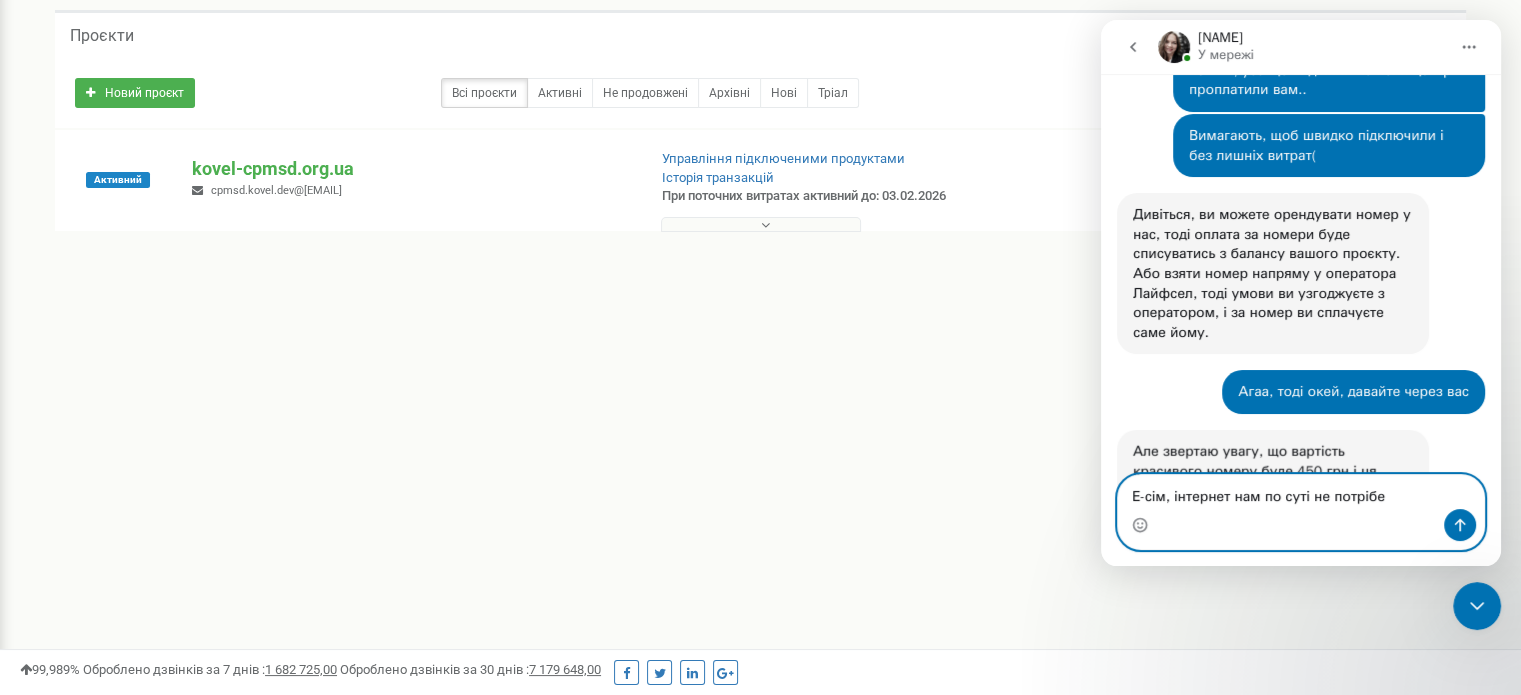 type on "Е-сім, інтернет нам по суті не потрібен" 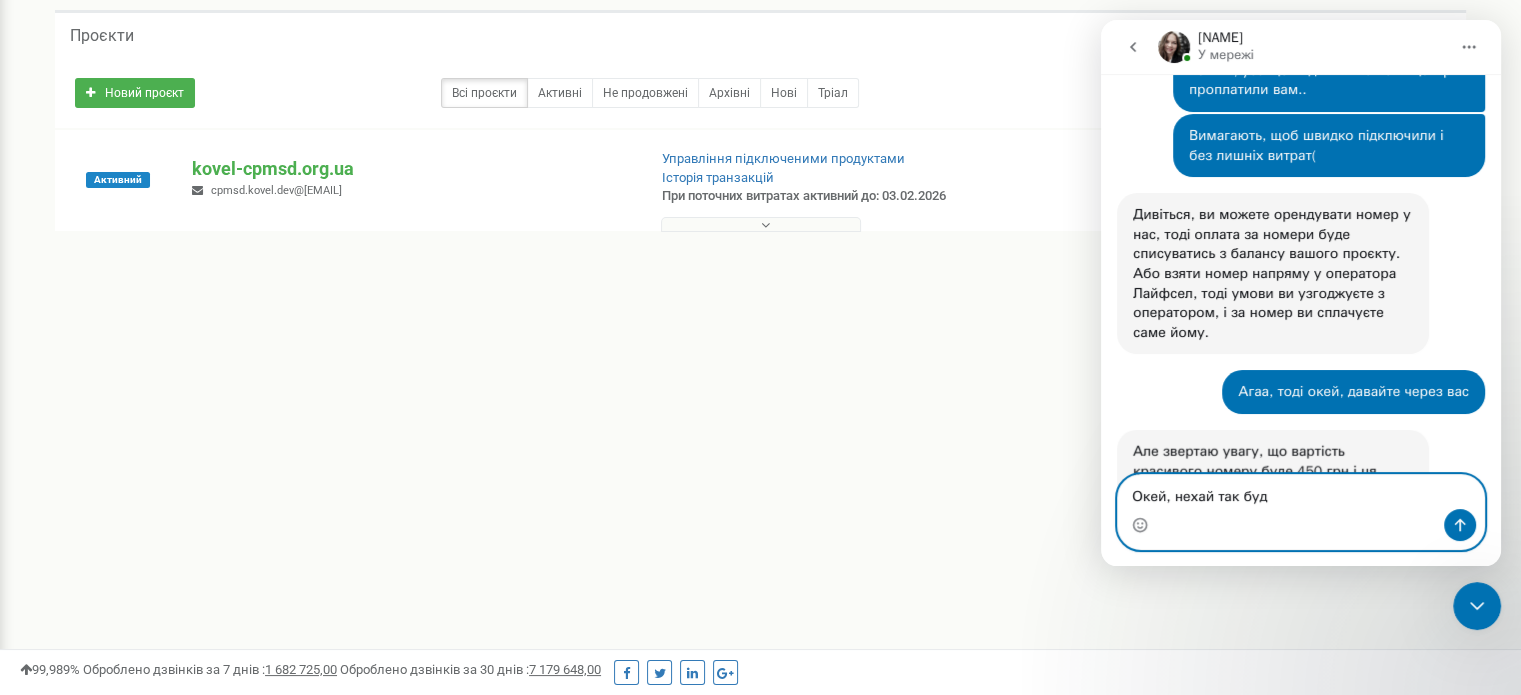 type on "Окей, нехай так буде" 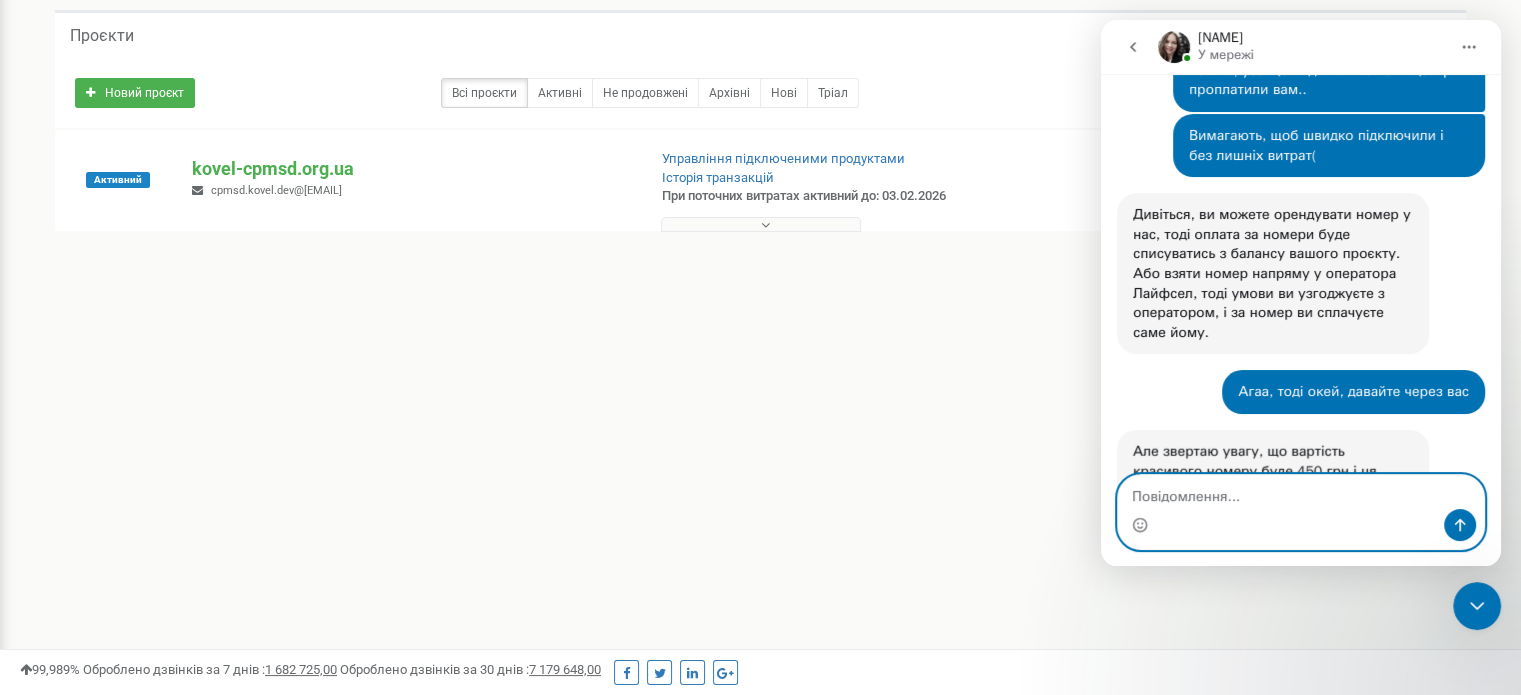 scroll, scrollTop: 5196, scrollLeft: 0, axis: vertical 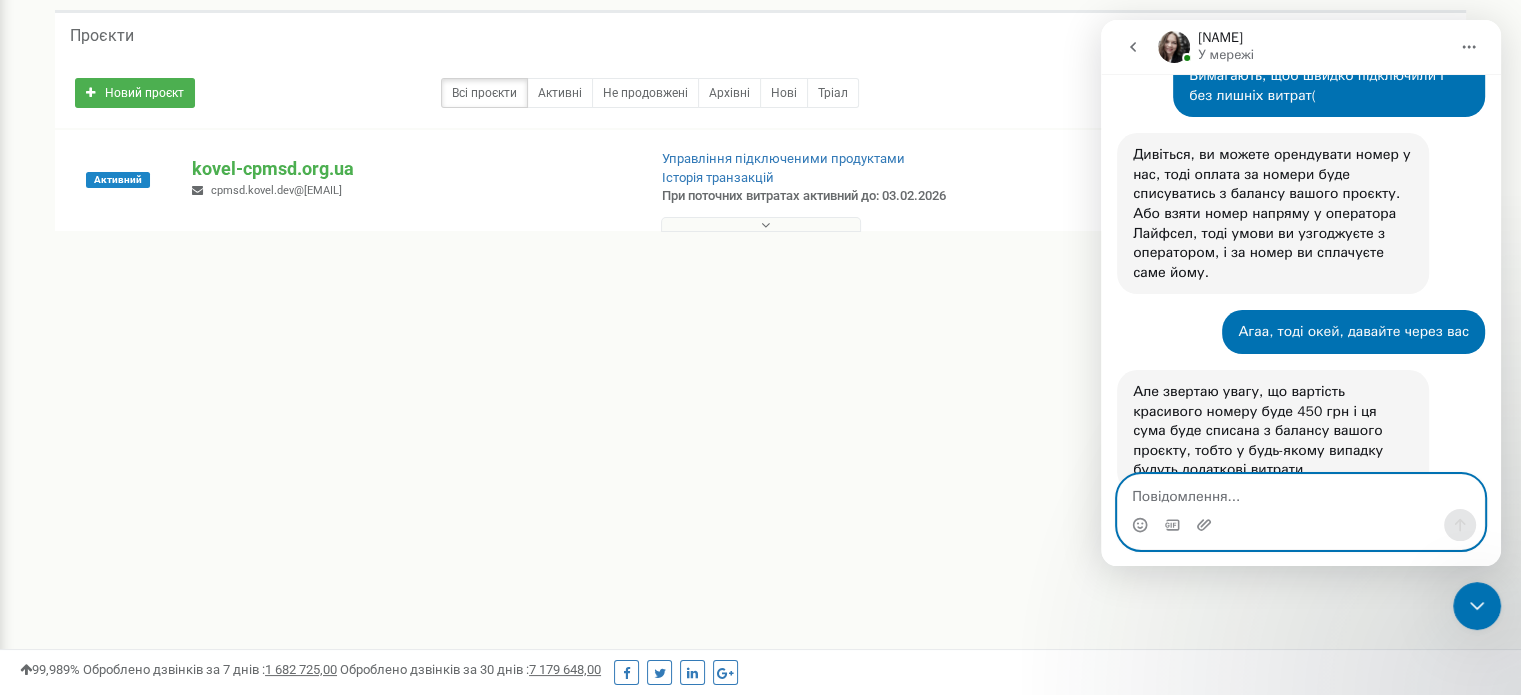 type on "Т" 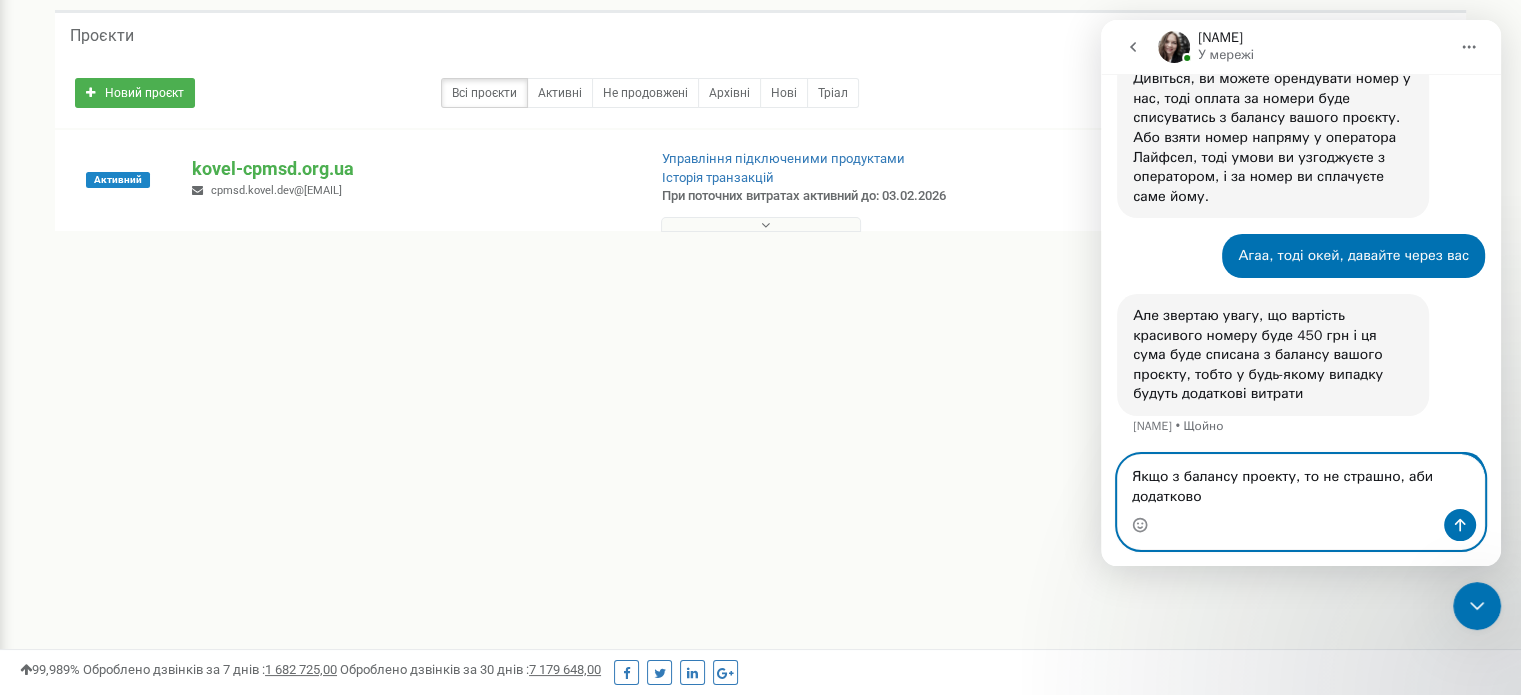 scroll, scrollTop: 5292, scrollLeft: 0, axis: vertical 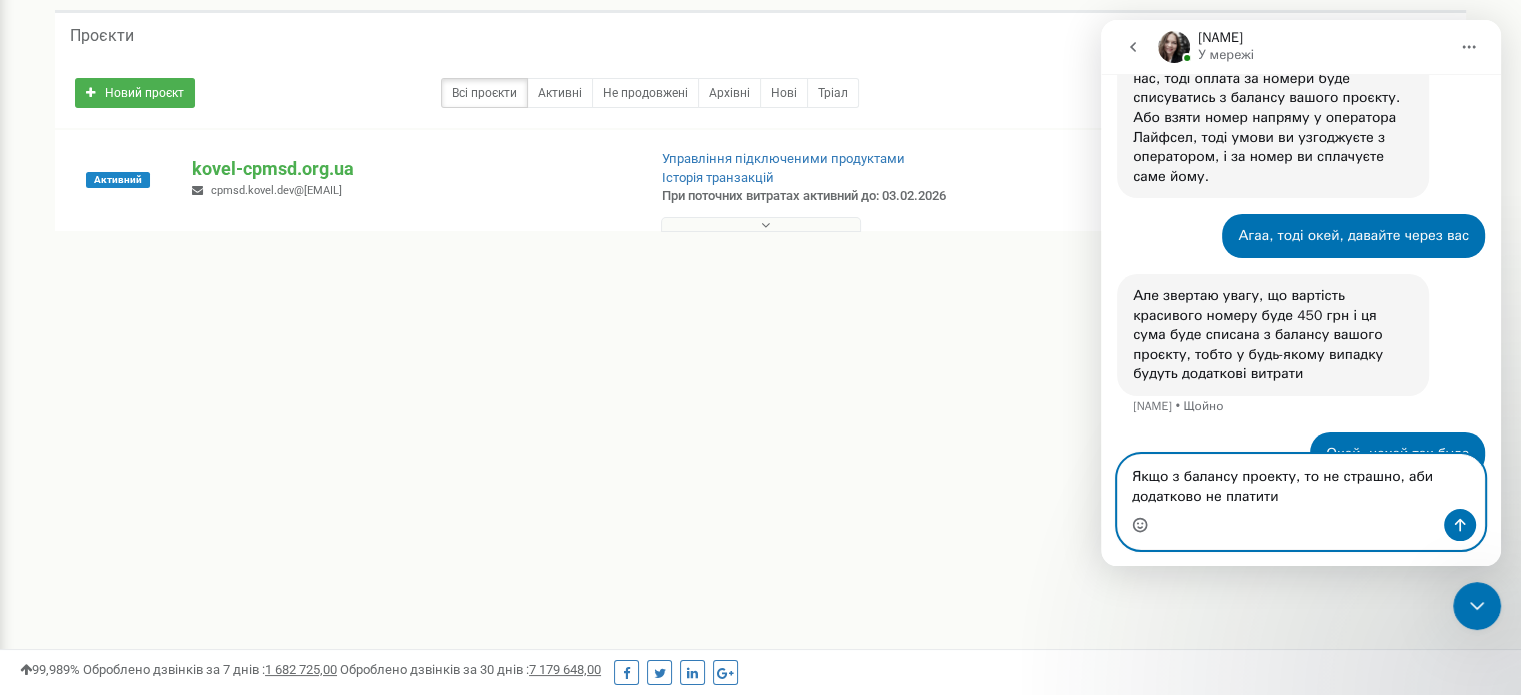 click 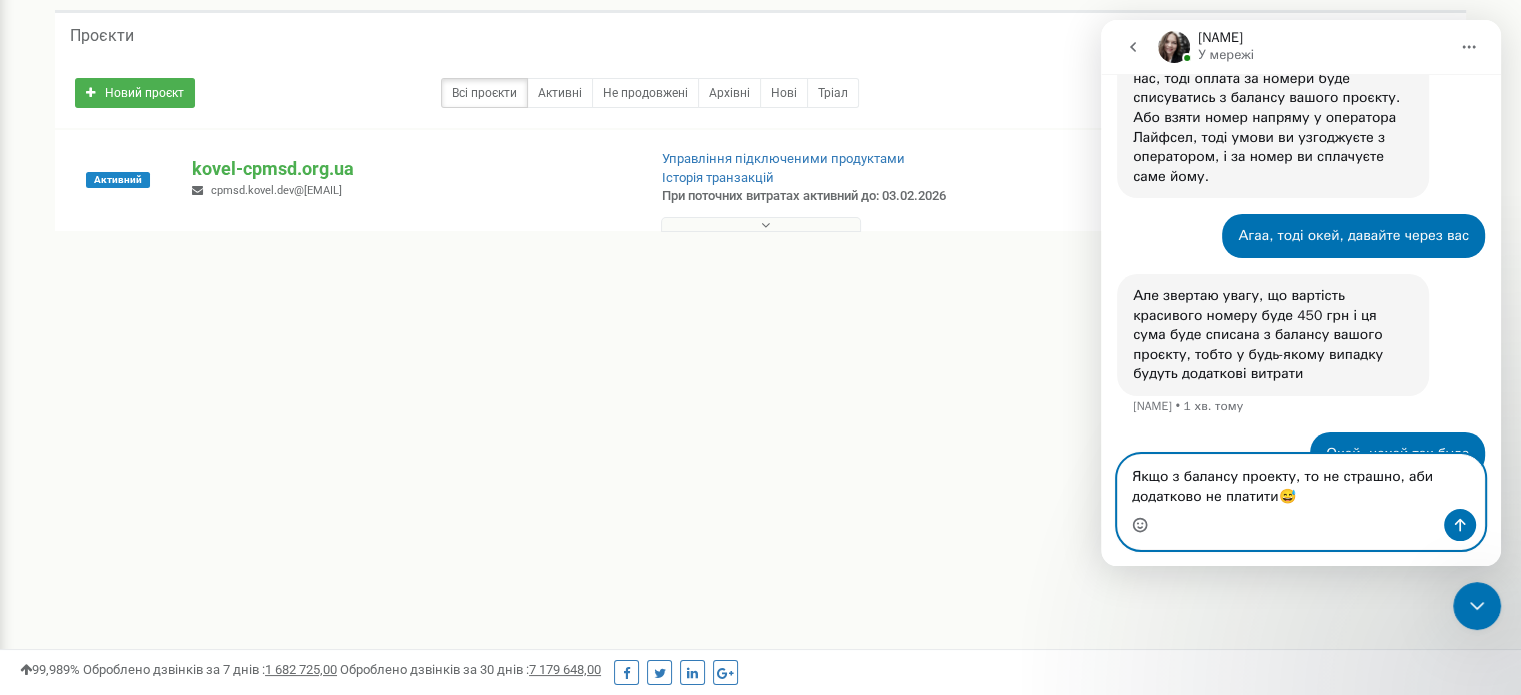 type on "Якщо з балансу проекту, то не страшно, аби додатково не платити😅" 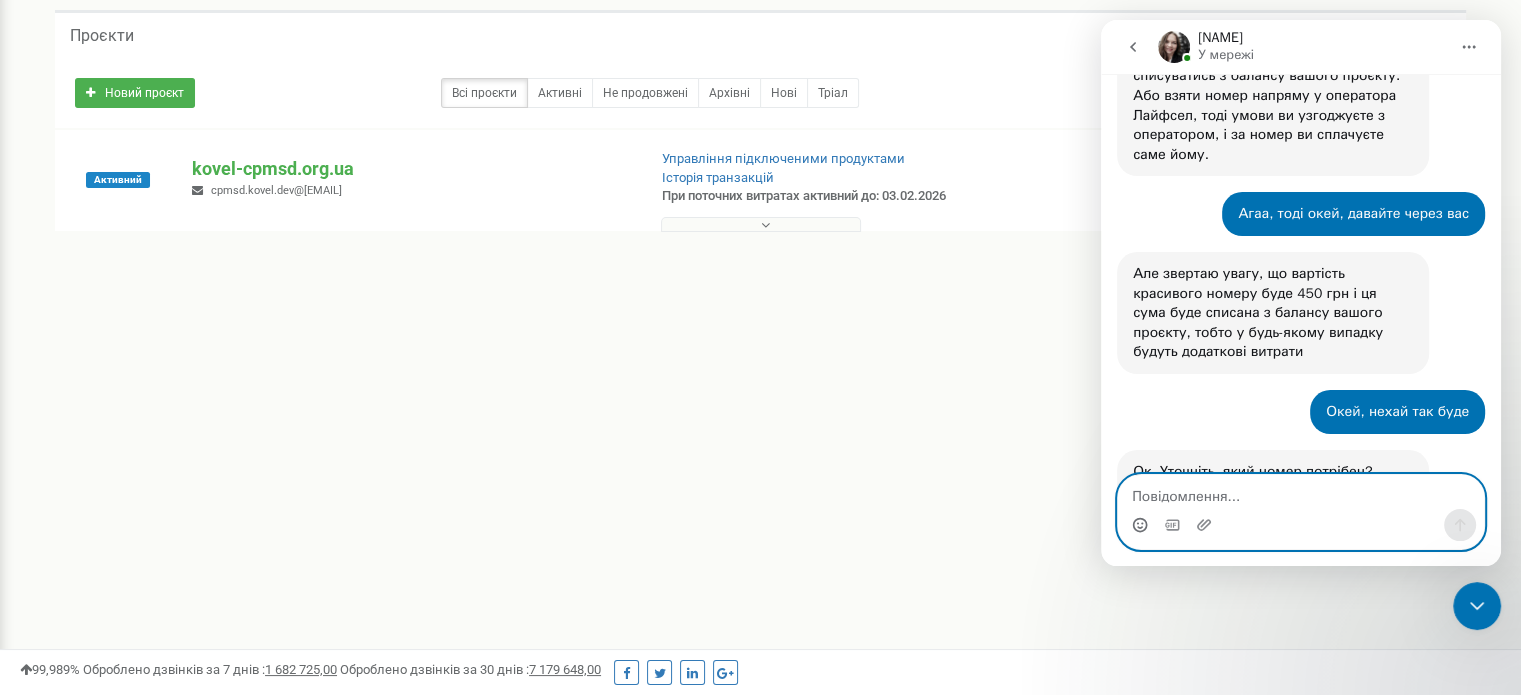 scroll, scrollTop: 5294, scrollLeft: 0, axis: vertical 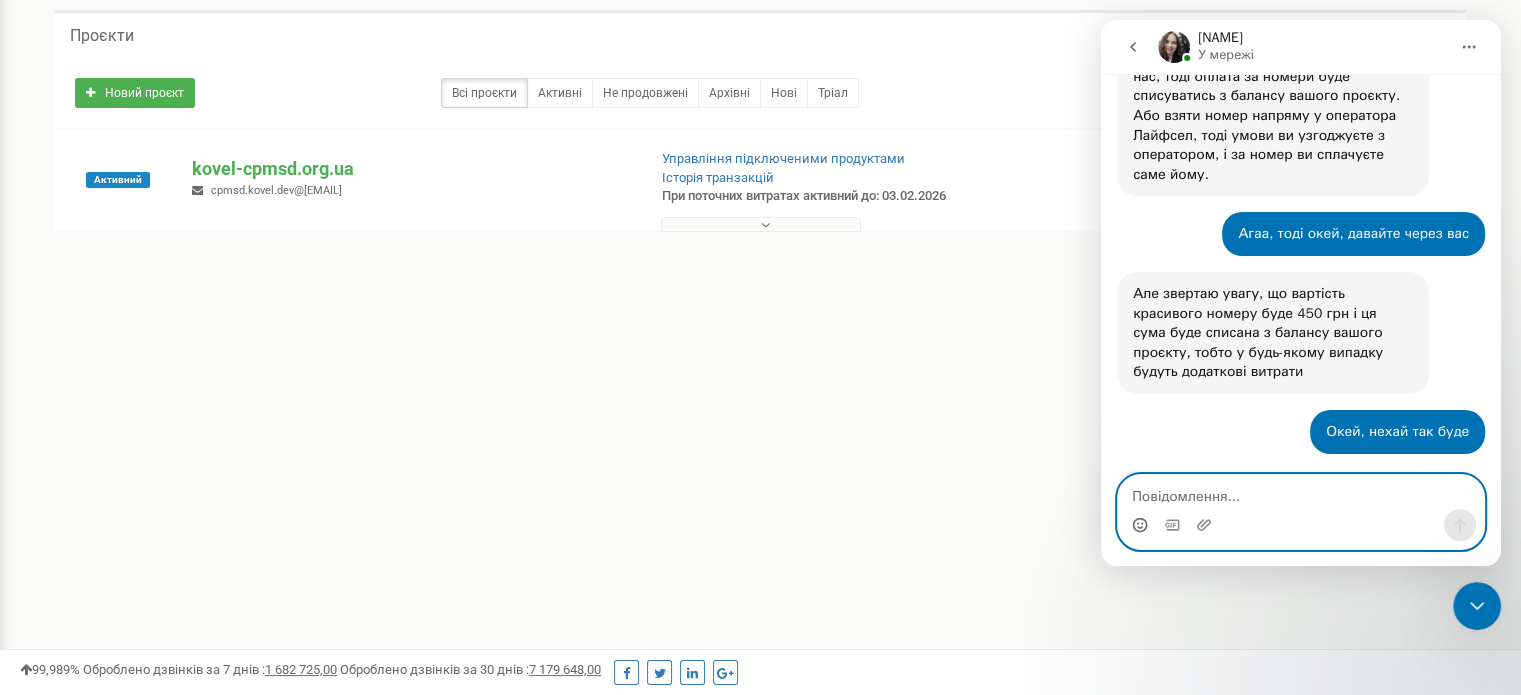 paste on "н" 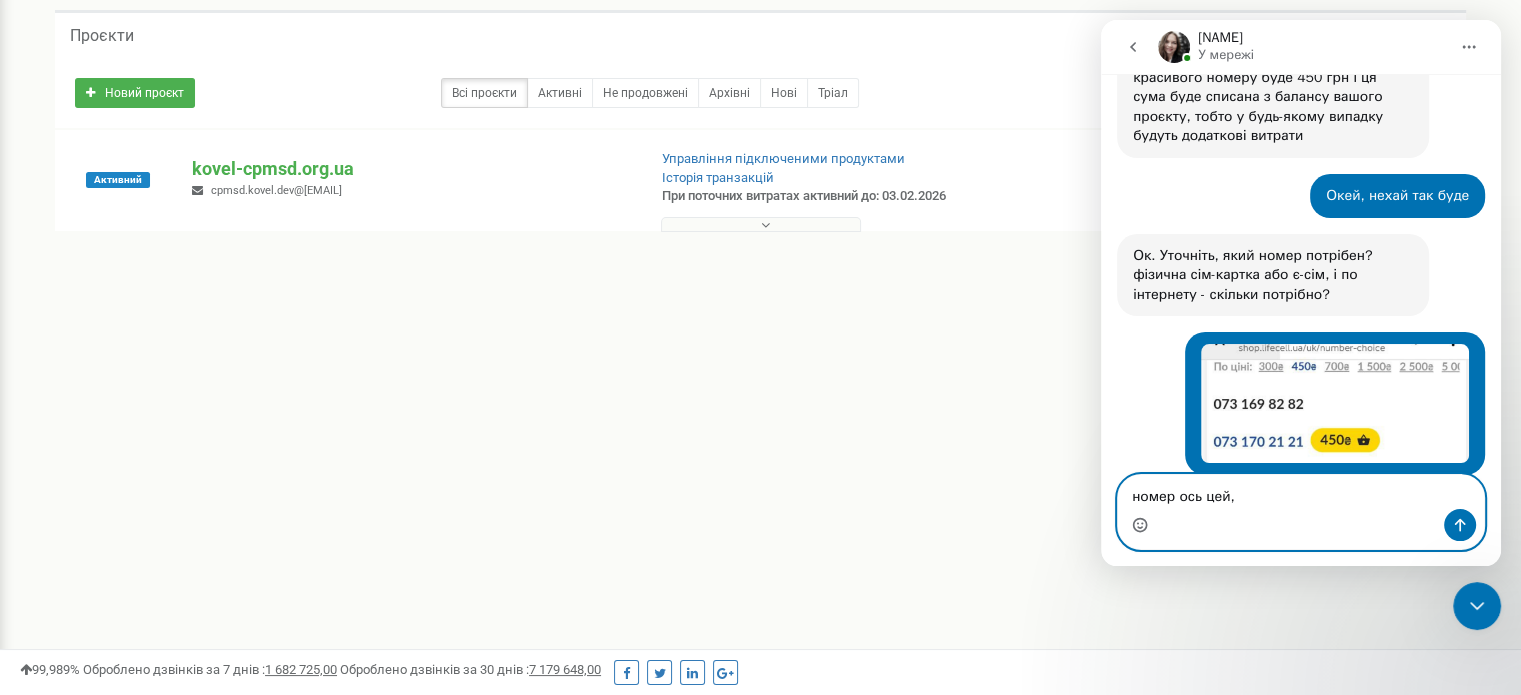 scroll, scrollTop: 5552, scrollLeft: 0, axis: vertical 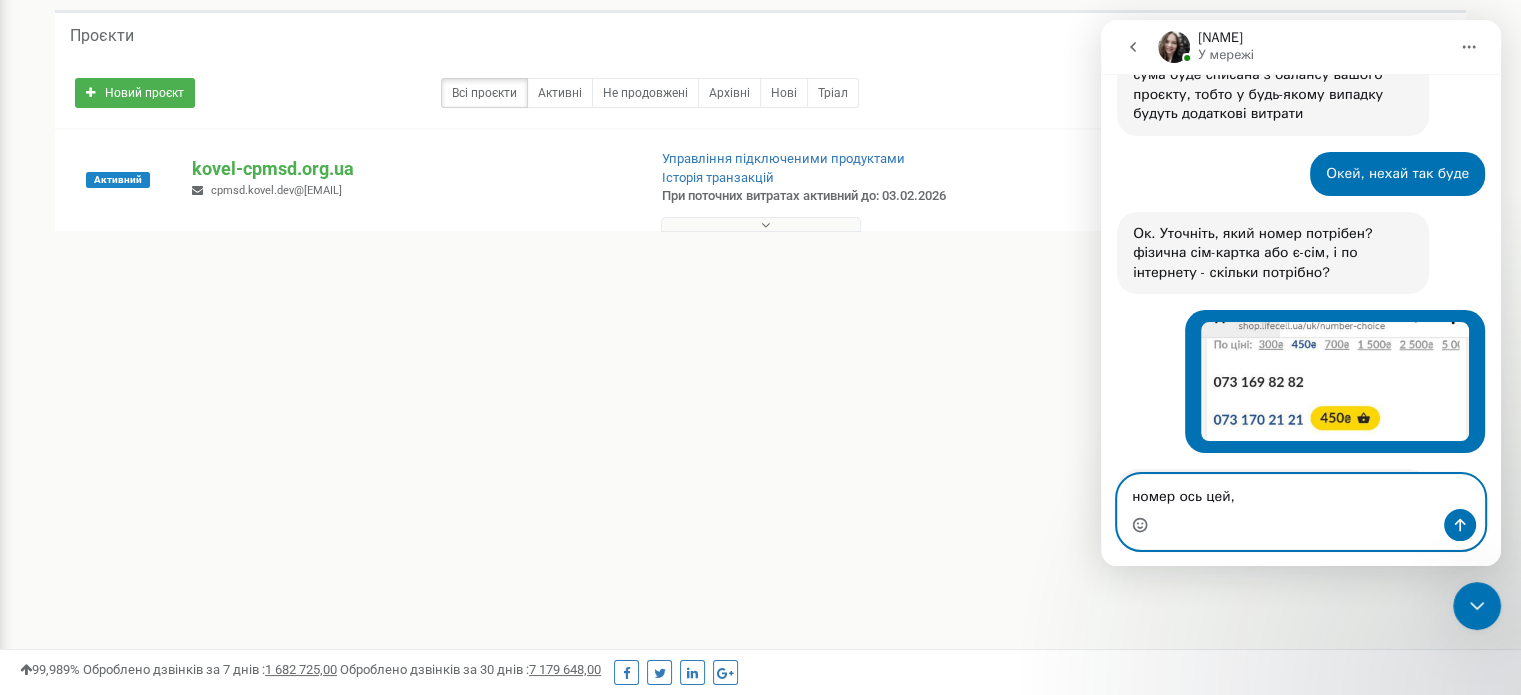 type on "номер ось цей," 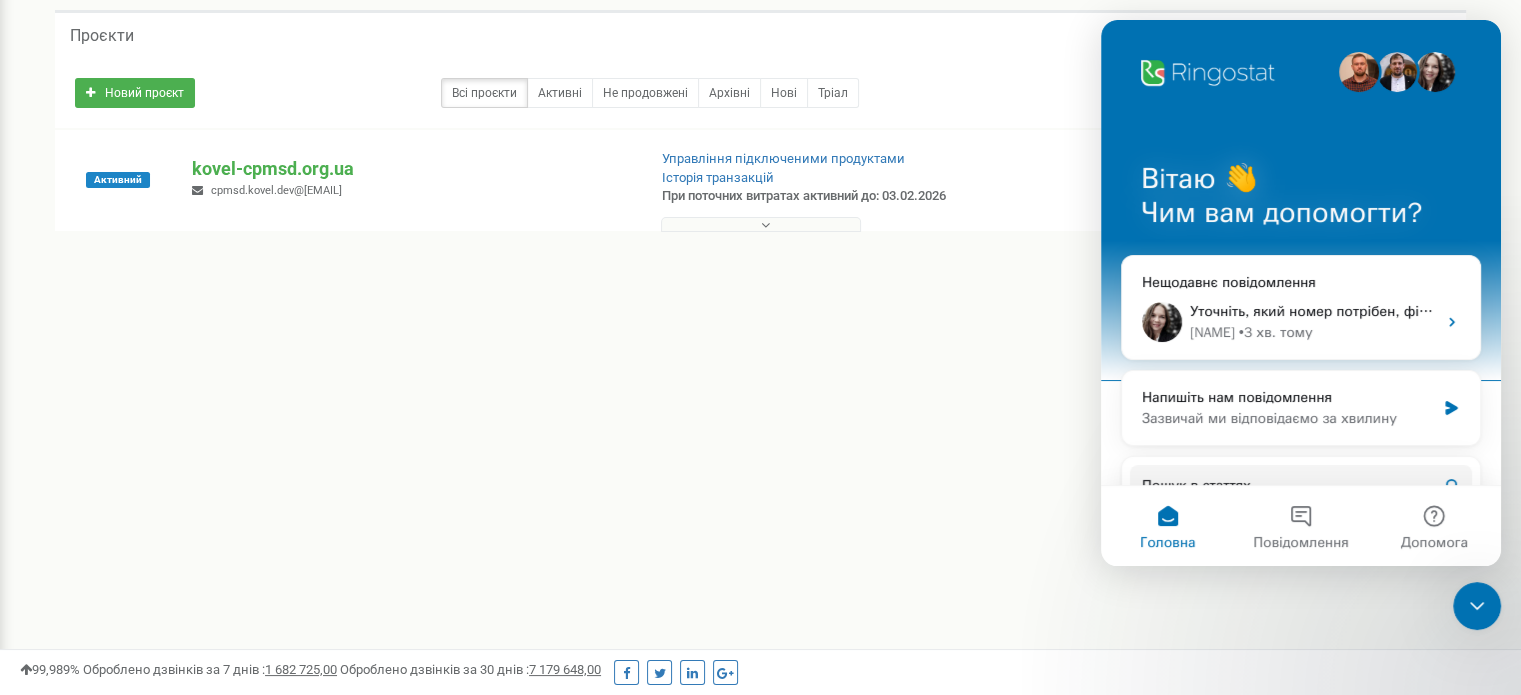 scroll, scrollTop: 0, scrollLeft: 0, axis: both 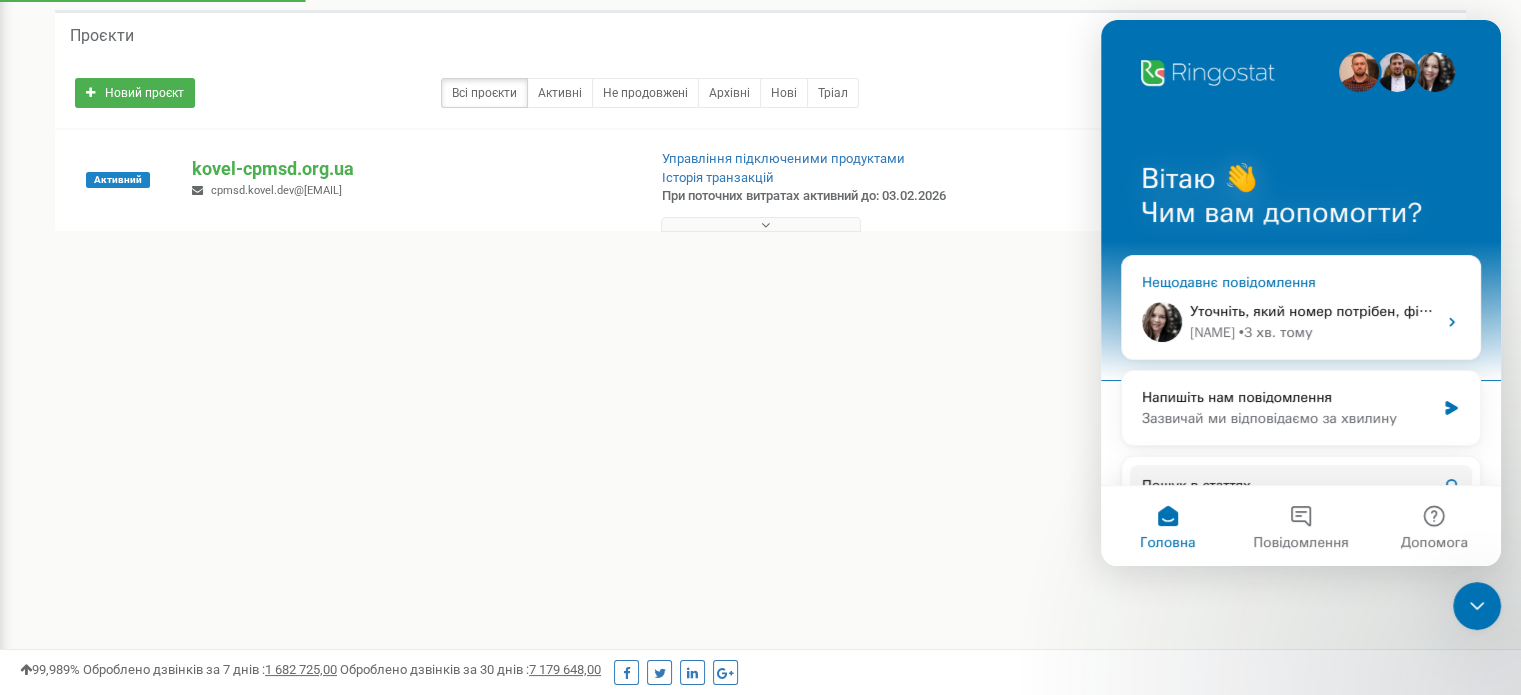 click on "Yuliia •  3 хв. тому" at bounding box center (1313, 332) 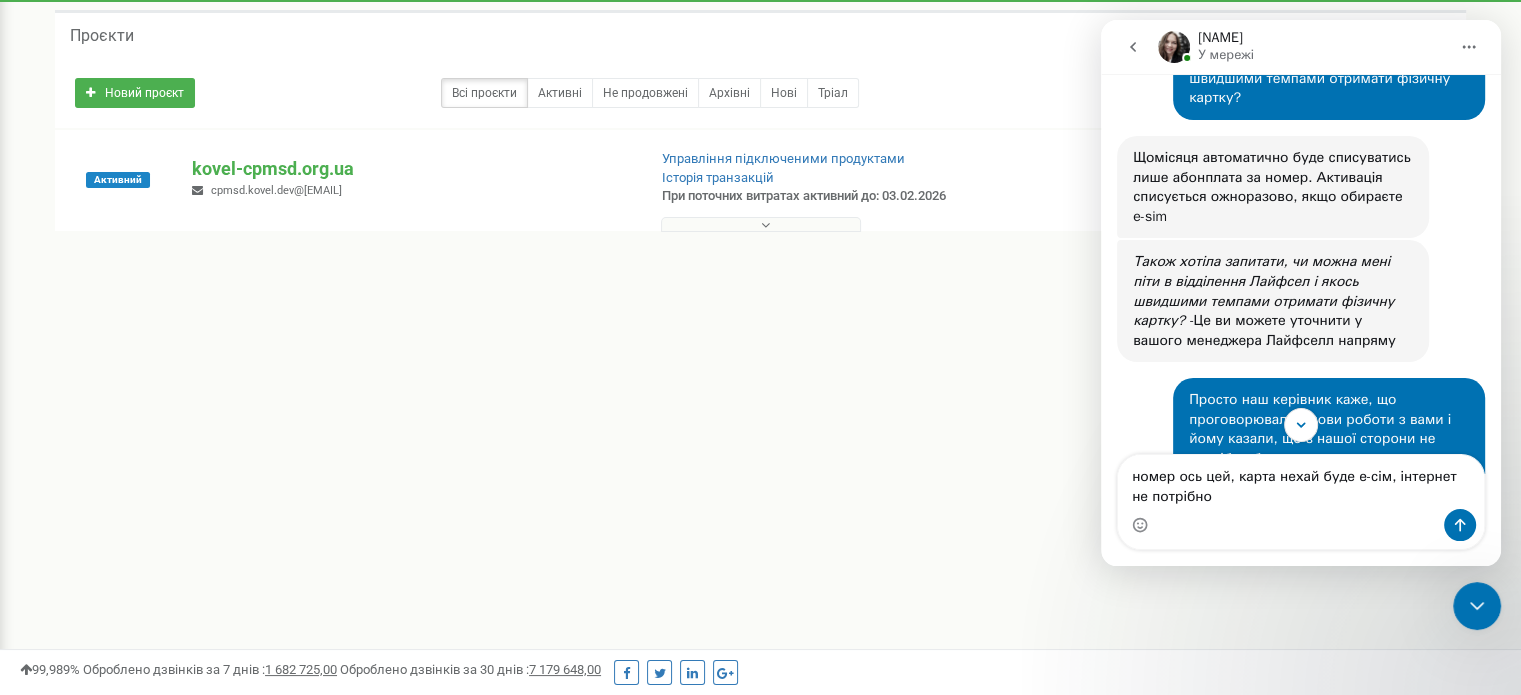 scroll, scrollTop: 3135, scrollLeft: 0, axis: vertical 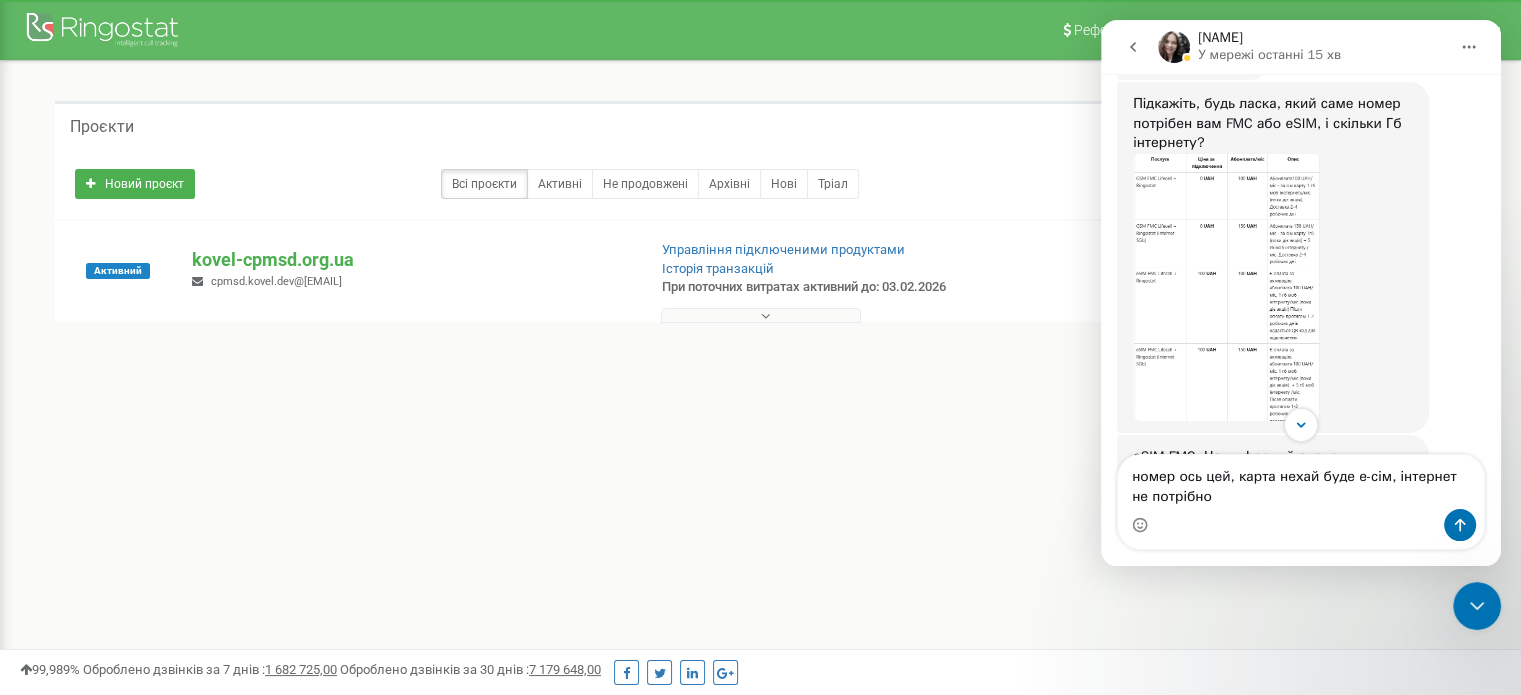 click at bounding box center (1226, 287) 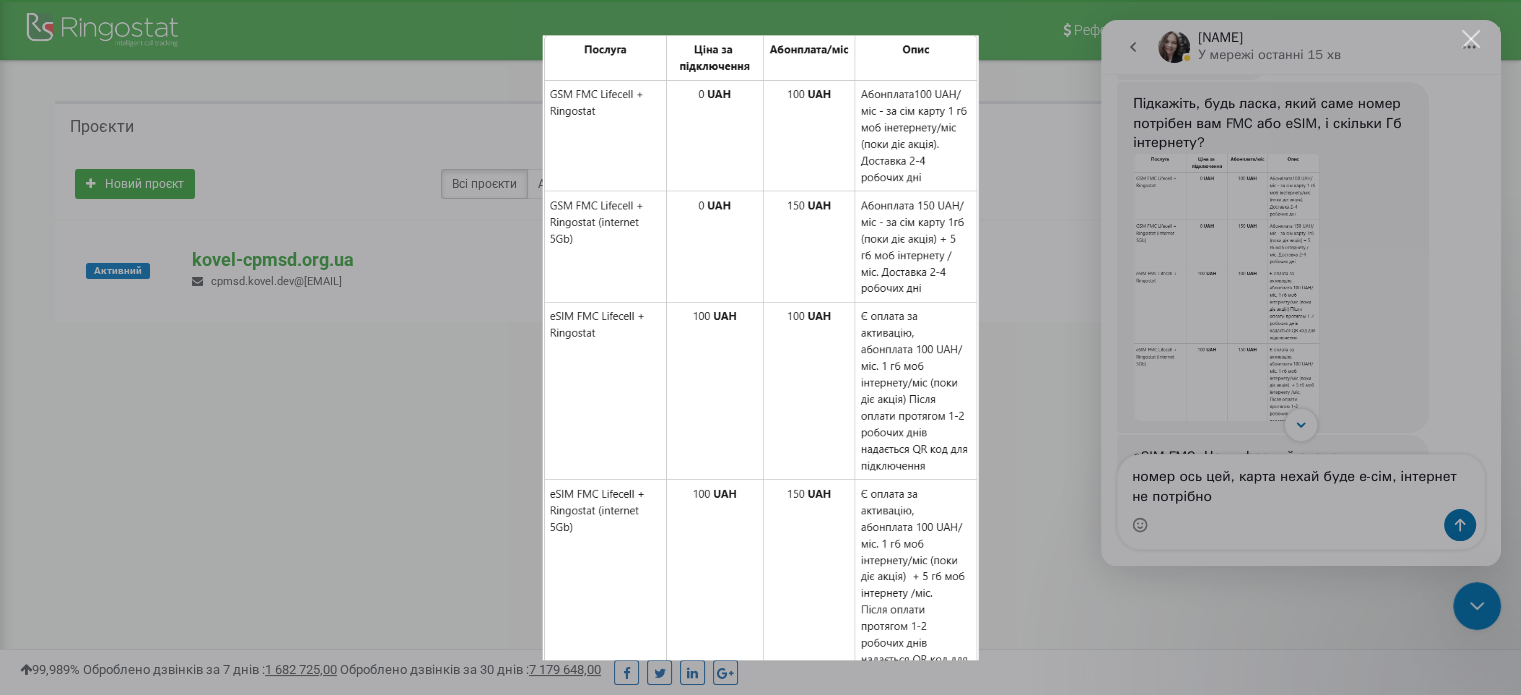 scroll, scrollTop: 0, scrollLeft: 0, axis: both 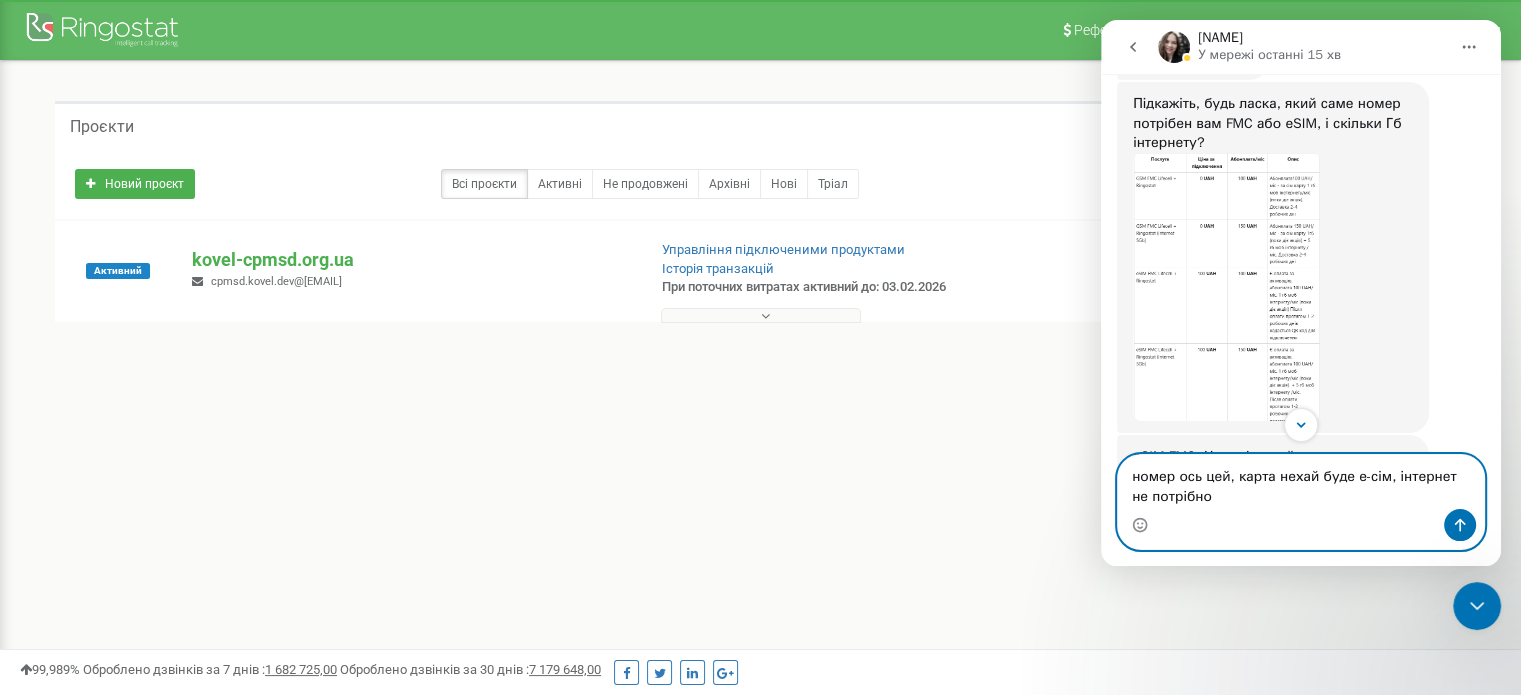 click on "номер ось цей, карта нехай буде е-сім, інтернет не потрібно" at bounding box center (1301, 482) 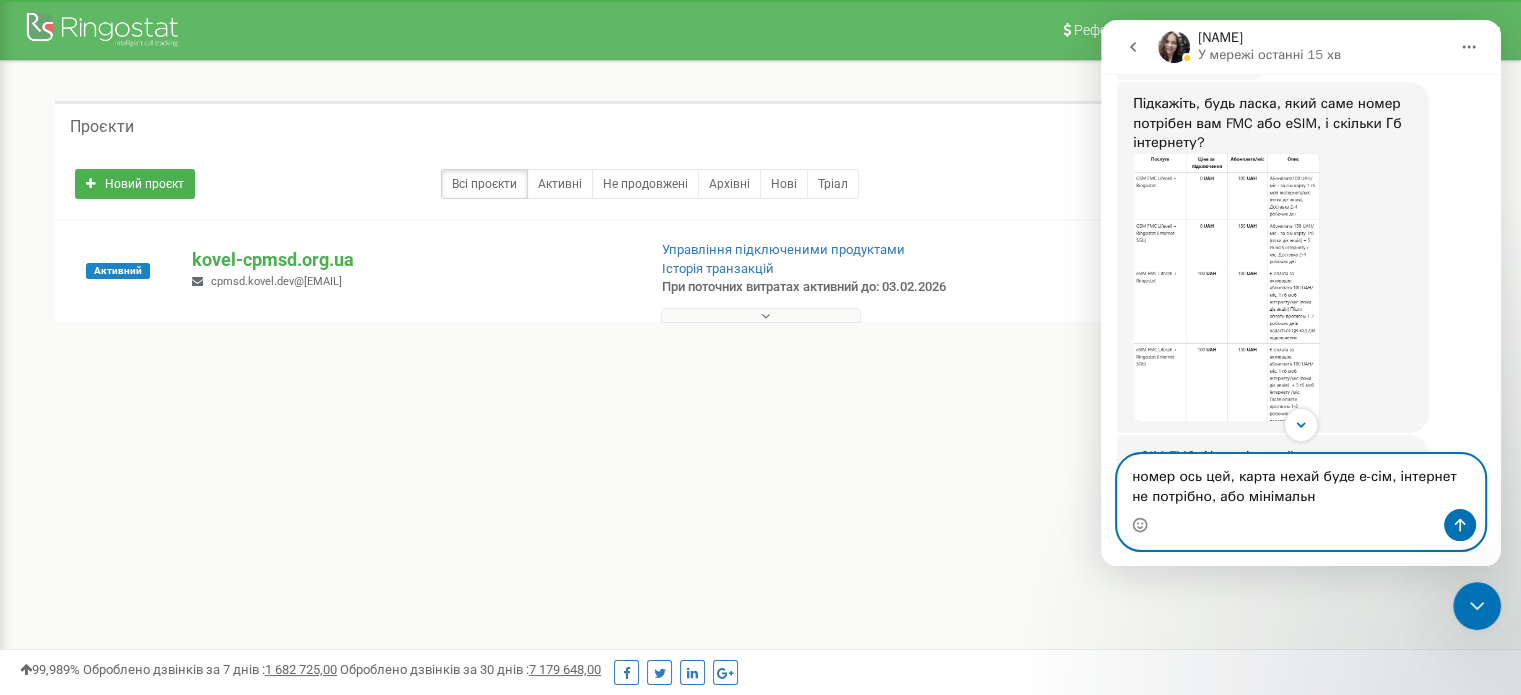 type on "номер ось цей, карта нехай буде е-сім, інтернет не потрібно, або мінімально" 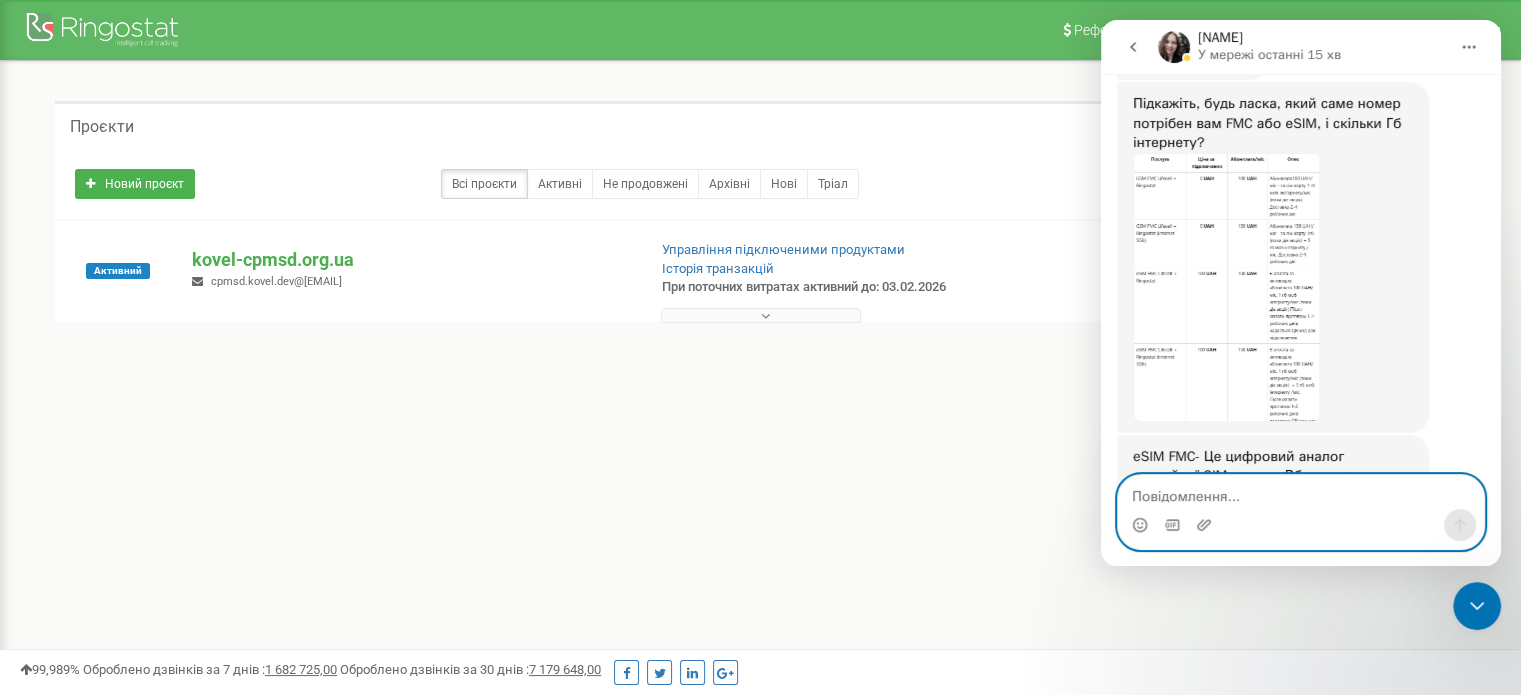 scroll, scrollTop: 5631, scrollLeft: 0, axis: vertical 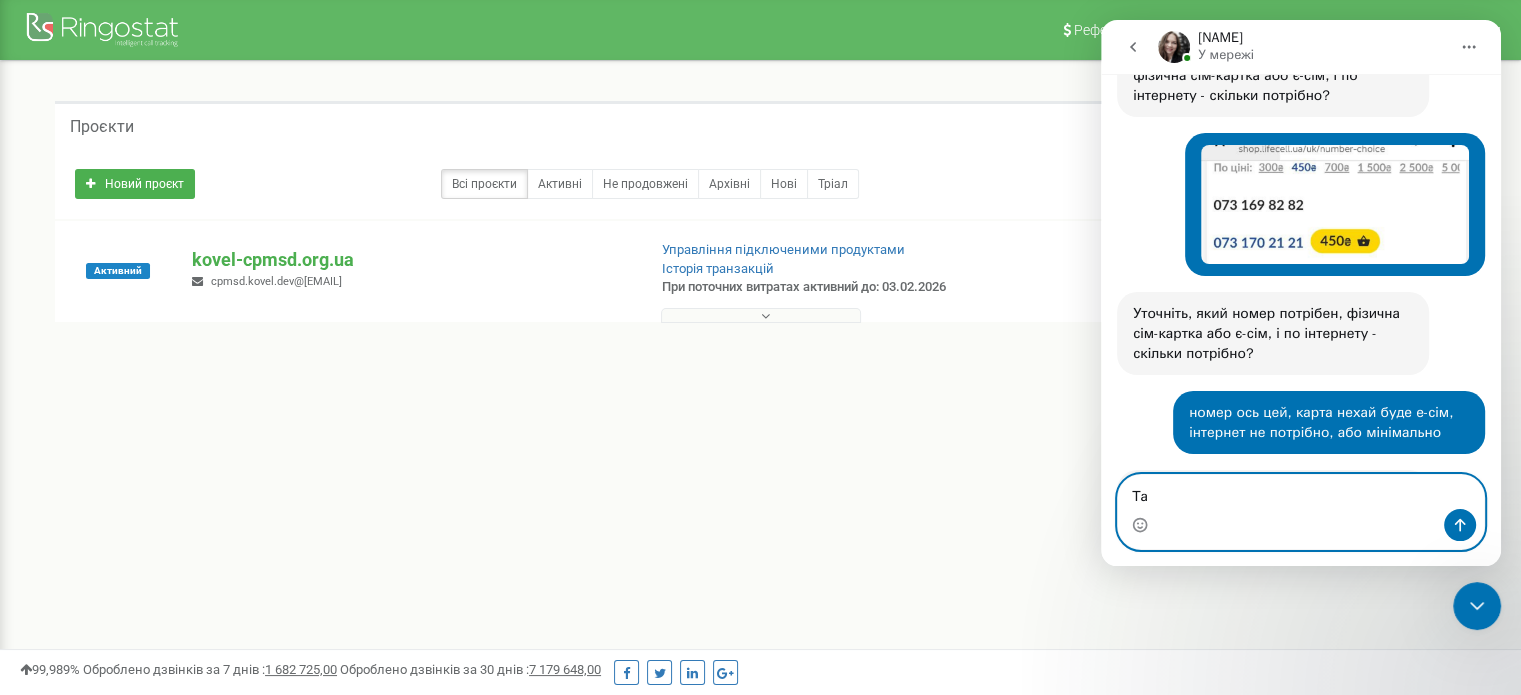 type on "Так" 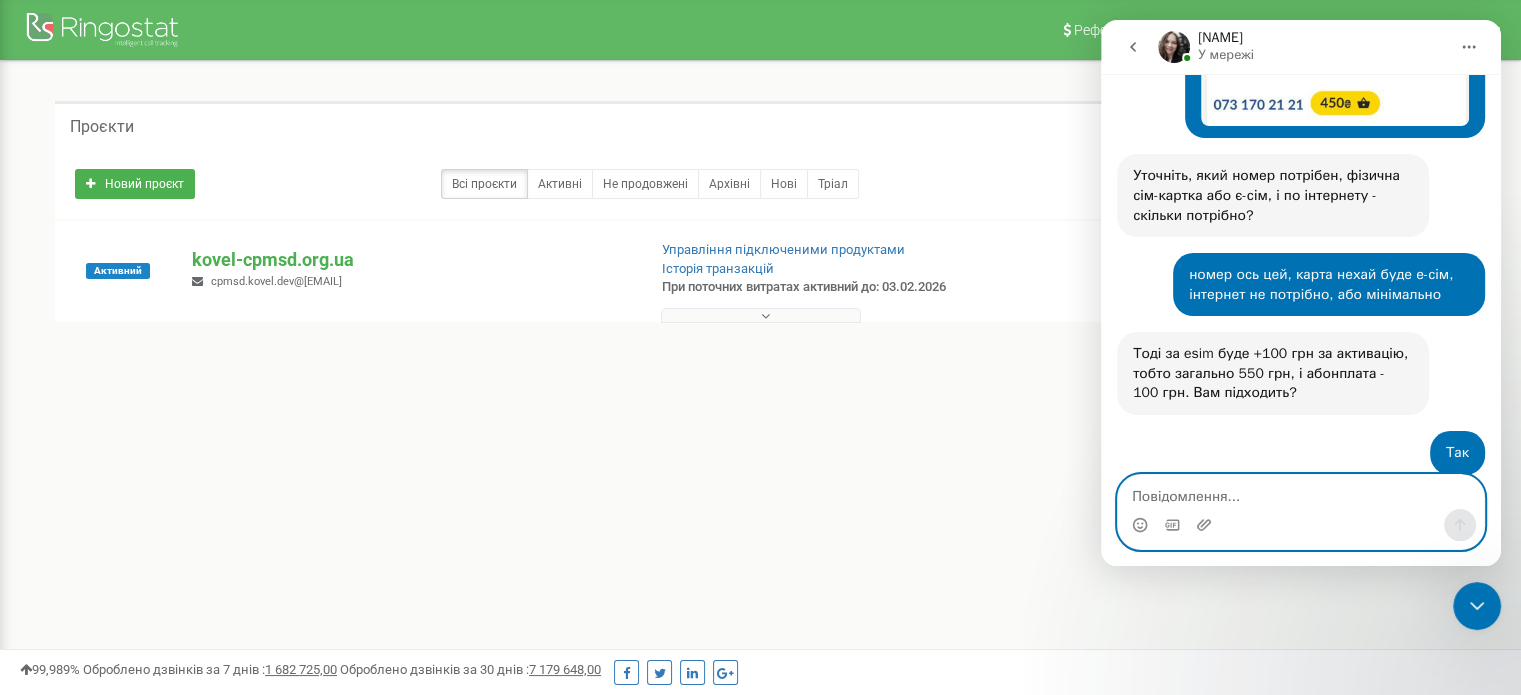 scroll, scrollTop: 5868, scrollLeft: 0, axis: vertical 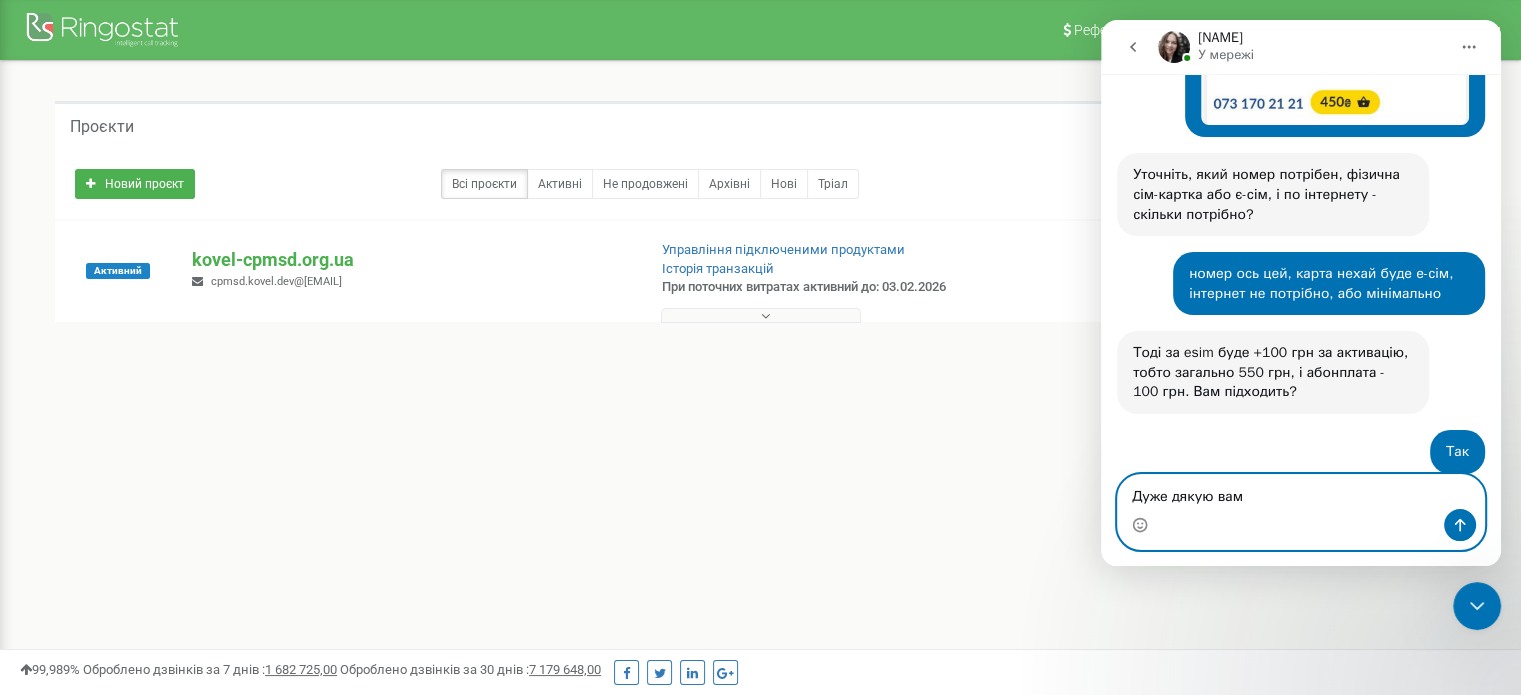 type on "Дуже дякую вам!" 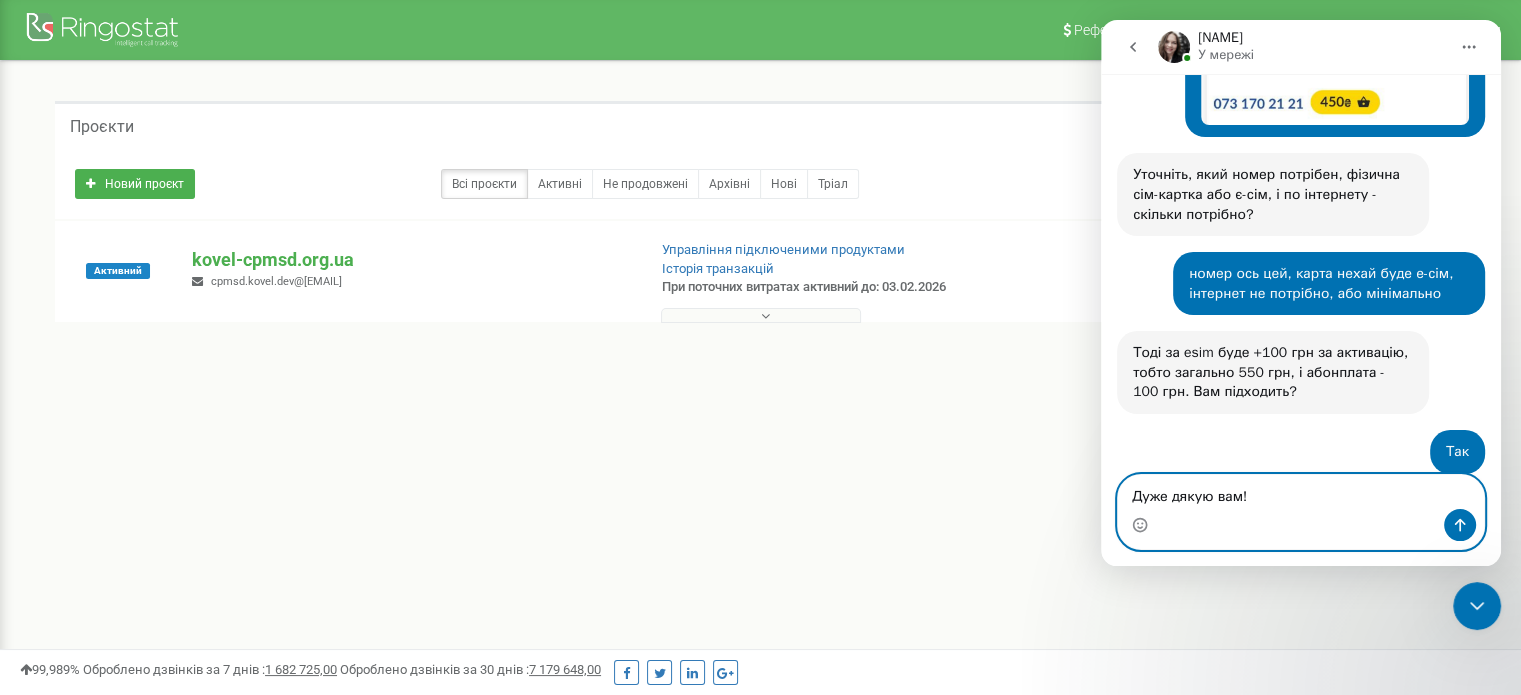 type 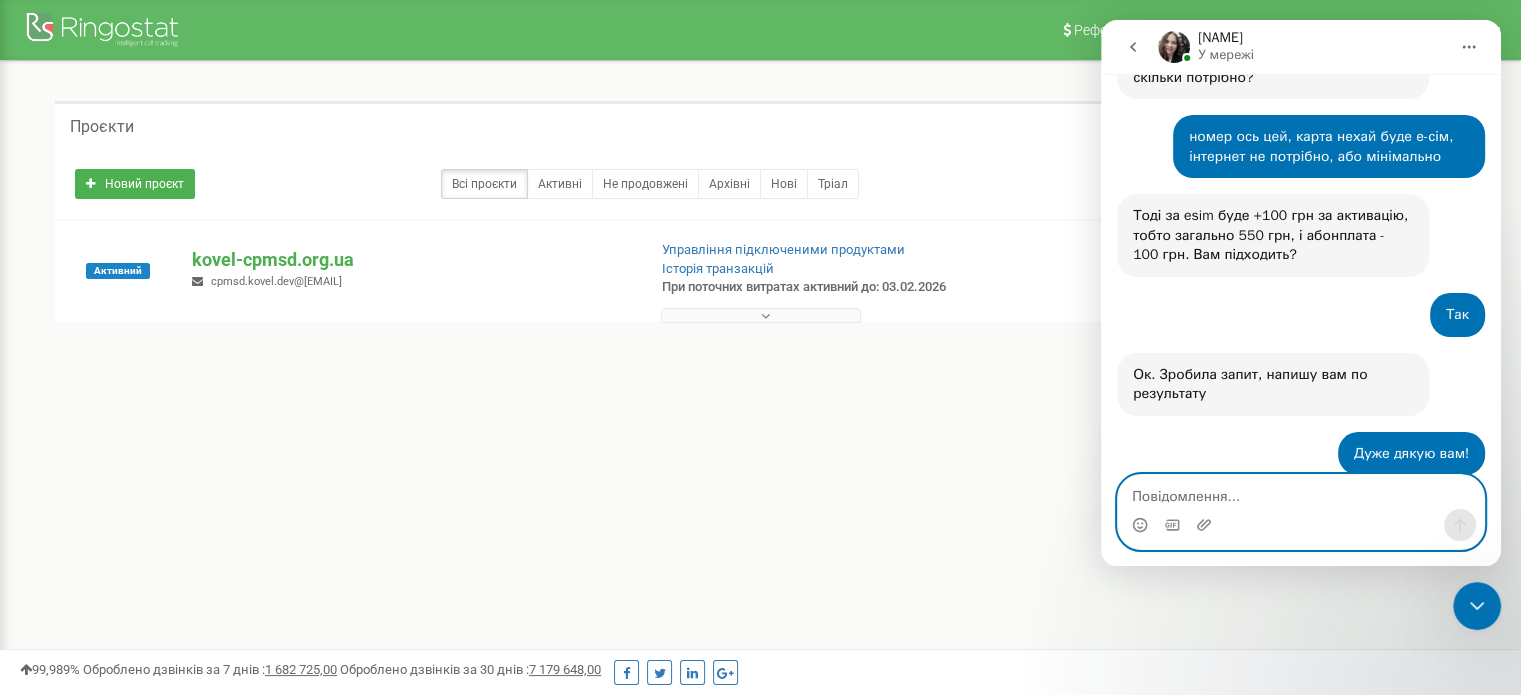 scroll, scrollTop: 6076, scrollLeft: 0, axis: vertical 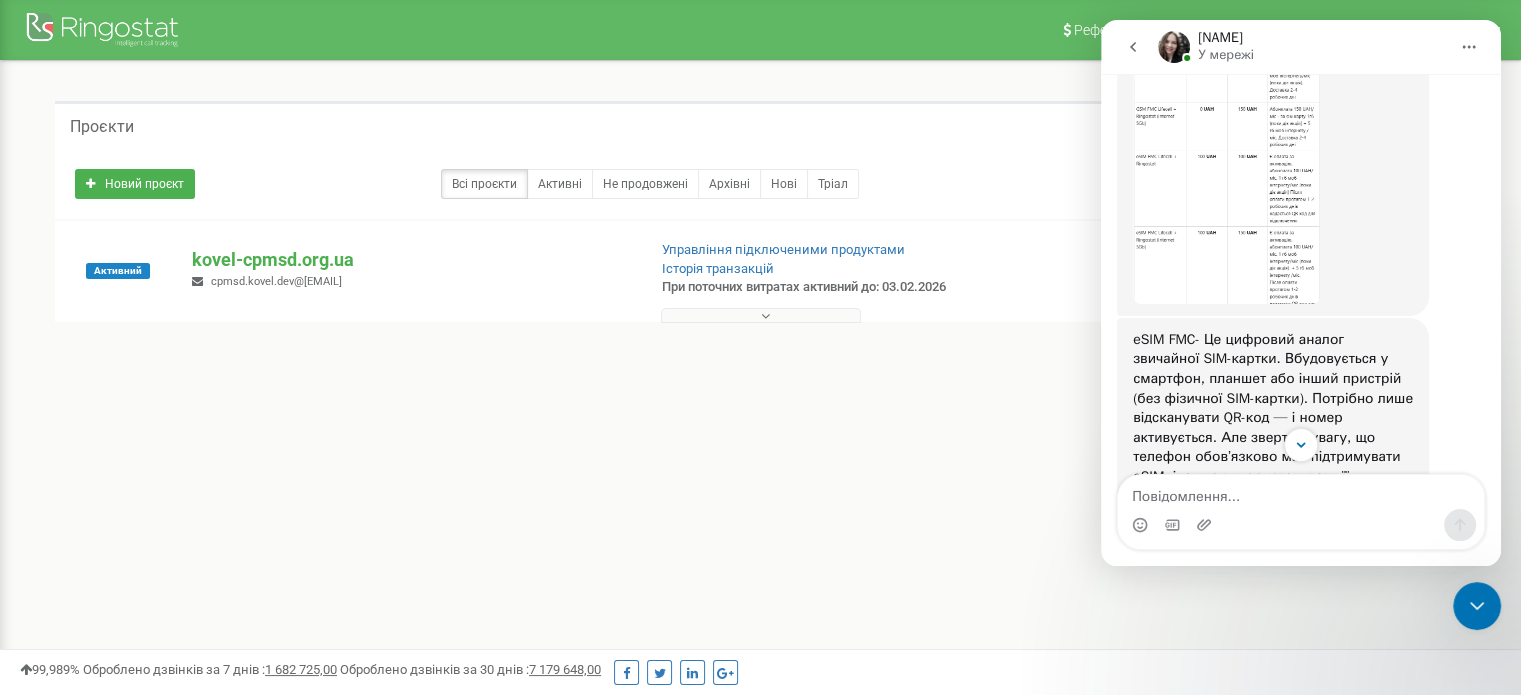 click at bounding box center [1226, 170] 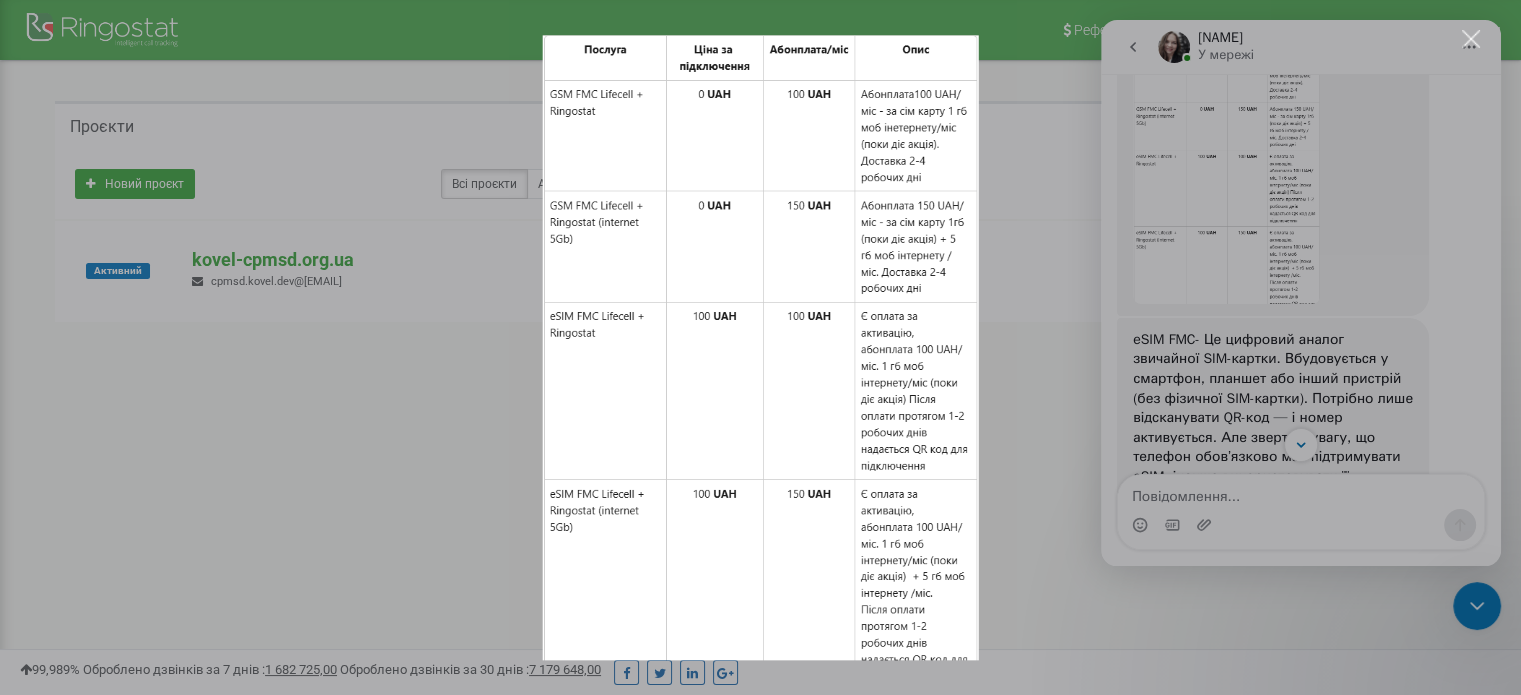 scroll, scrollTop: 0, scrollLeft: 0, axis: both 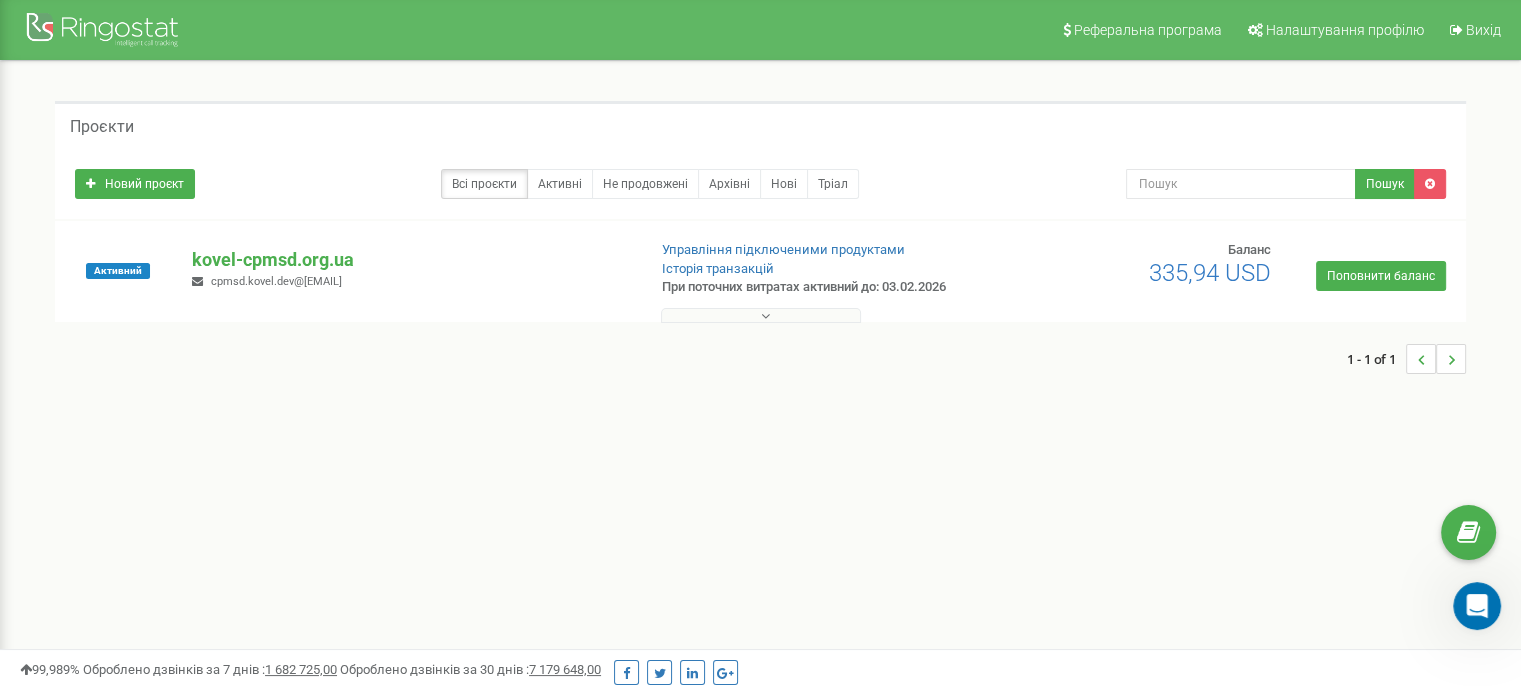 click 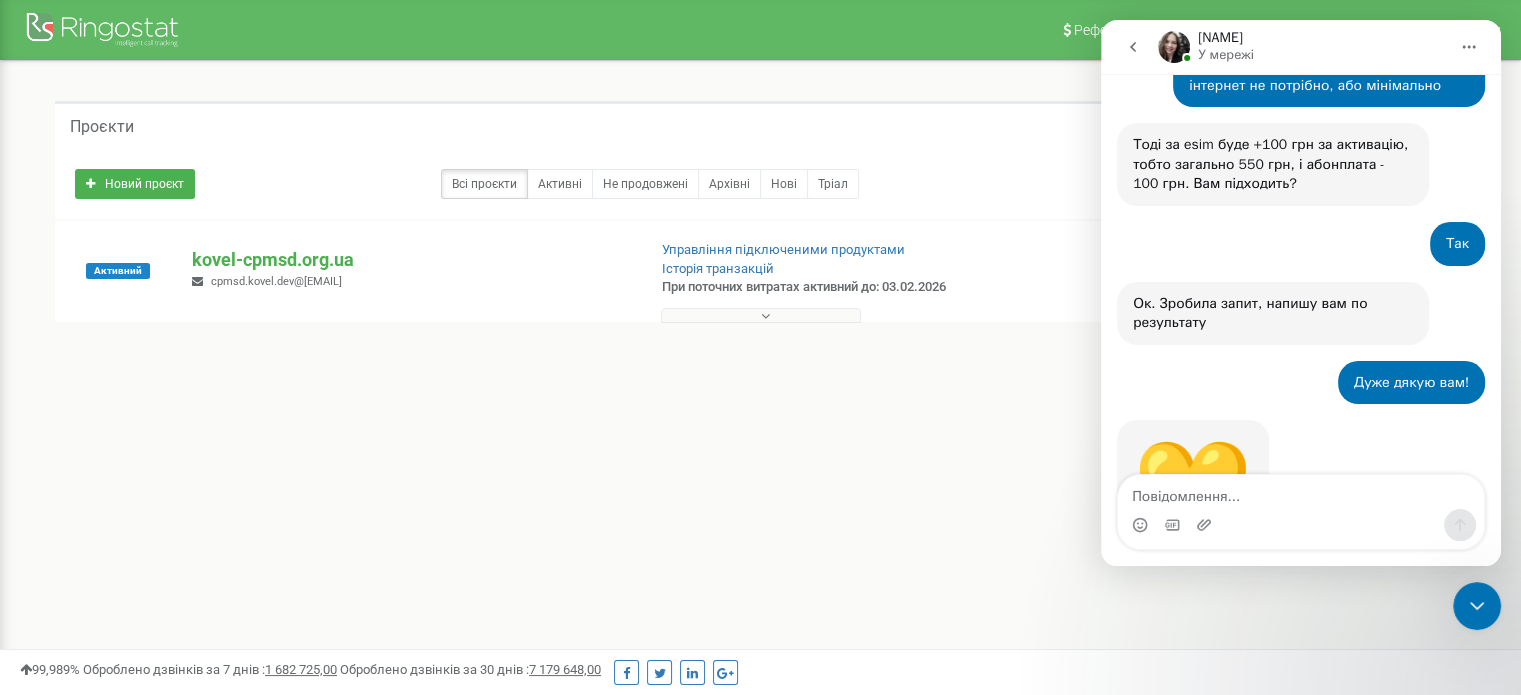 scroll, scrollTop: 6076, scrollLeft: 0, axis: vertical 